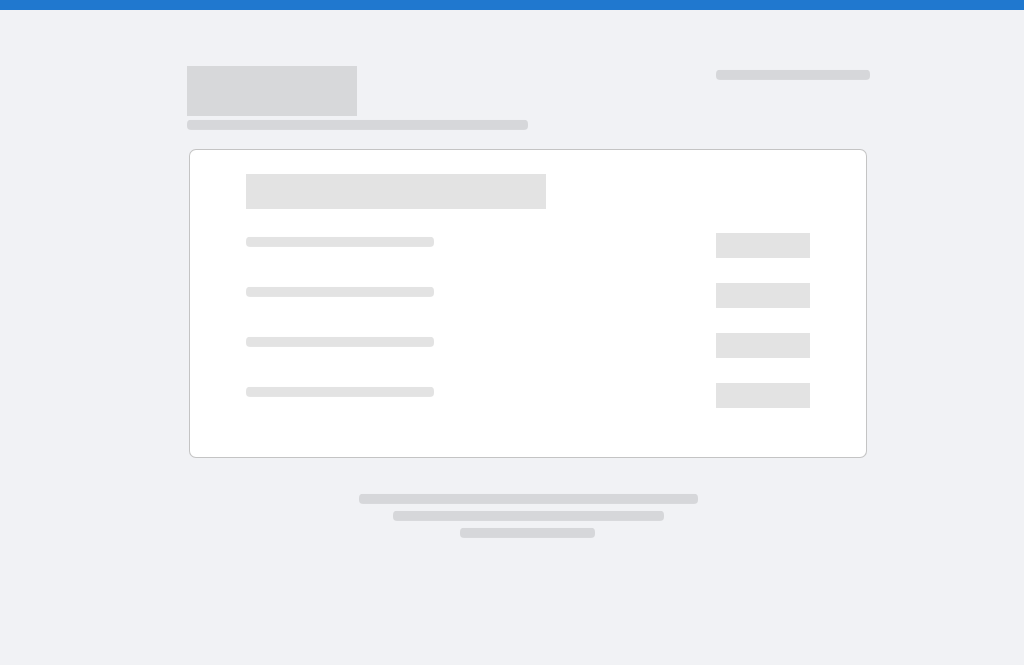 scroll, scrollTop: 0, scrollLeft: 0, axis: both 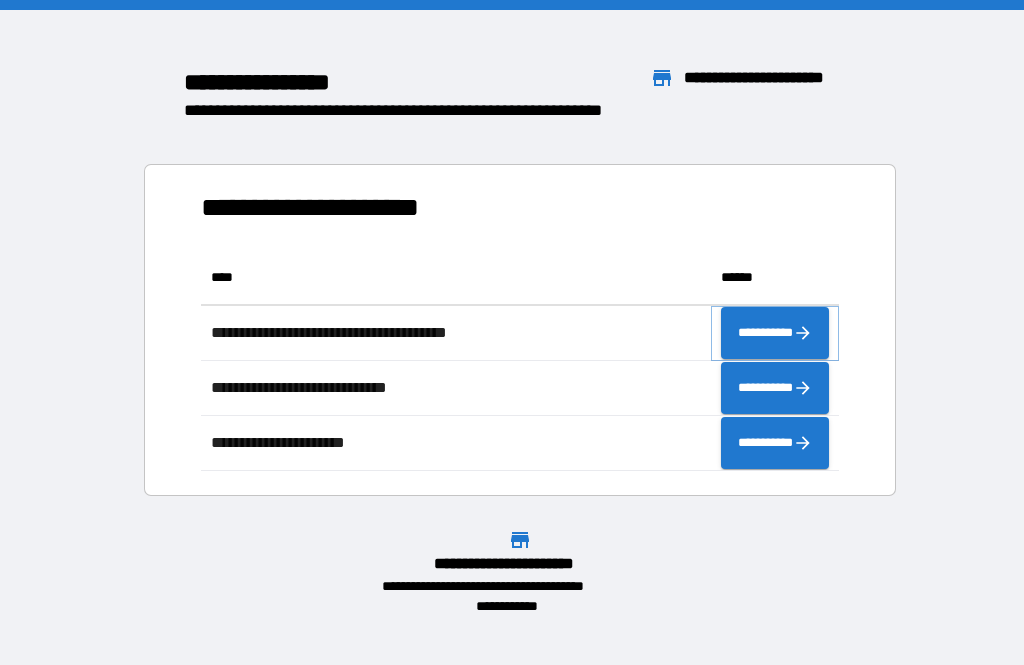 click on "**********" at bounding box center (775, 333) 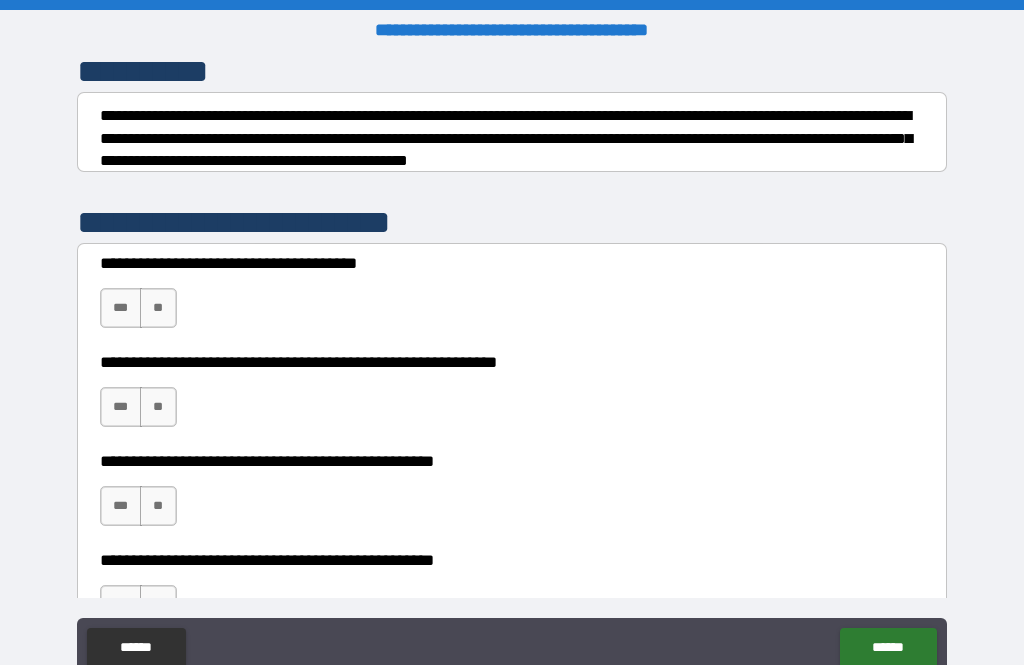 scroll, scrollTop: 277, scrollLeft: 0, axis: vertical 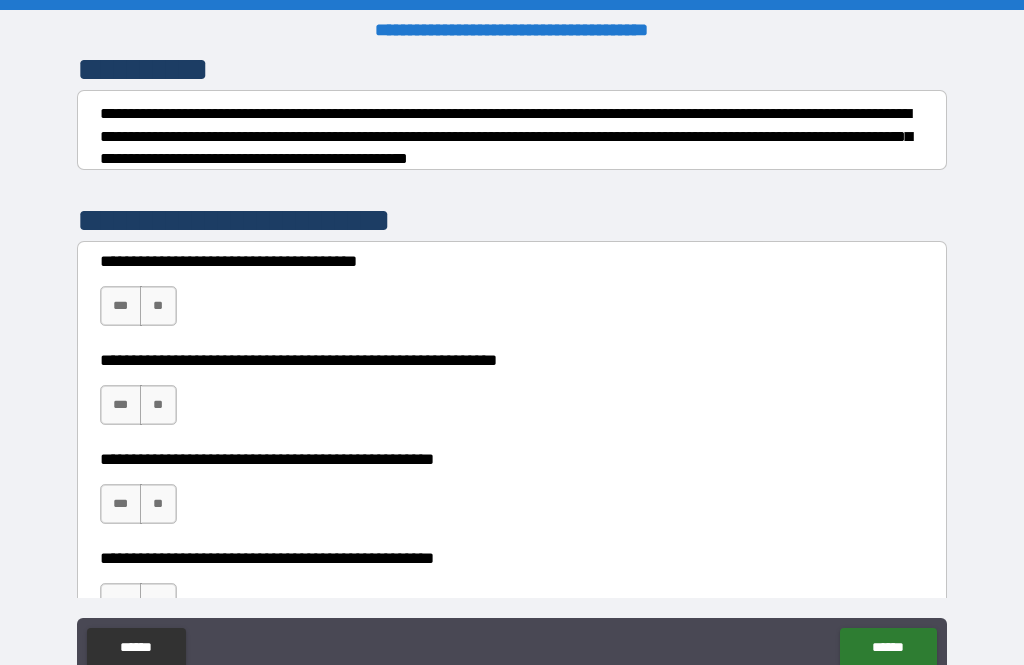 click on "***" at bounding box center [121, 306] 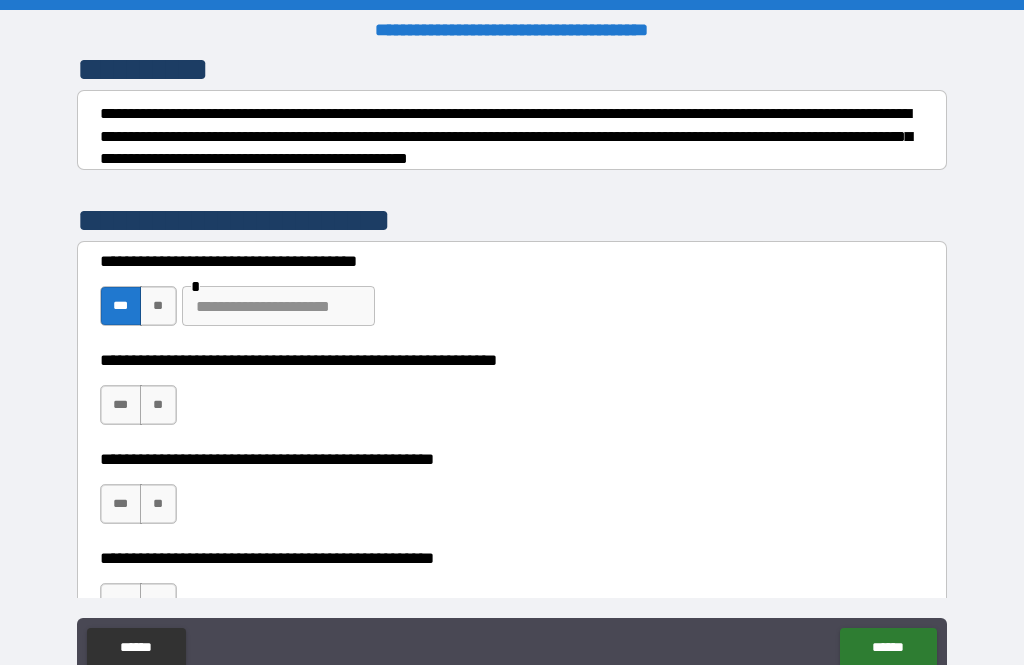 click on "**" at bounding box center (158, 306) 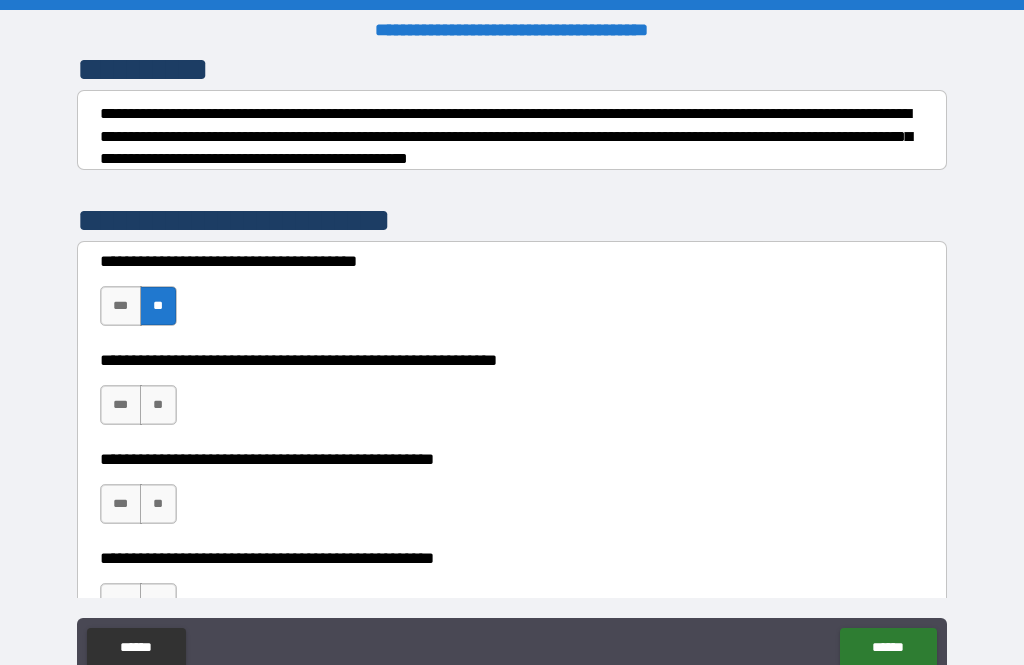 click on "**" at bounding box center (158, 405) 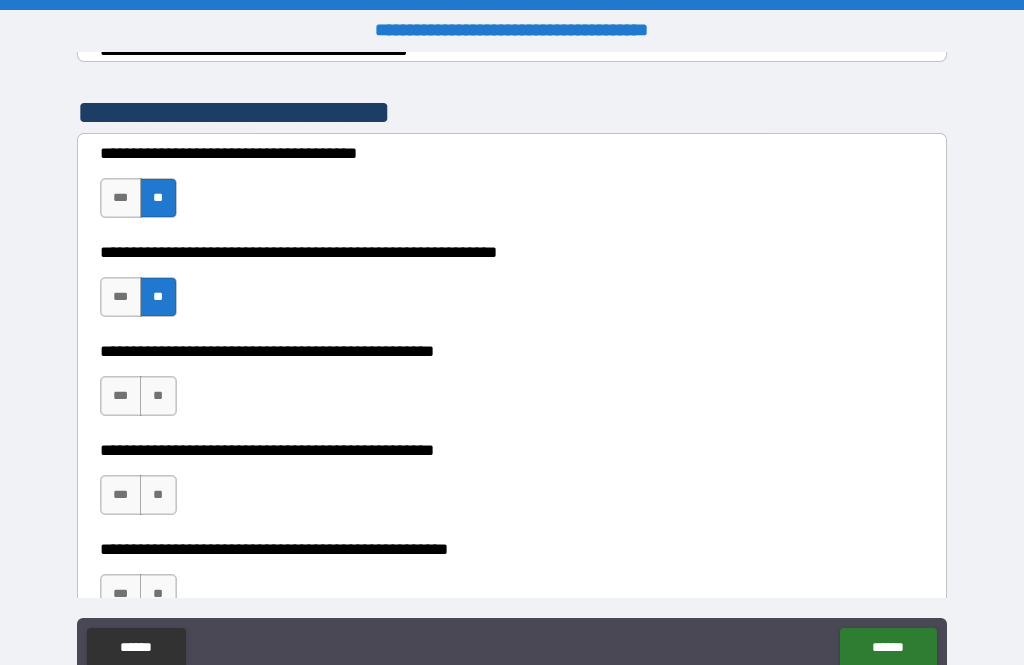 scroll, scrollTop: 385, scrollLeft: 0, axis: vertical 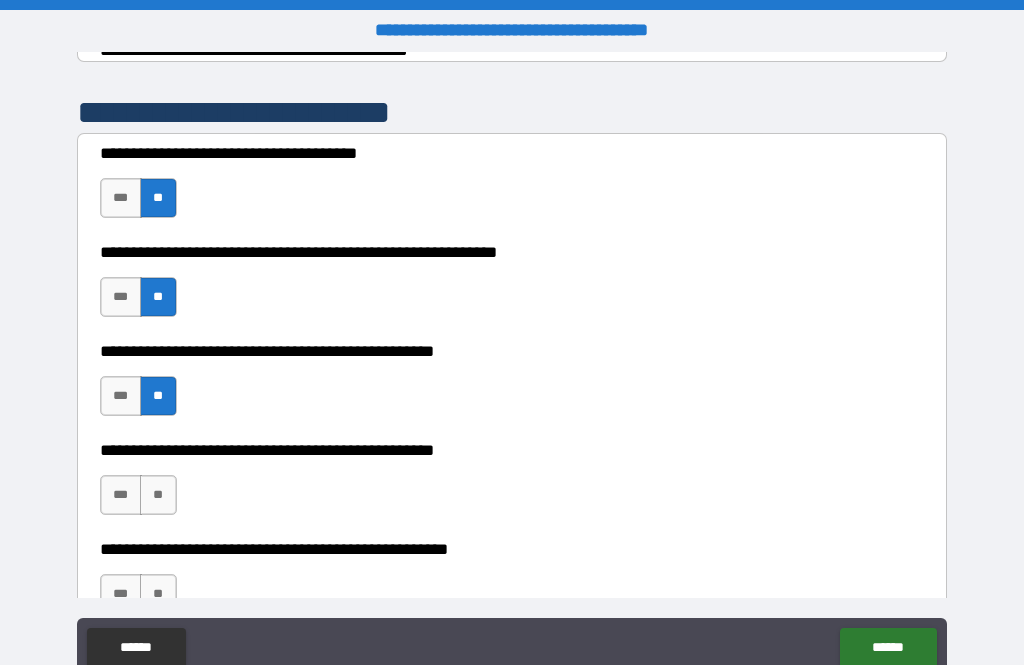 click on "**" at bounding box center [158, 495] 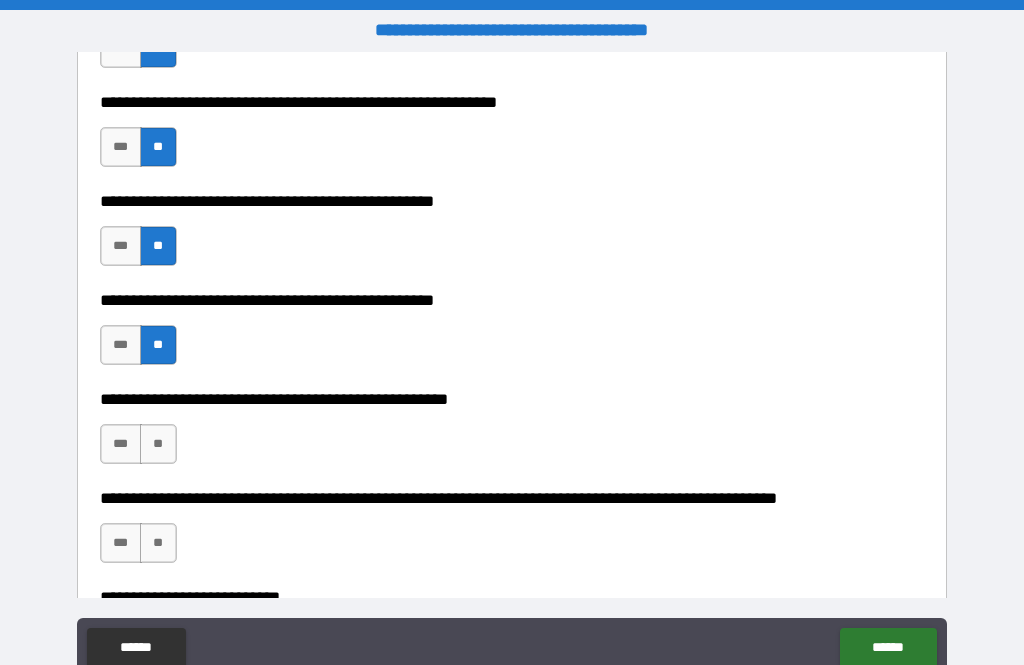 scroll, scrollTop: 544, scrollLeft: 0, axis: vertical 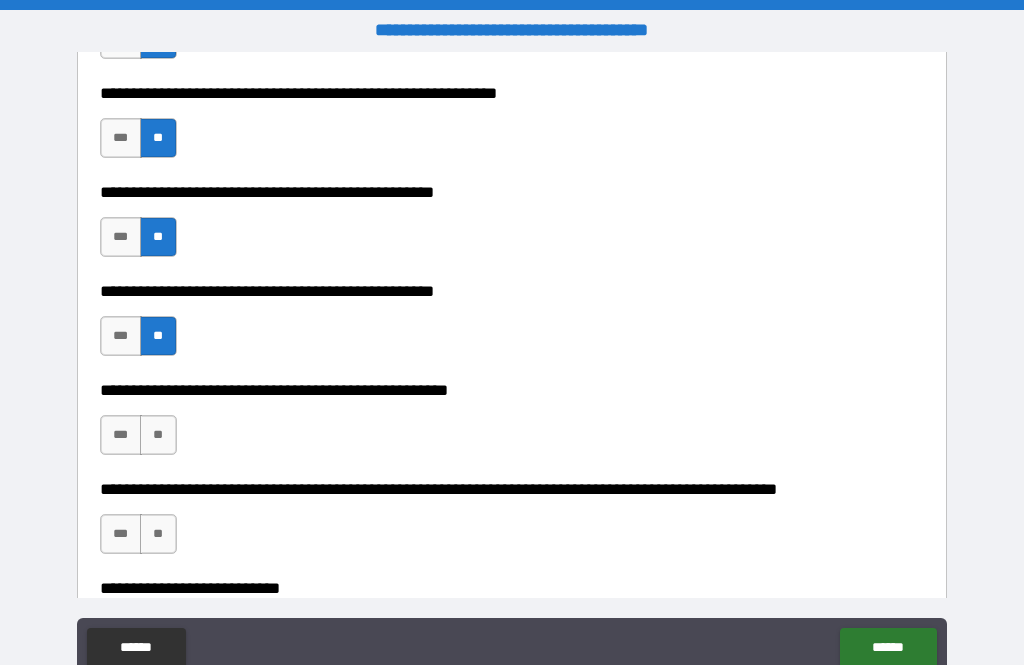 click on "**" at bounding box center [158, 435] 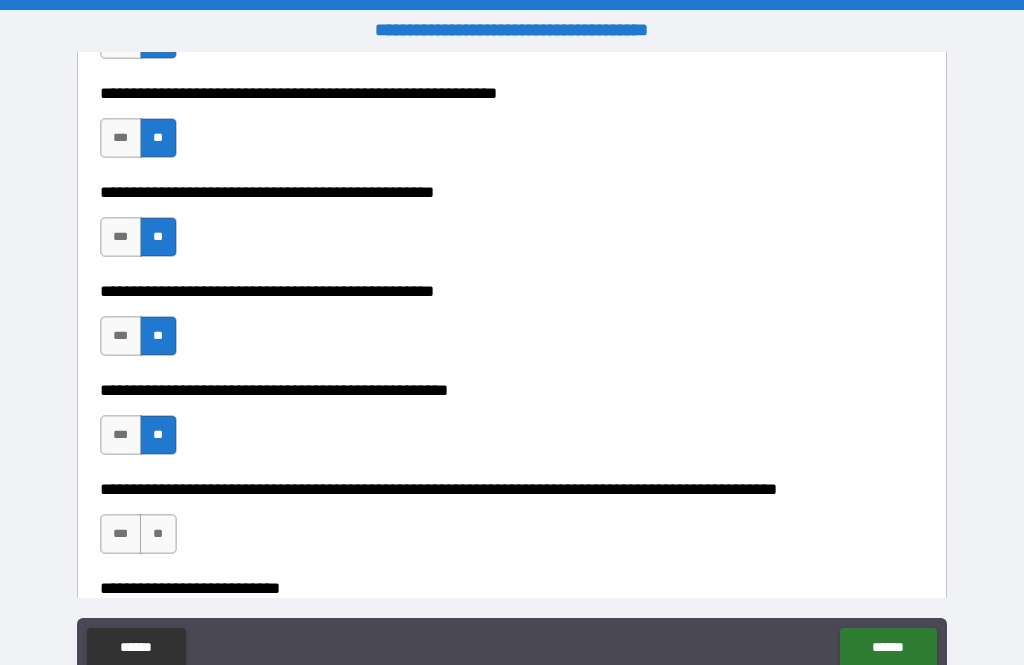 click on "**" at bounding box center [158, 534] 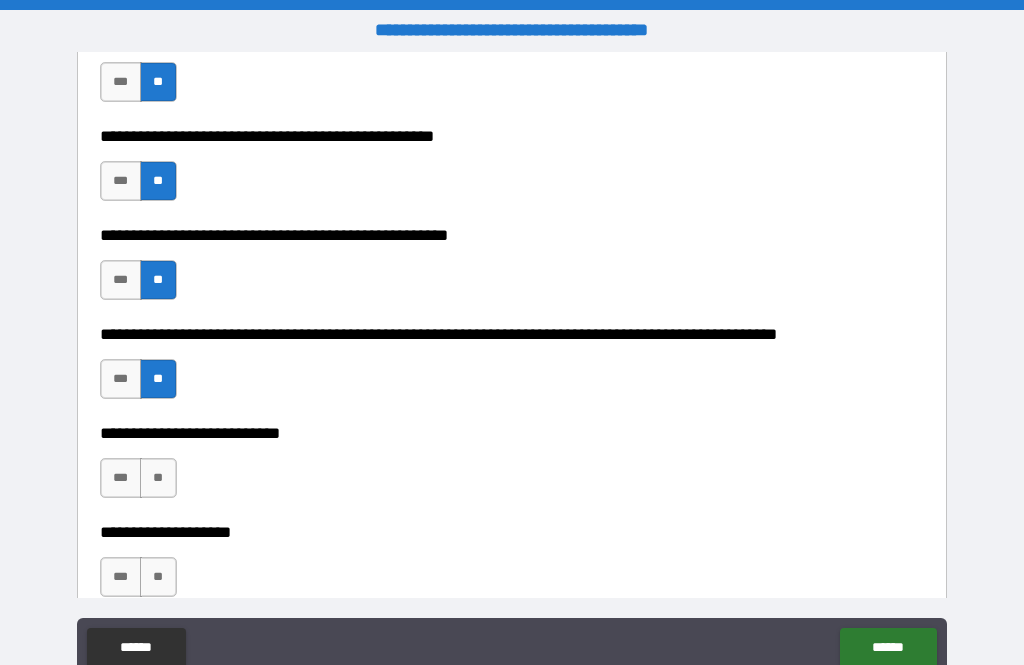 scroll, scrollTop: 700, scrollLeft: 0, axis: vertical 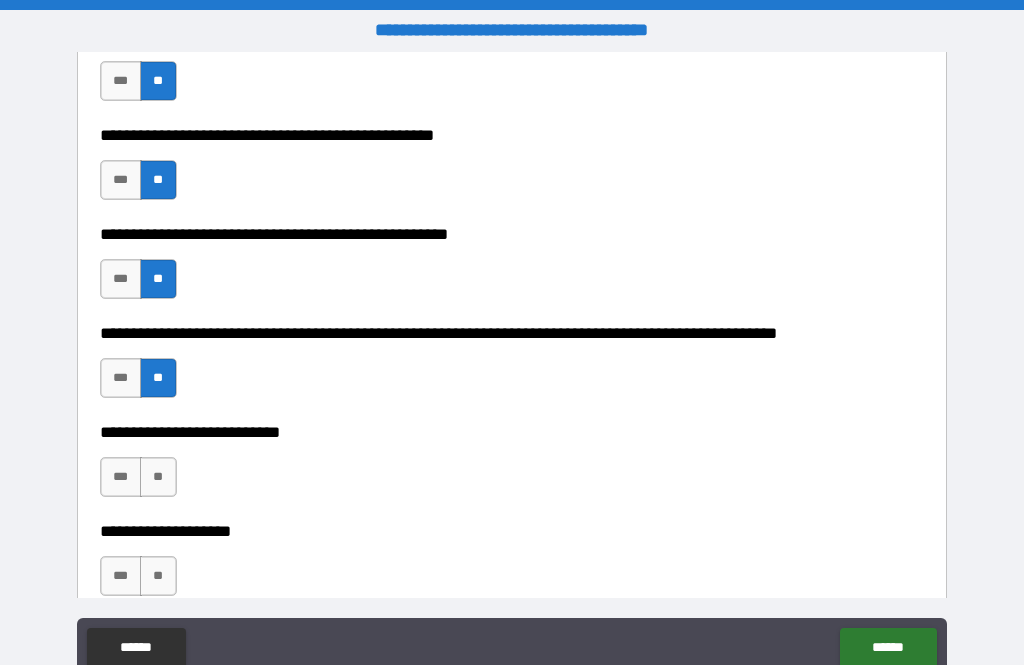 click on "**" at bounding box center [158, 477] 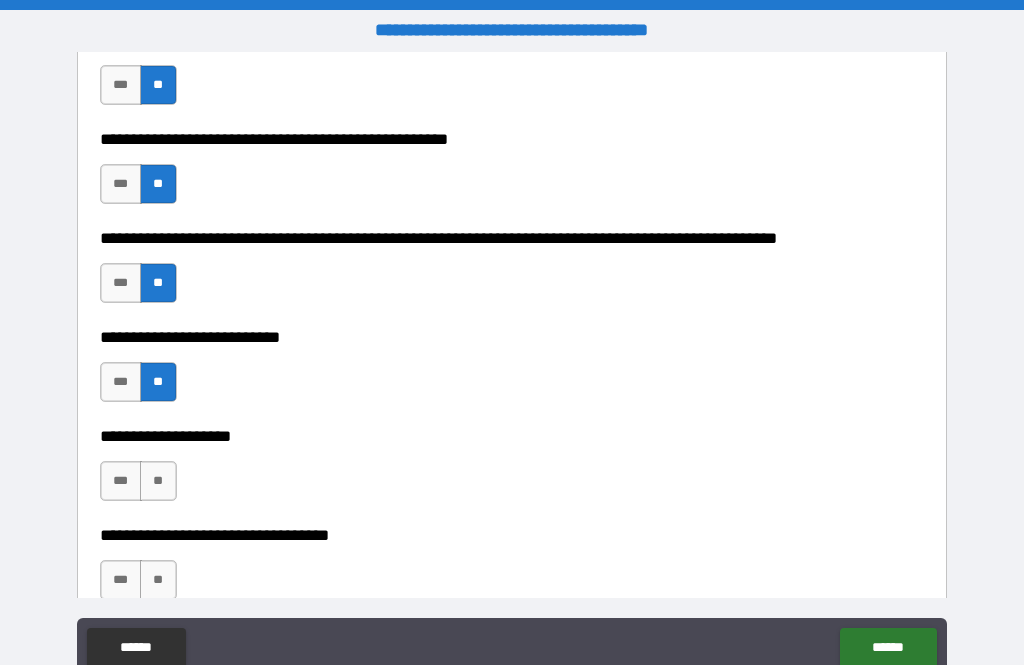 scroll, scrollTop: 826, scrollLeft: 0, axis: vertical 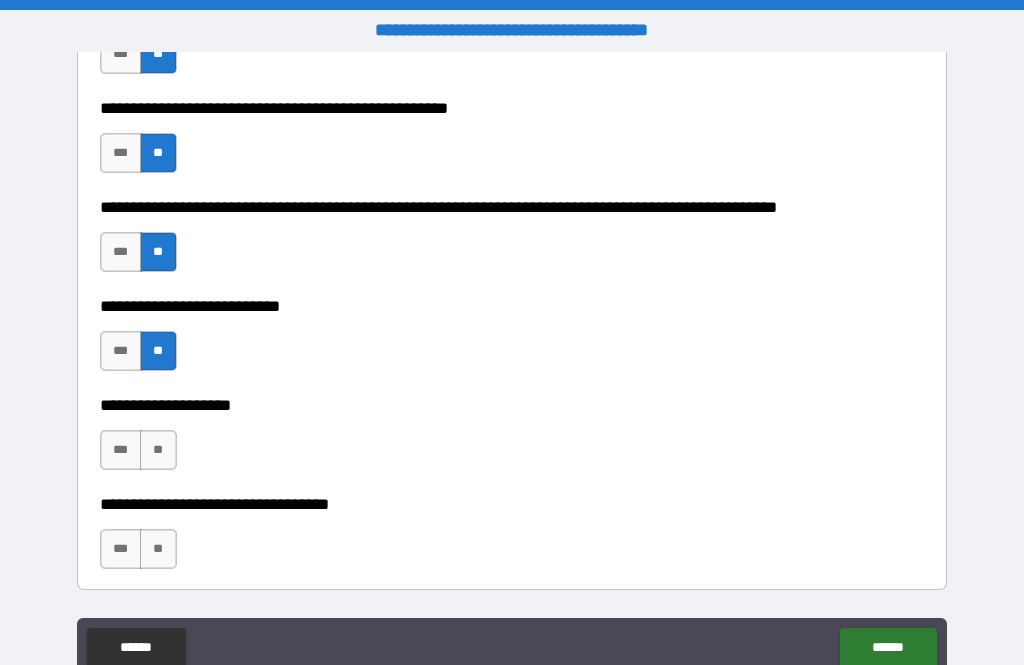 click on "**" at bounding box center [158, 450] 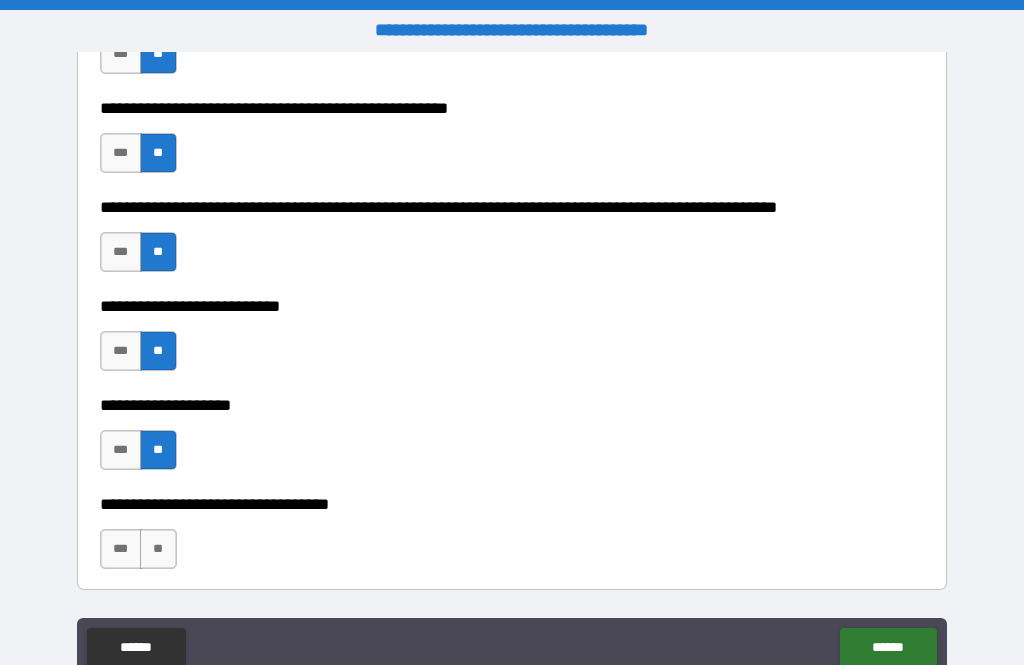 click on "**" at bounding box center [158, 549] 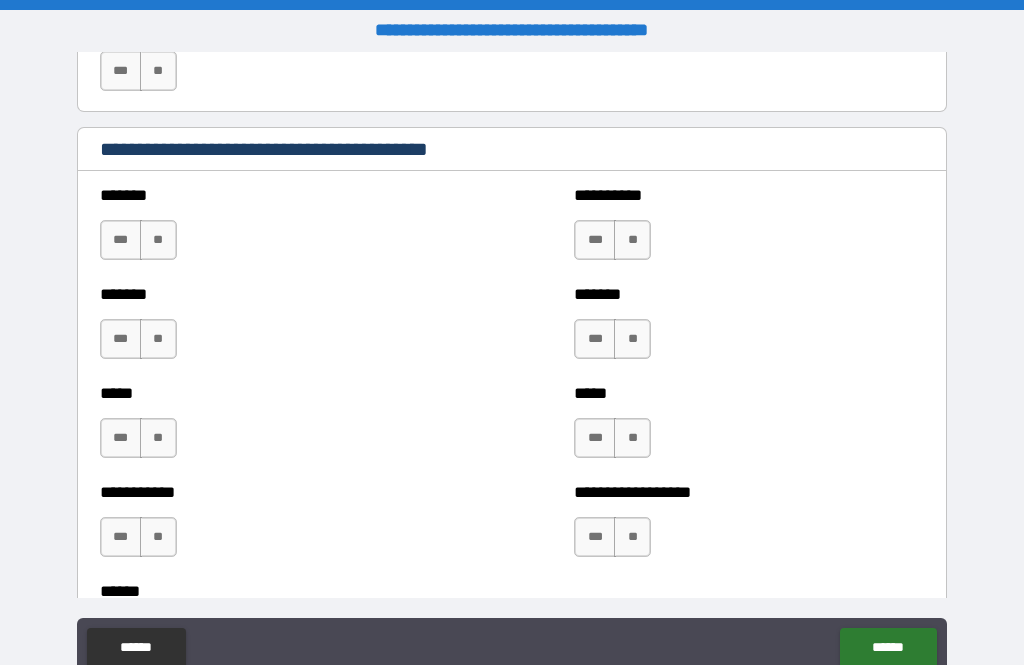 scroll, scrollTop: 1642, scrollLeft: 0, axis: vertical 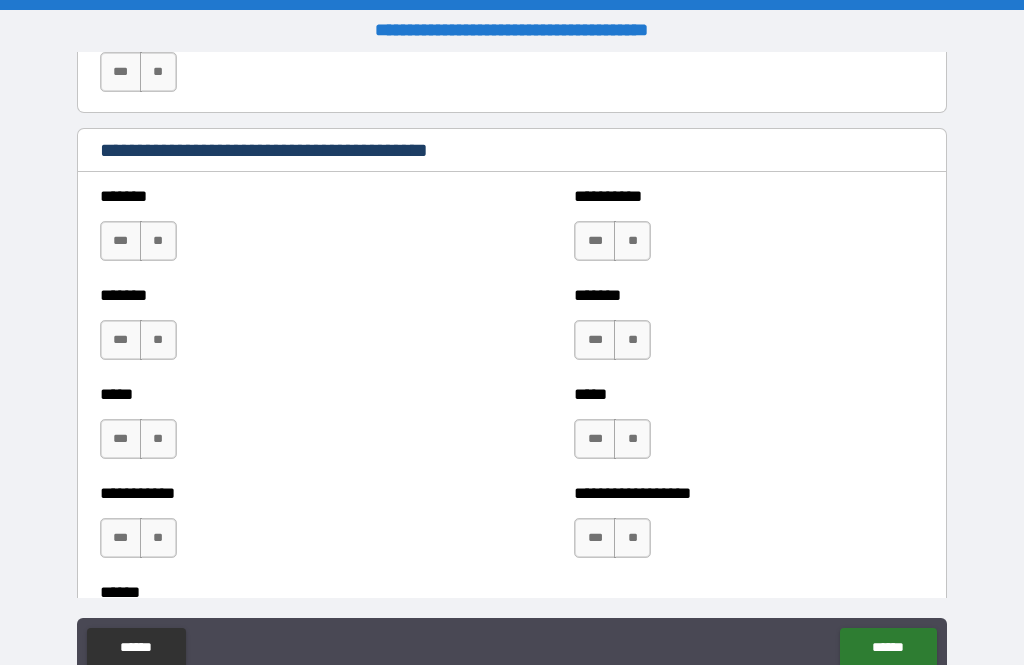 click on "**" at bounding box center (158, 241) 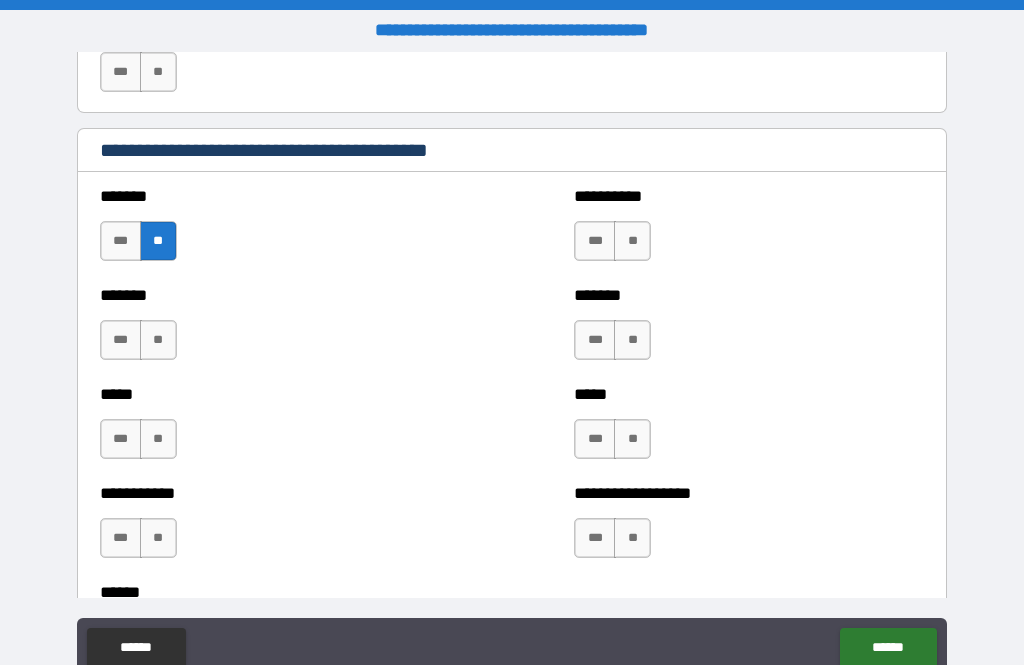 click on "**" at bounding box center [158, 340] 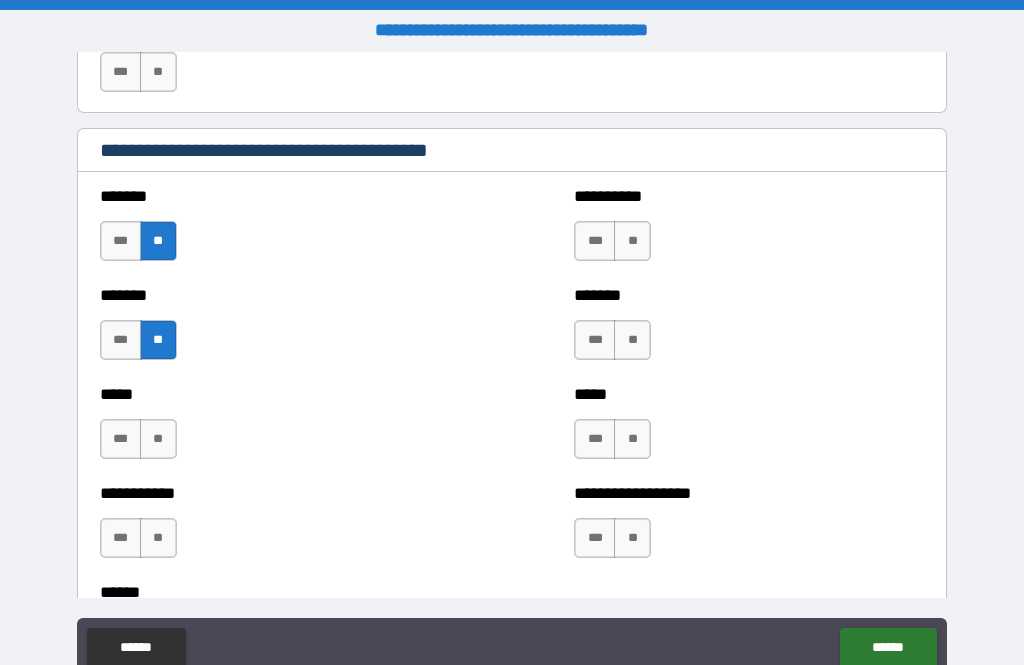 click on "**" at bounding box center (158, 439) 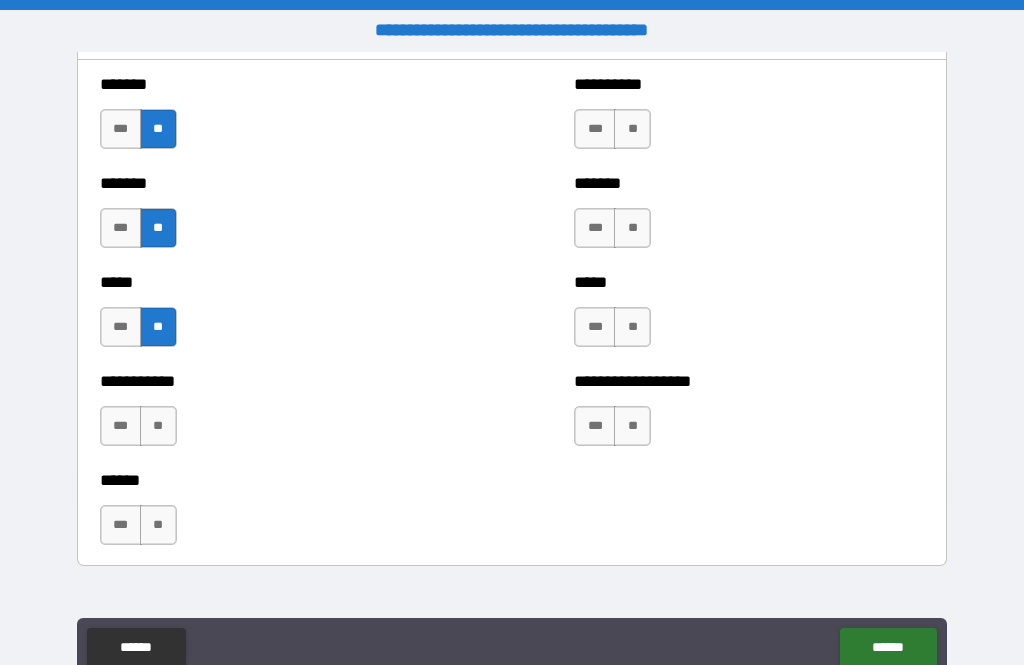 scroll, scrollTop: 1766, scrollLeft: 0, axis: vertical 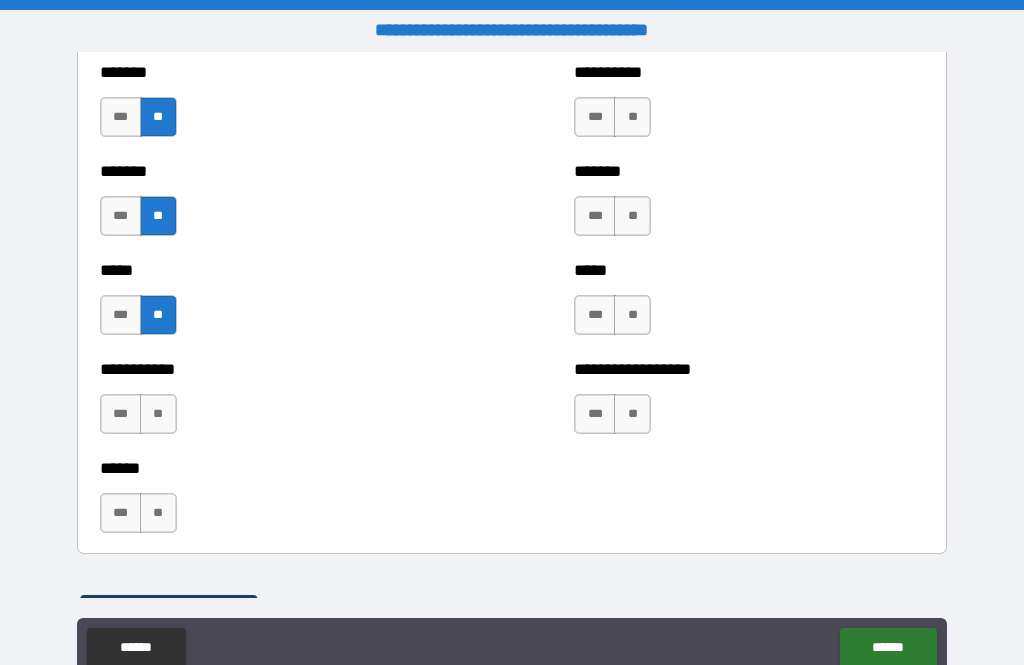 click on "**" at bounding box center [158, 414] 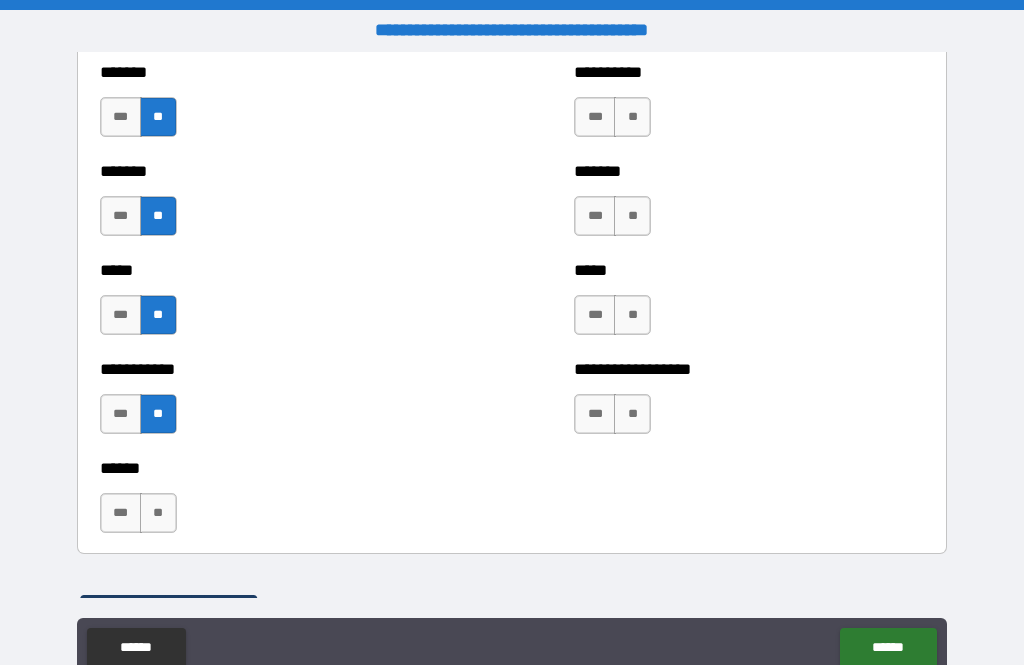 click on "**" at bounding box center [158, 513] 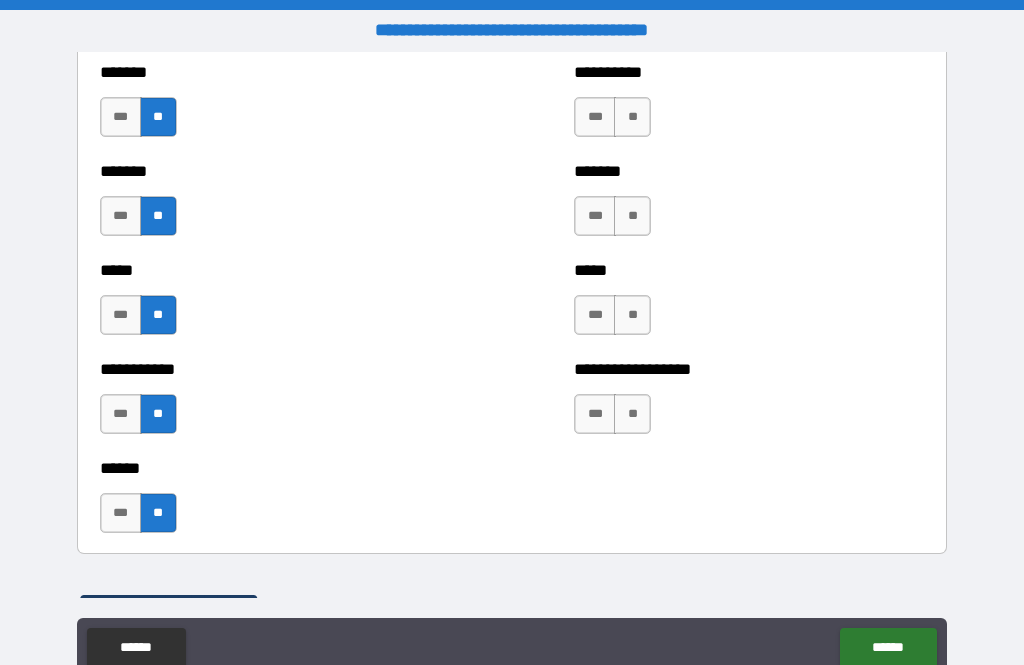 click on "**" at bounding box center (632, 414) 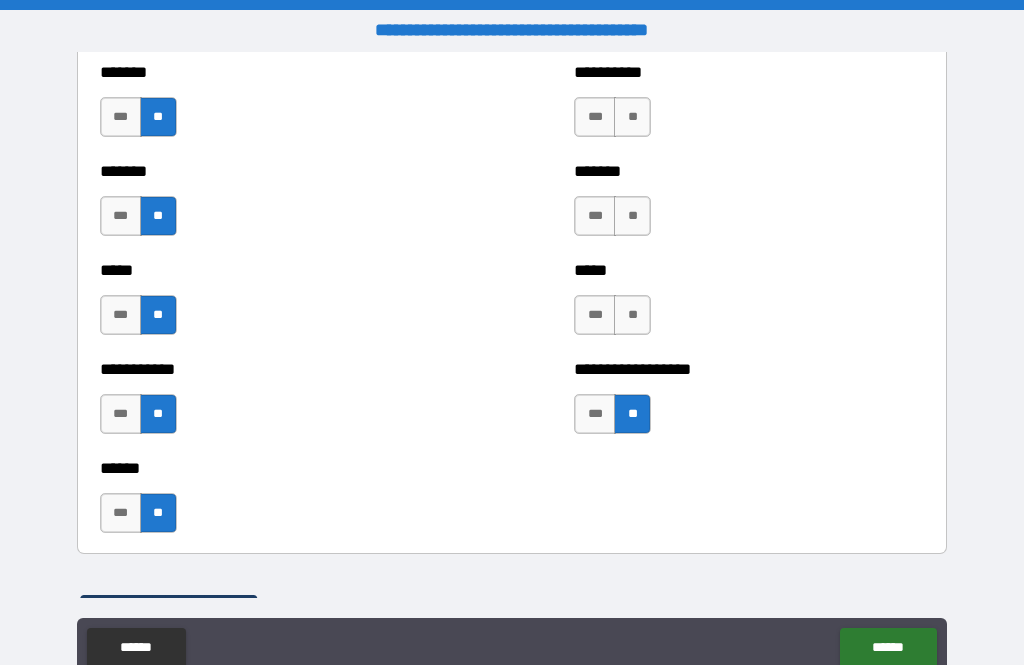 click on "**" at bounding box center (632, 315) 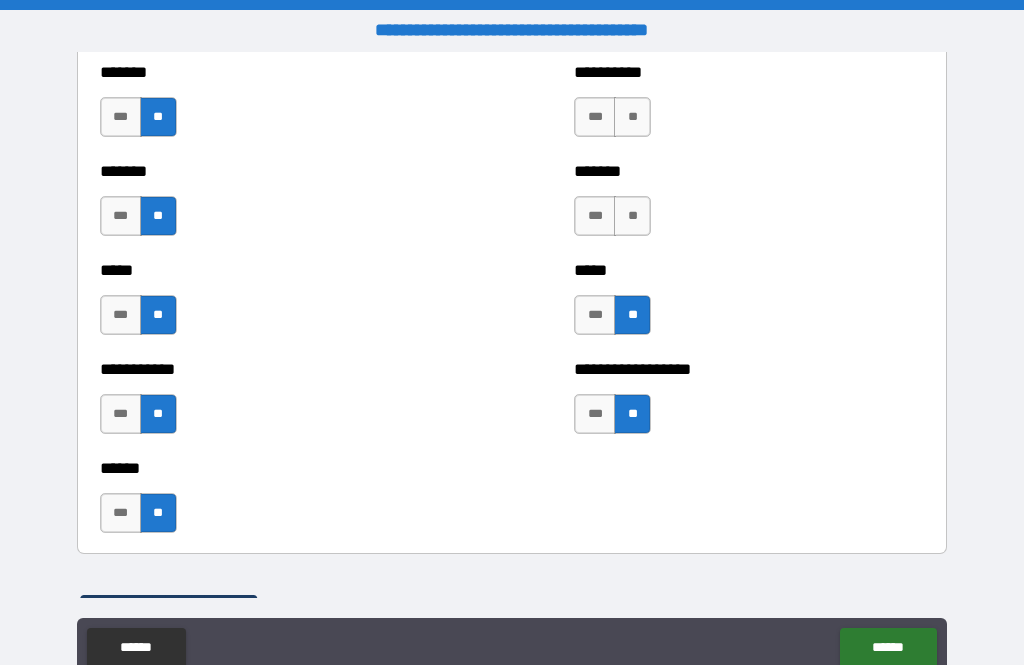 click on "**" at bounding box center [632, 216] 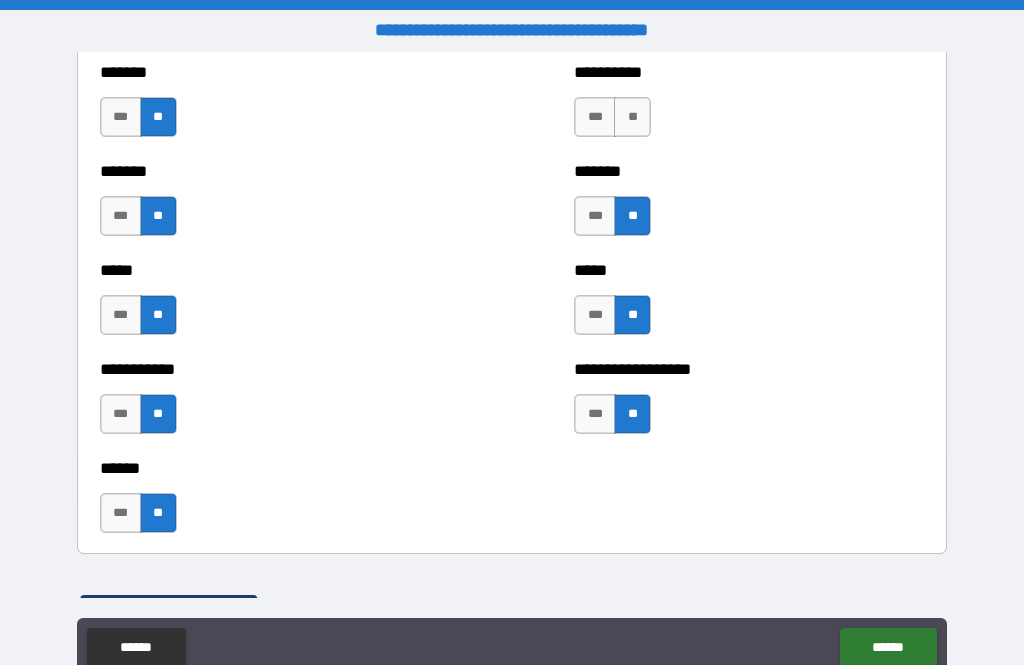 click on "**" at bounding box center [632, 117] 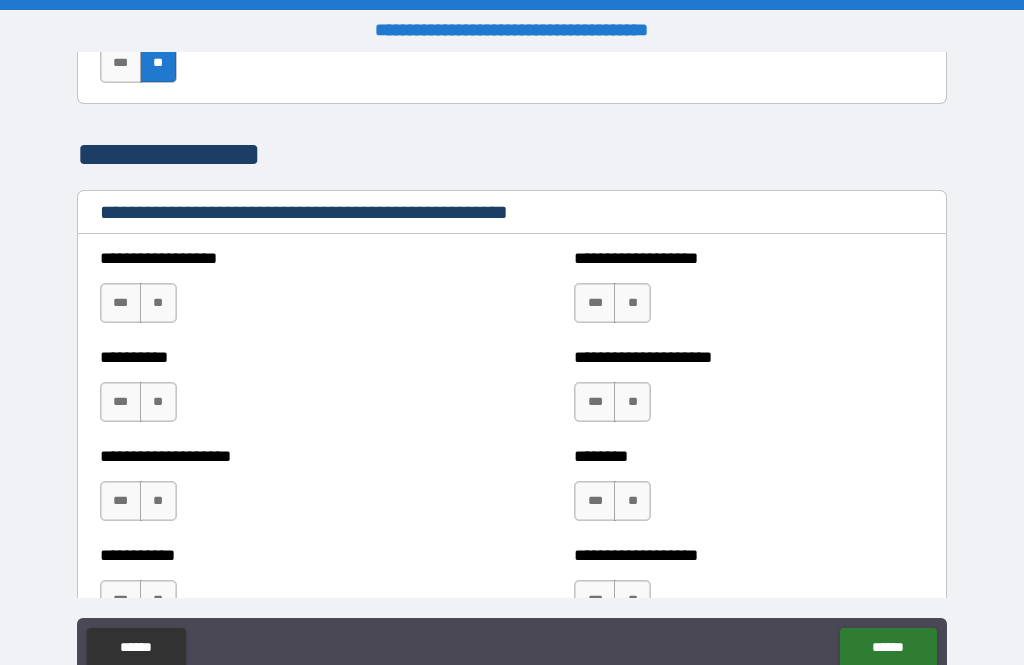 scroll, scrollTop: 2223, scrollLeft: 0, axis: vertical 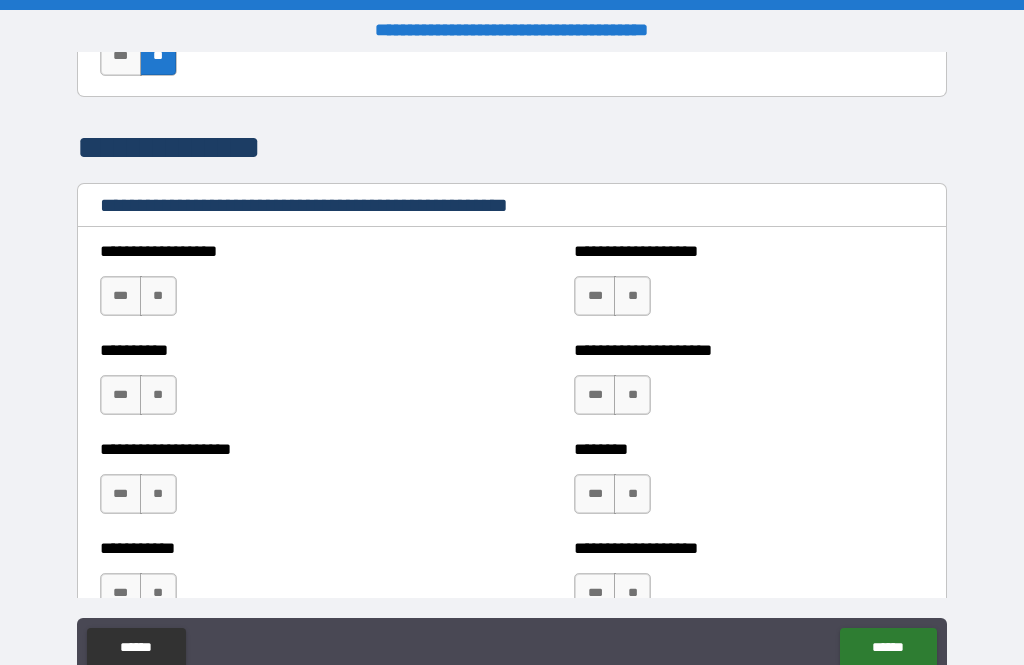 click on "**" at bounding box center [158, 296] 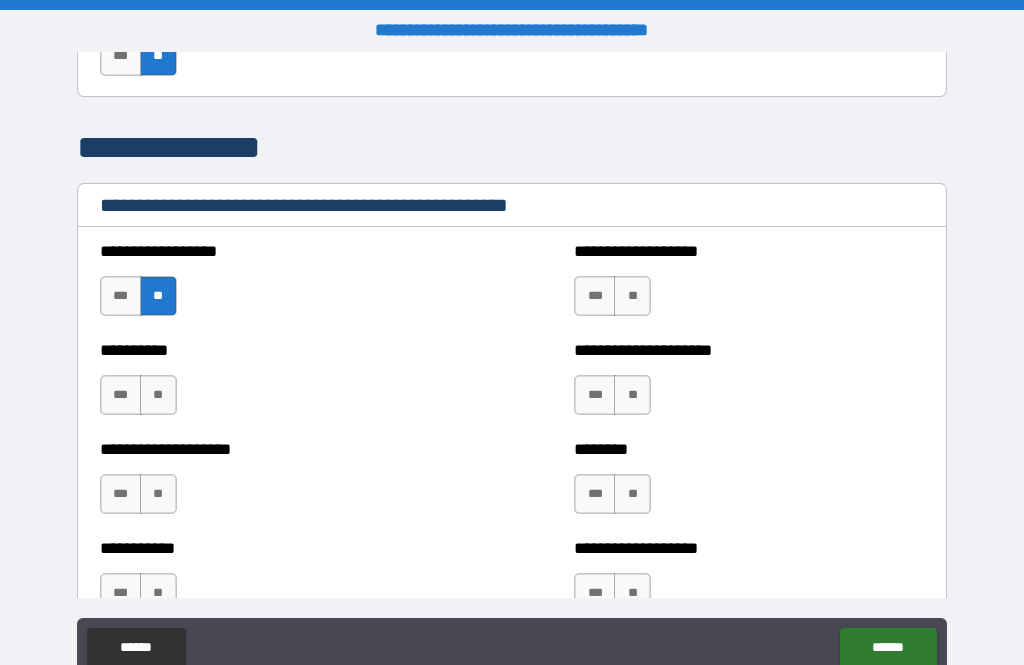 click on "**" at bounding box center [158, 395] 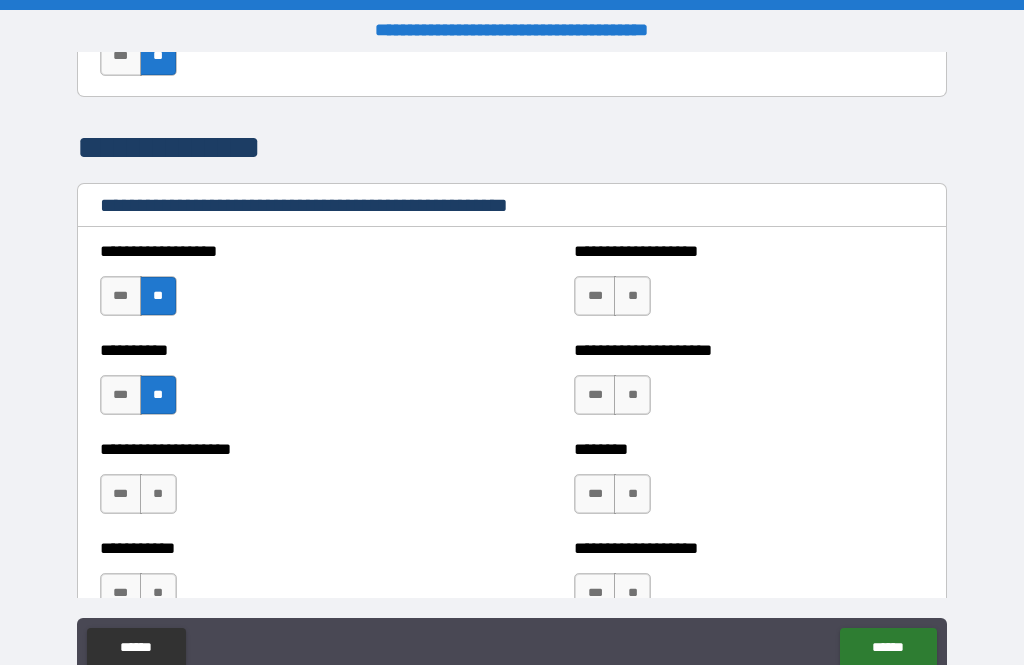 click on "**" at bounding box center [158, 494] 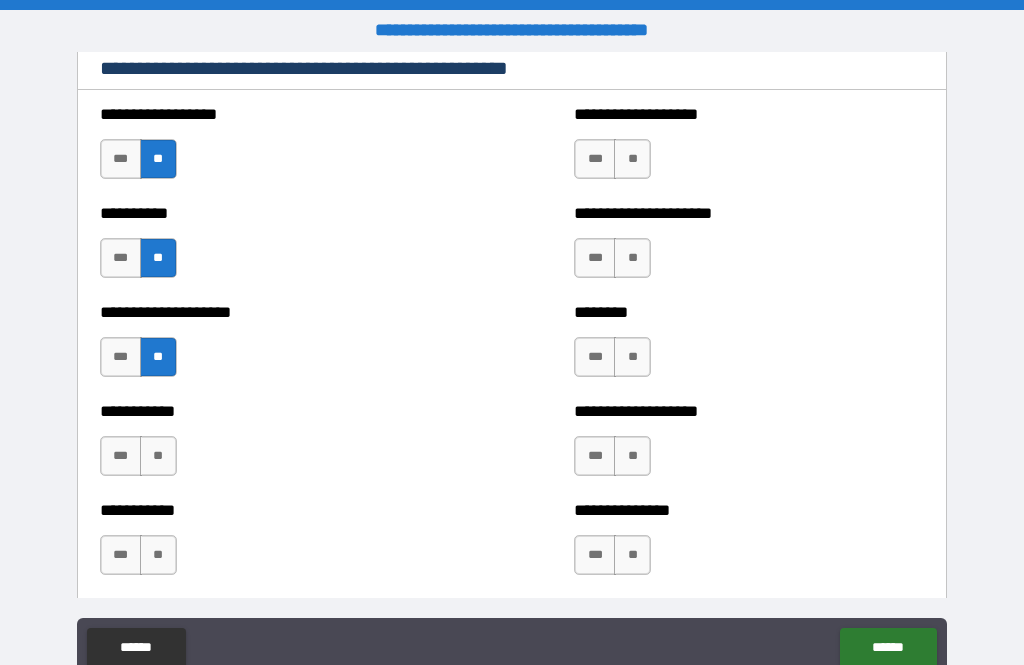 scroll, scrollTop: 2361, scrollLeft: 0, axis: vertical 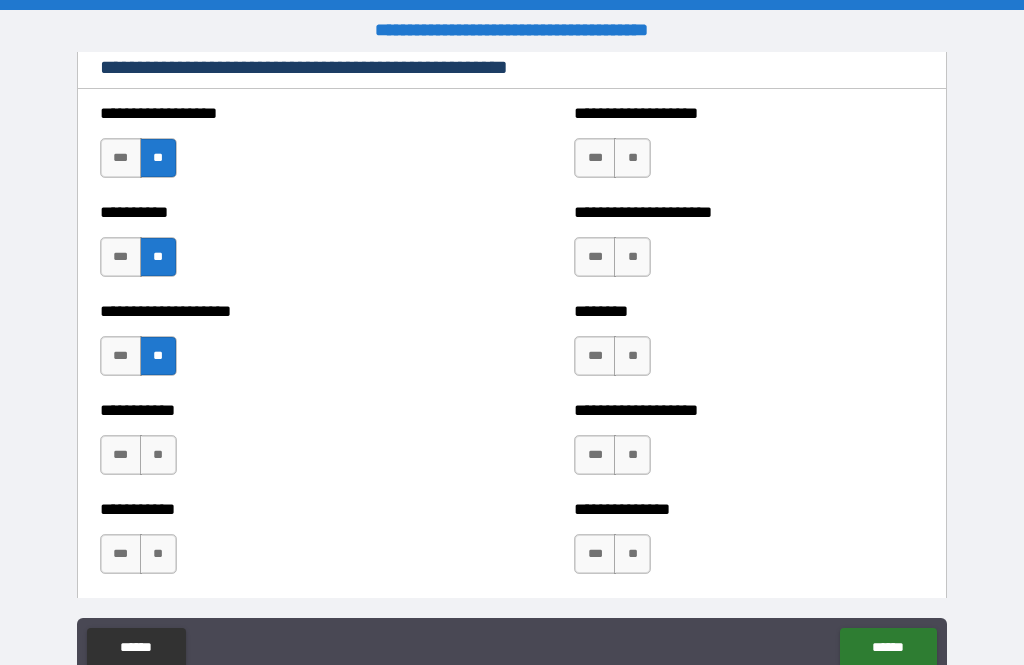 click on "**" at bounding box center (158, 455) 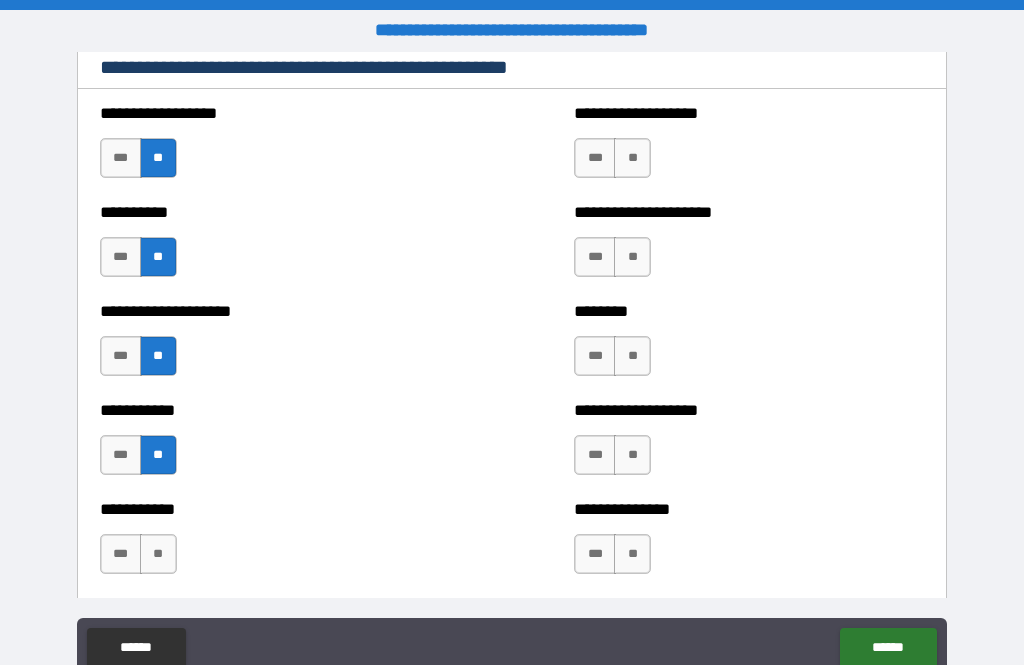 click on "**" at bounding box center [158, 554] 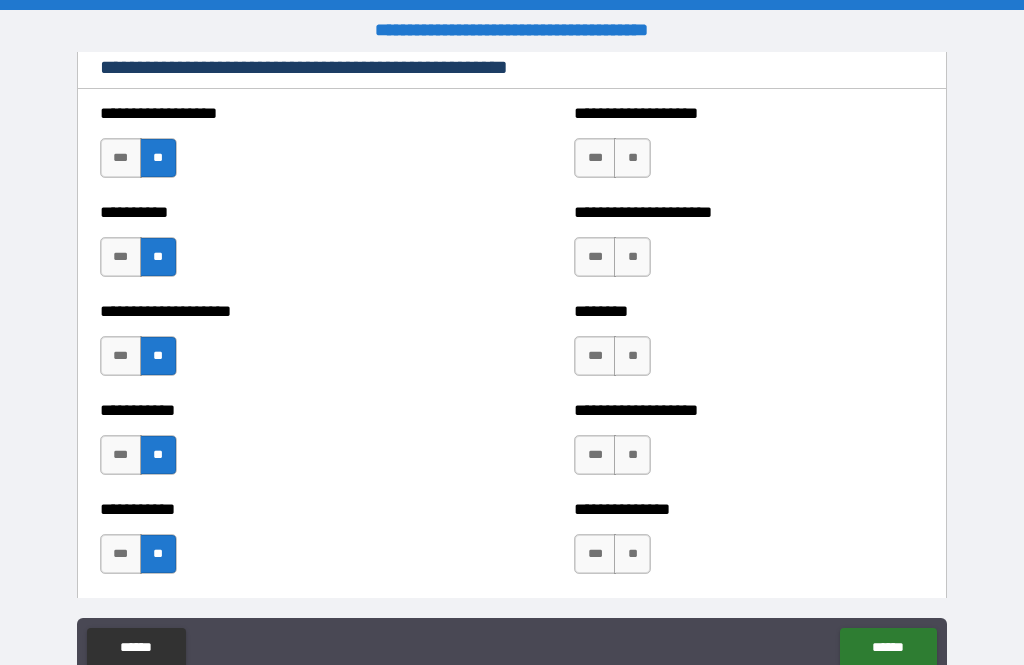 click on "**" at bounding box center [632, 158] 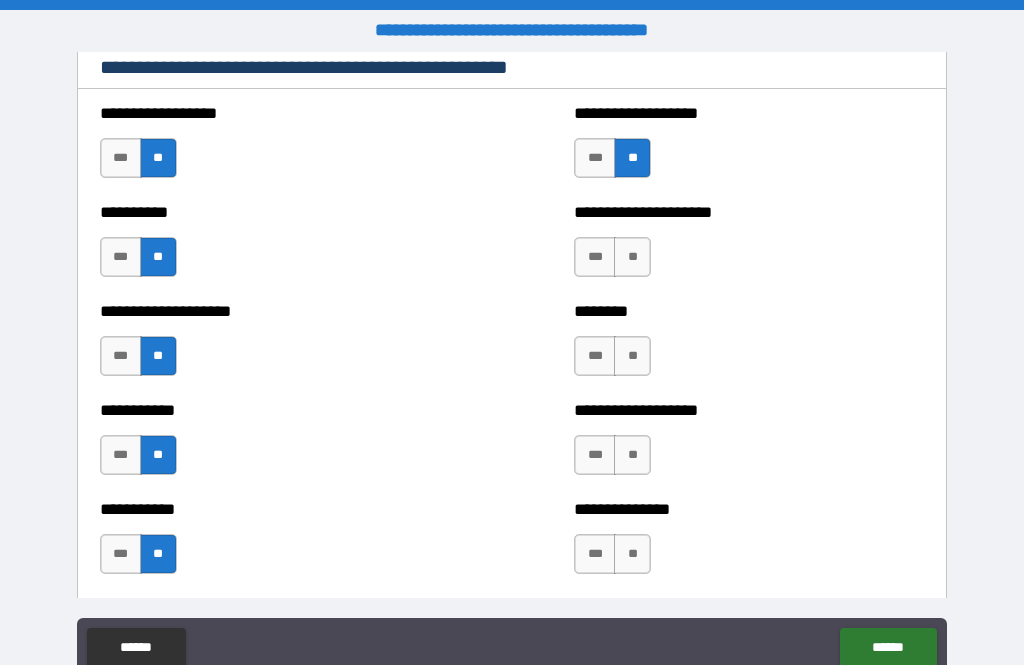 click on "**" at bounding box center (632, 257) 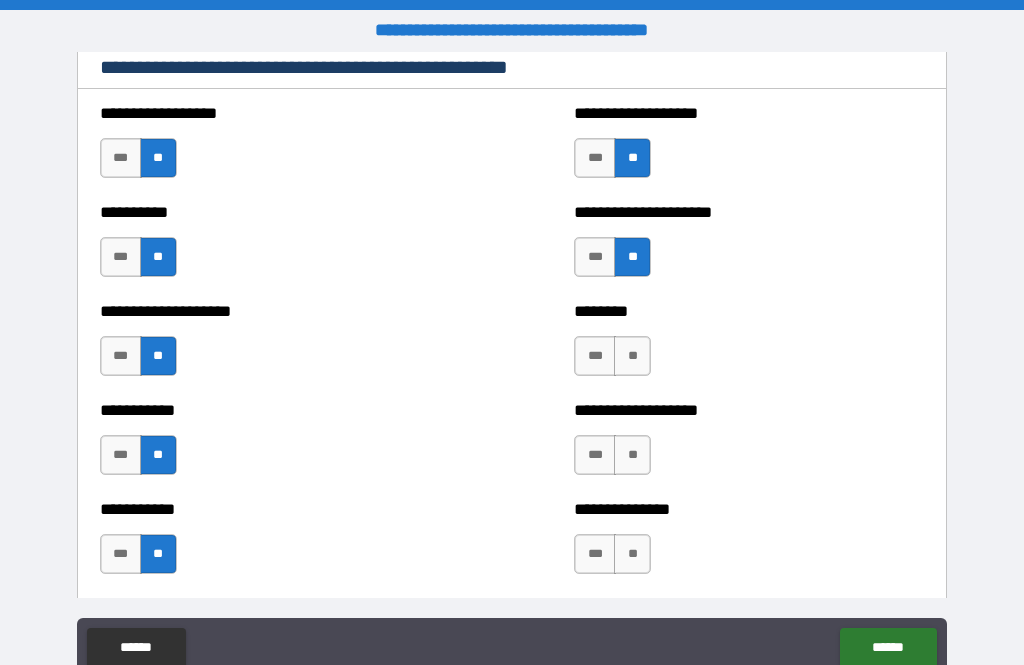click on "**" at bounding box center (632, 356) 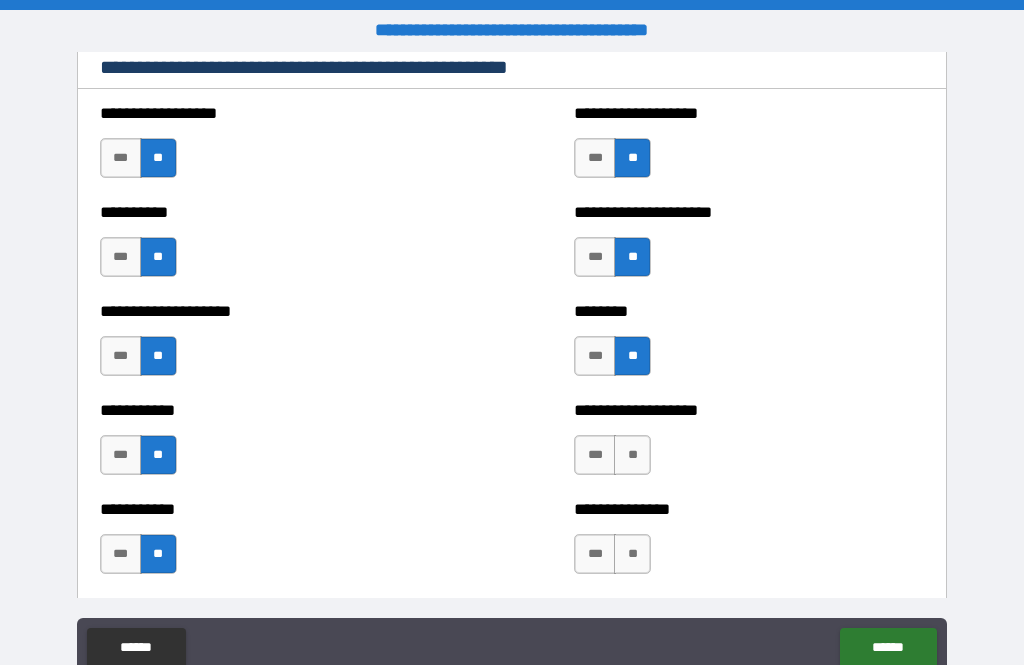 click on "**" at bounding box center [632, 455] 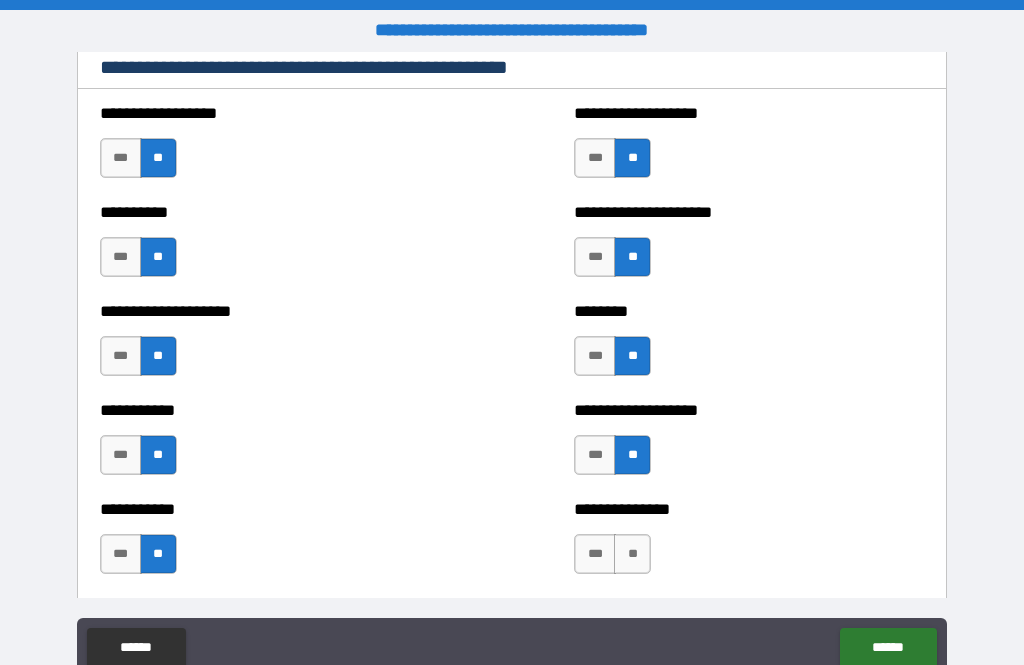 click on "**" at bounding box center [632, 554] 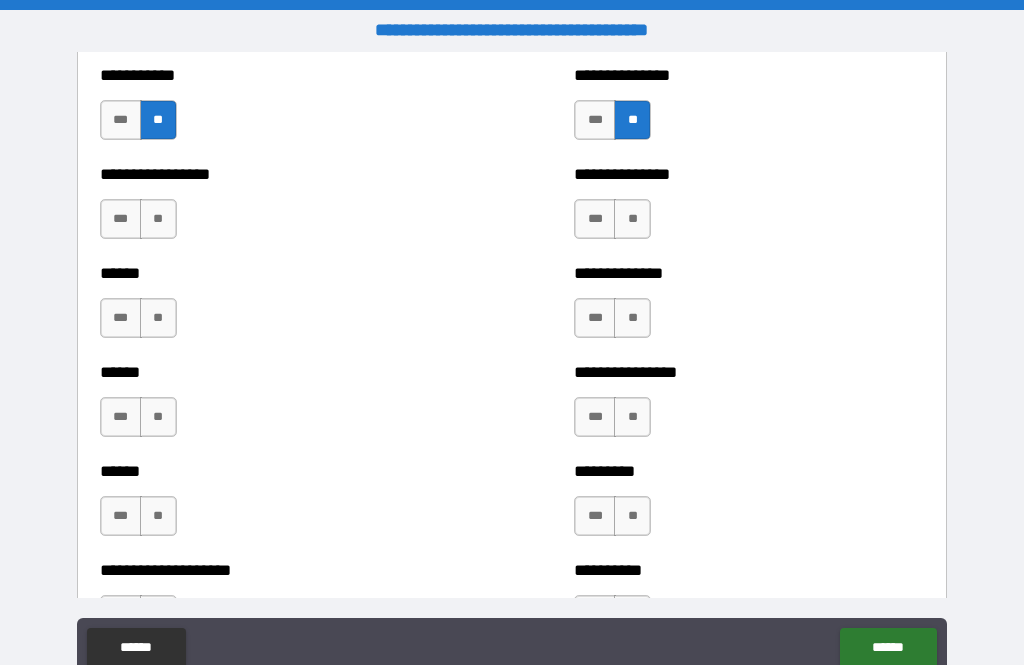 scroll, scrollTop: 2822, scrollLeft: 0, axis: vertical 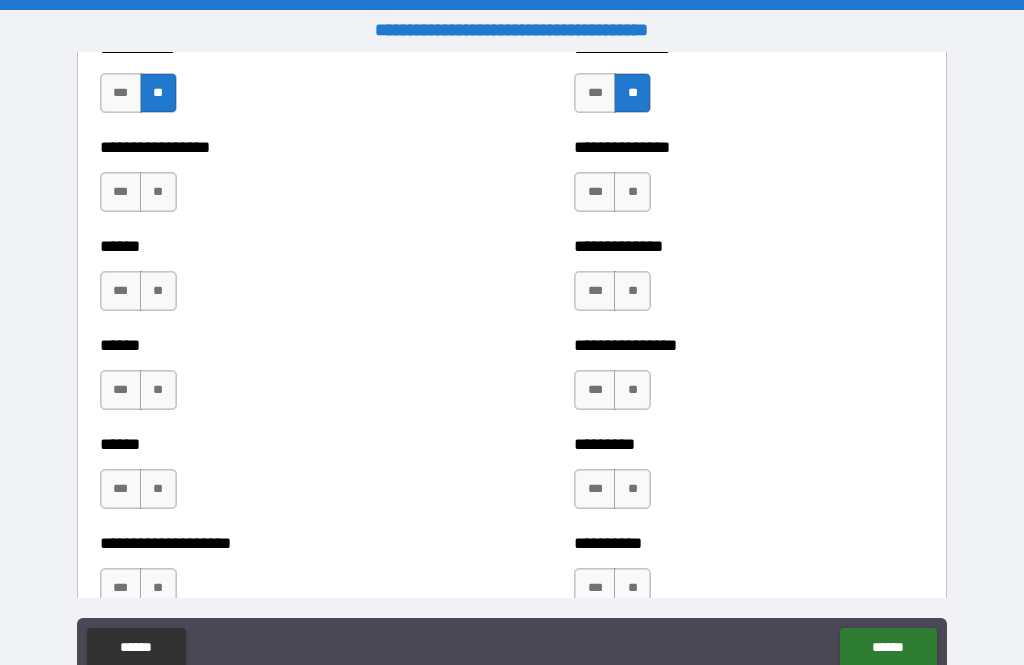click on "**" at bounding box center (632, 192) 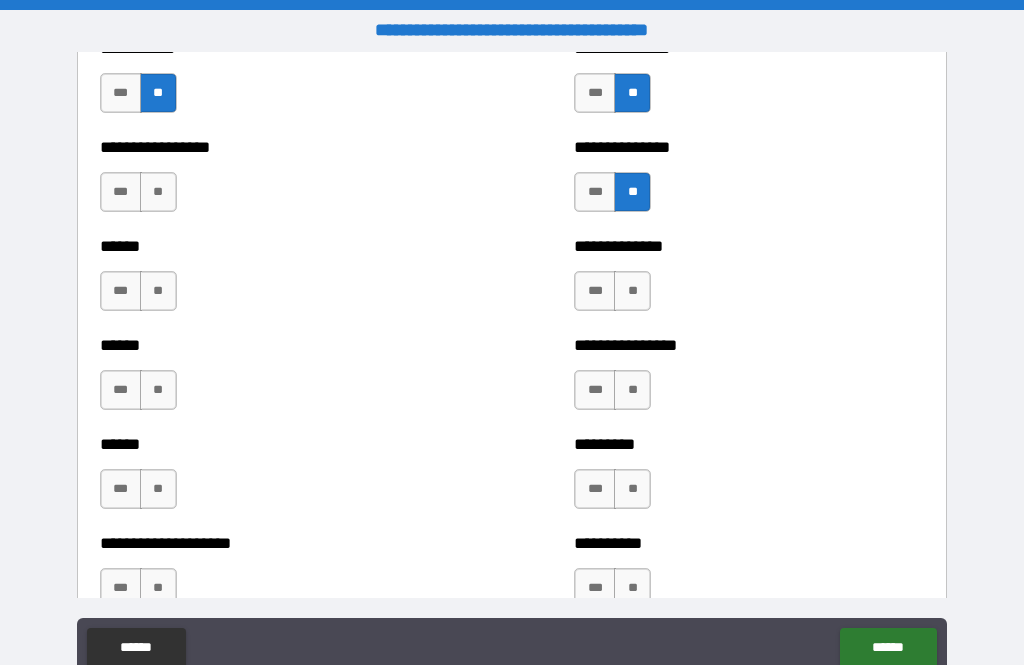 click on "**" at bounding box center (632, 291) 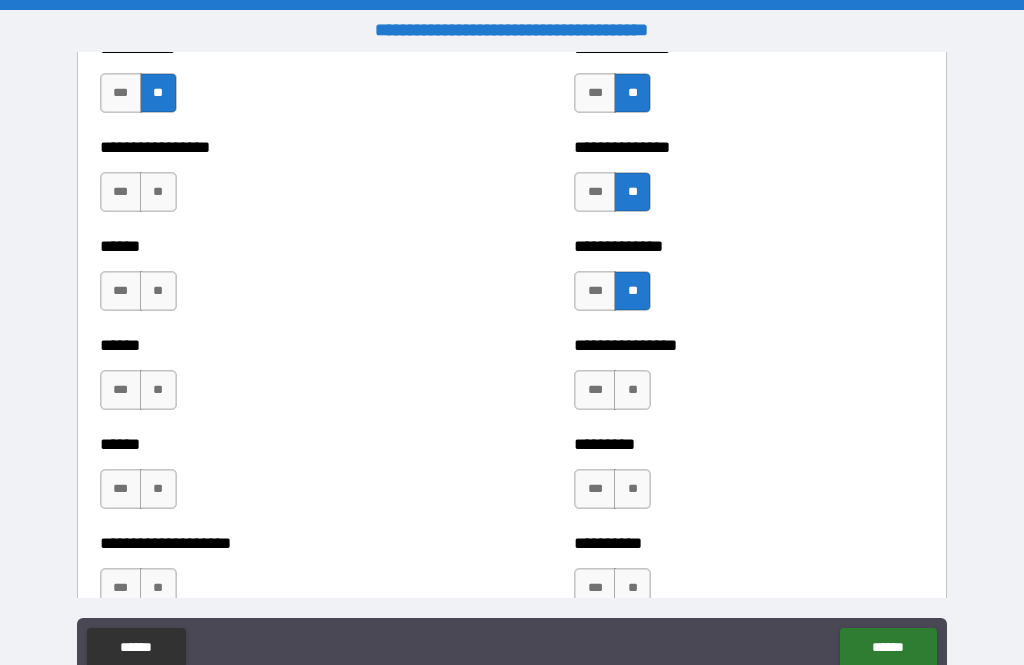 click on "**" at bounding box center [632, 390] 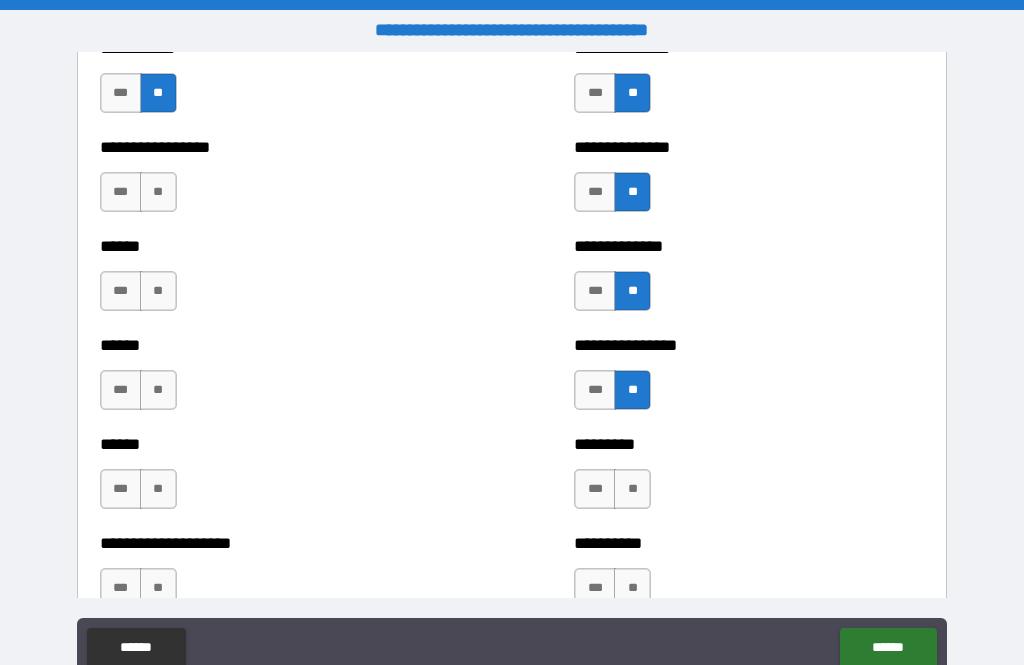 click on "**" at bounding box center [632, 489] 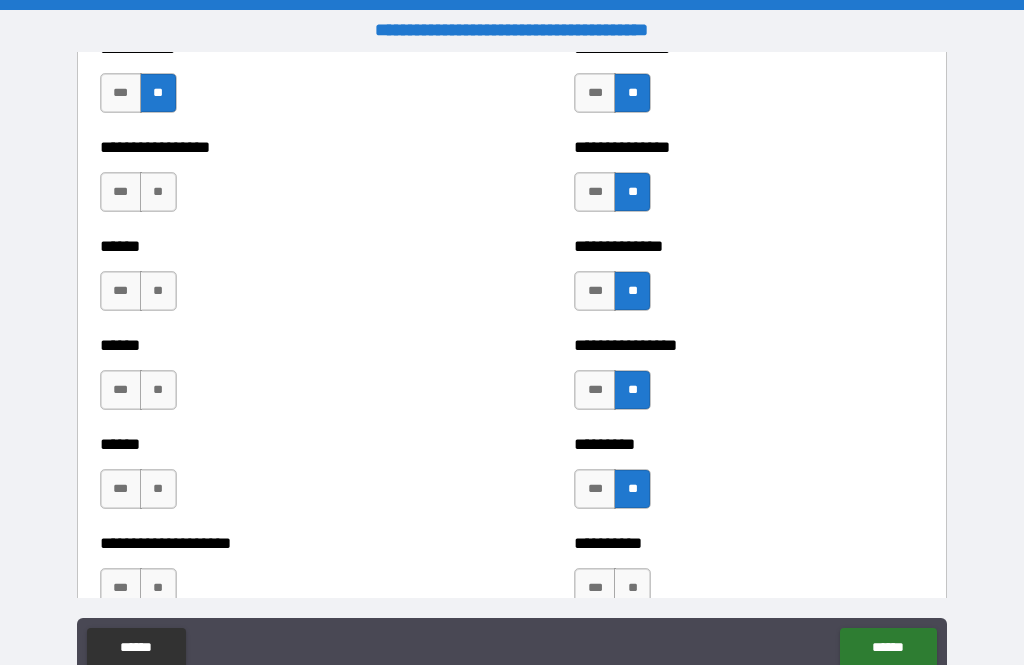 click on "**" at bounding box center [632, 588] 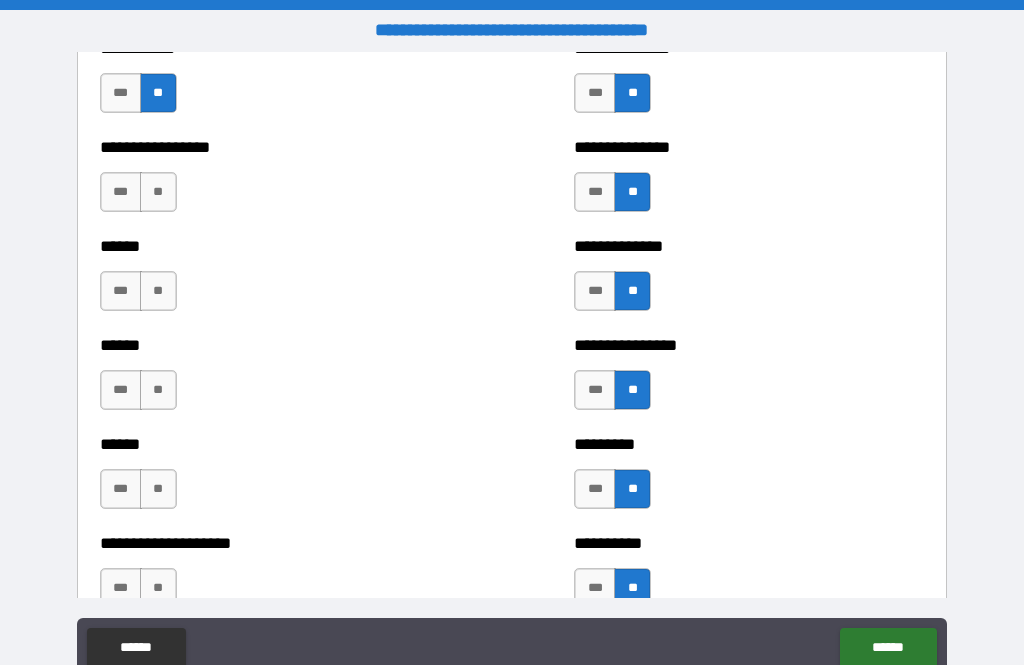 click on "**" at bounding box center (158, 489) 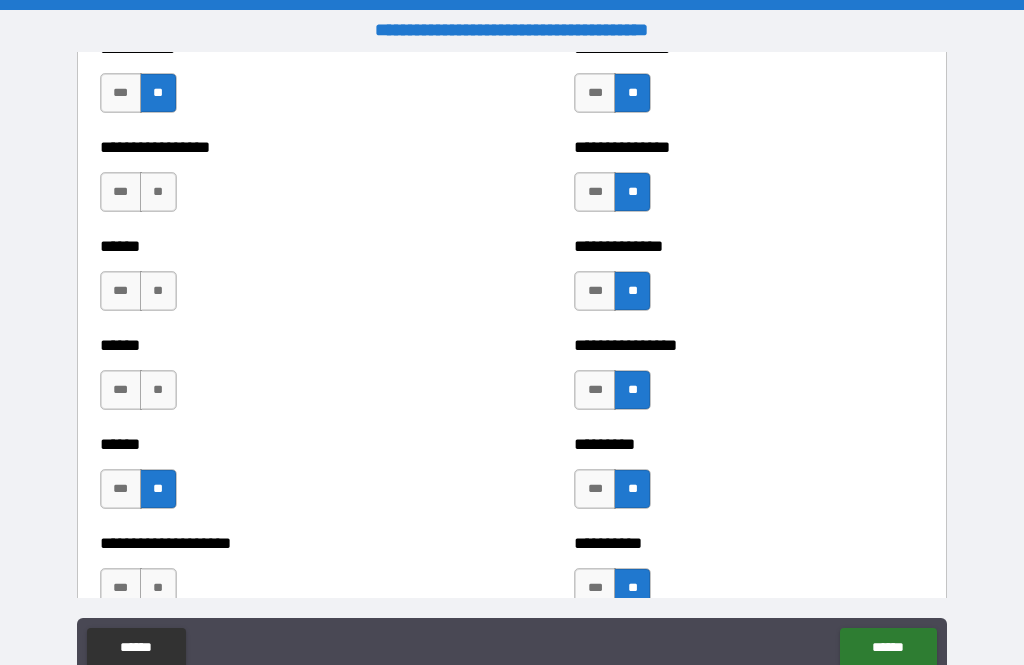 click on "**" at bounding box center [158, 390] 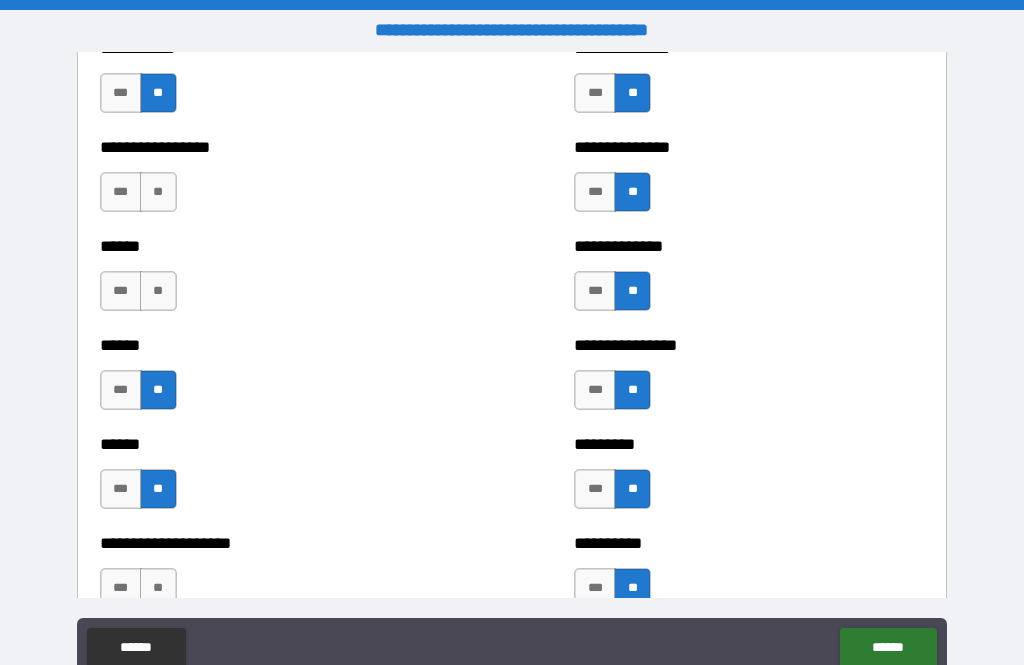 click on "**" at bounding box center (158, 291) 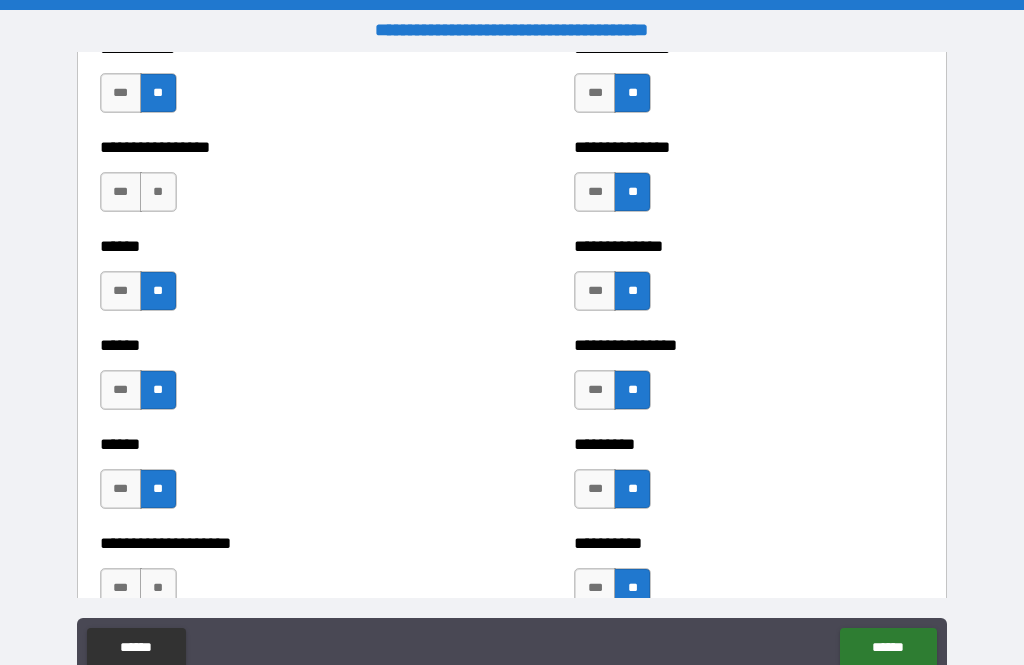 click on "**" at bounding box center (158, 192) 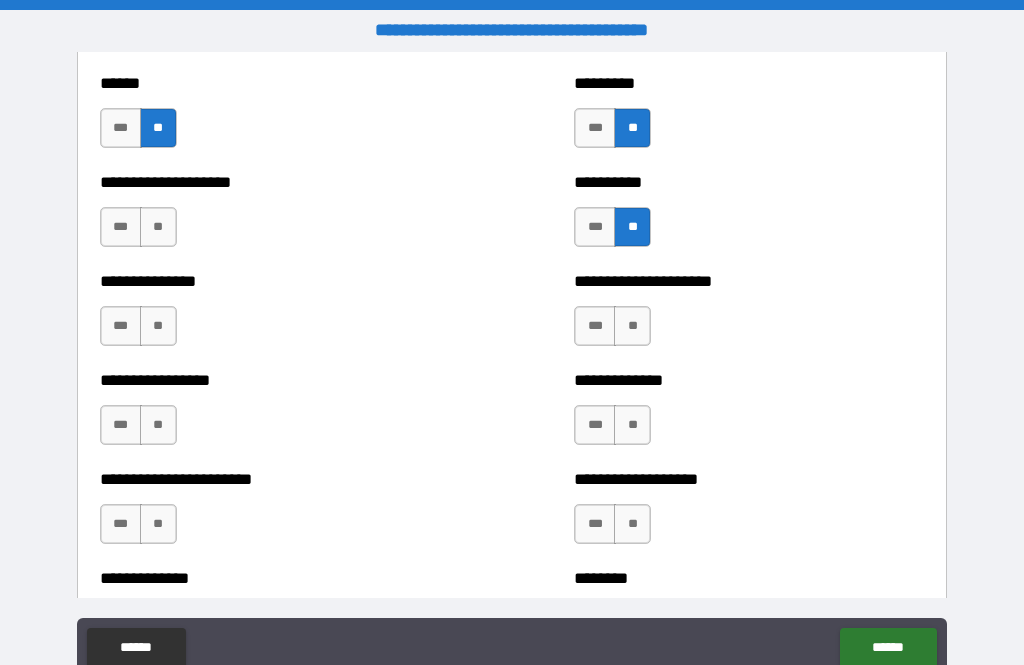scroll, scrollTop: 3194, scrollLeft: 0, axis: vertical 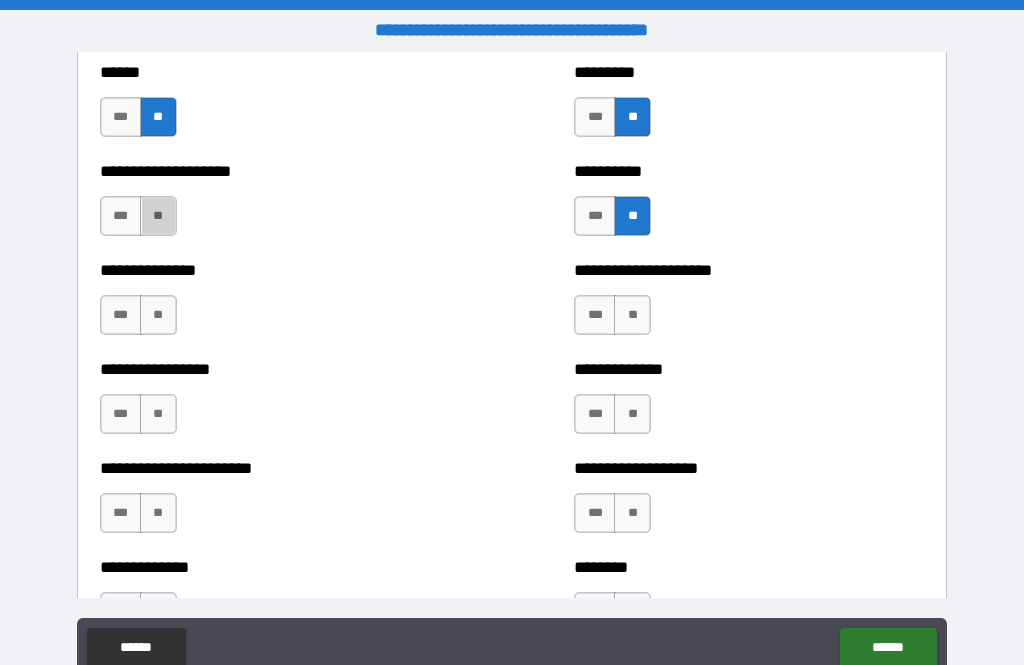 click on "**" at bounding box center [158, 216] 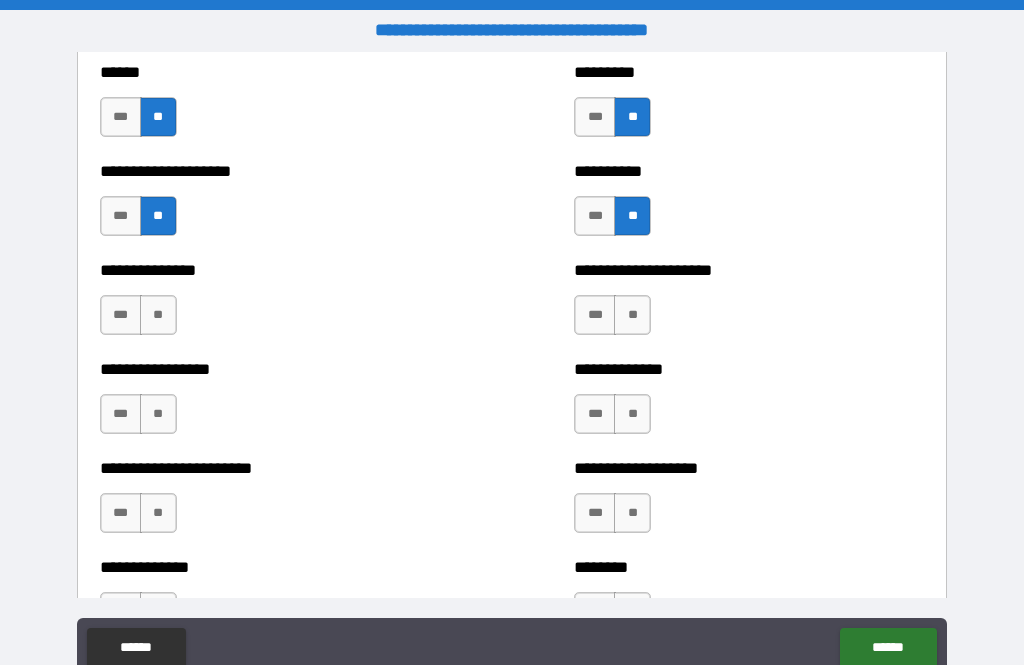click on "**" at bounding box center [158, 315] 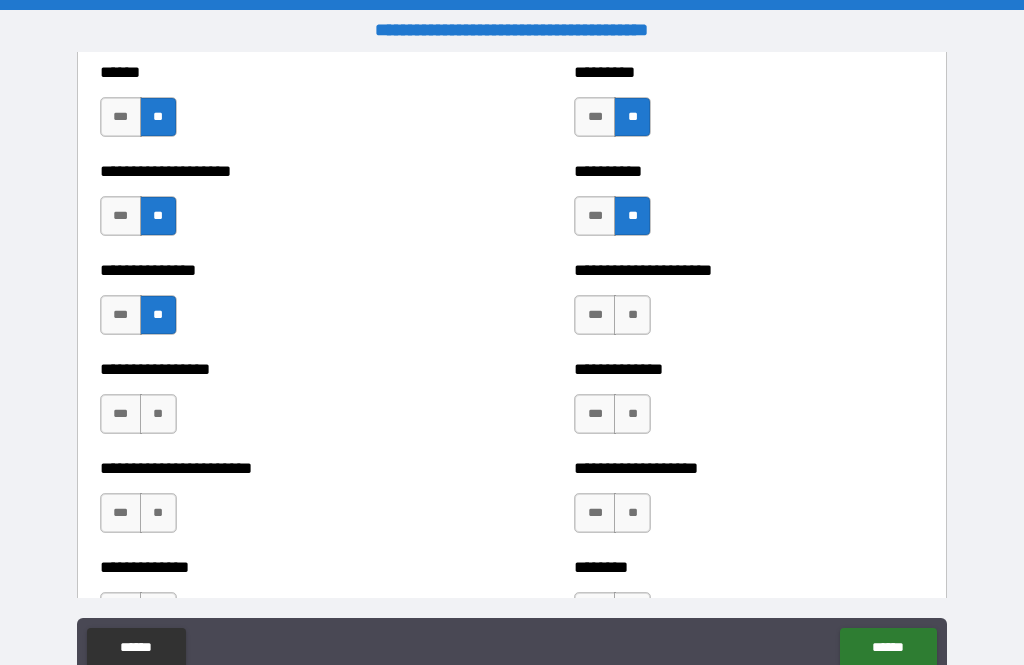 click on "**" at bounding box center [158, 414] 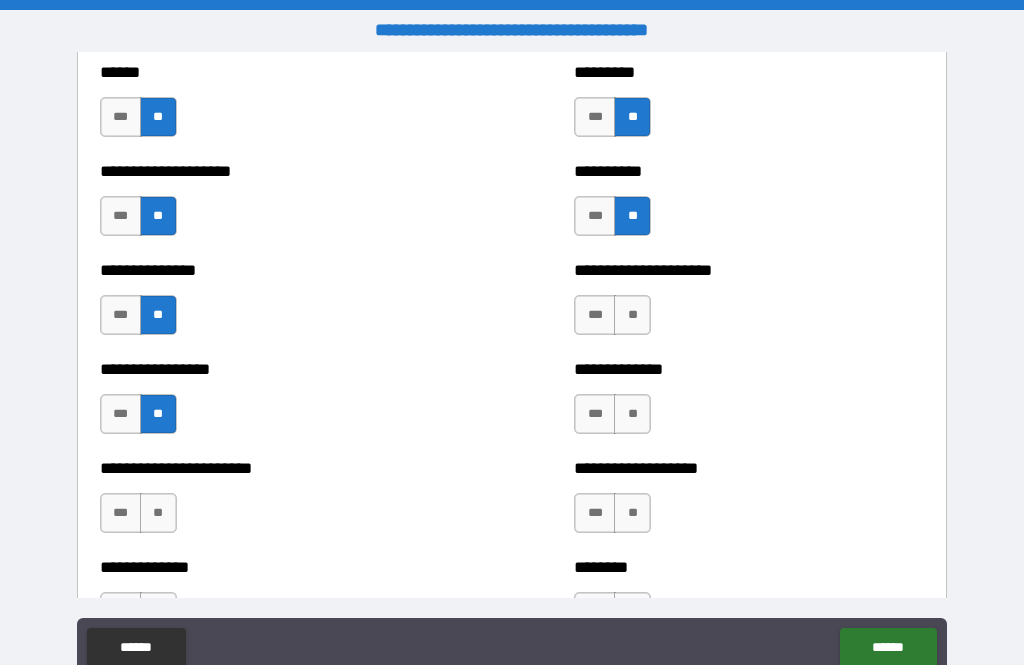 click on "**" at bounding box center [158, 513] 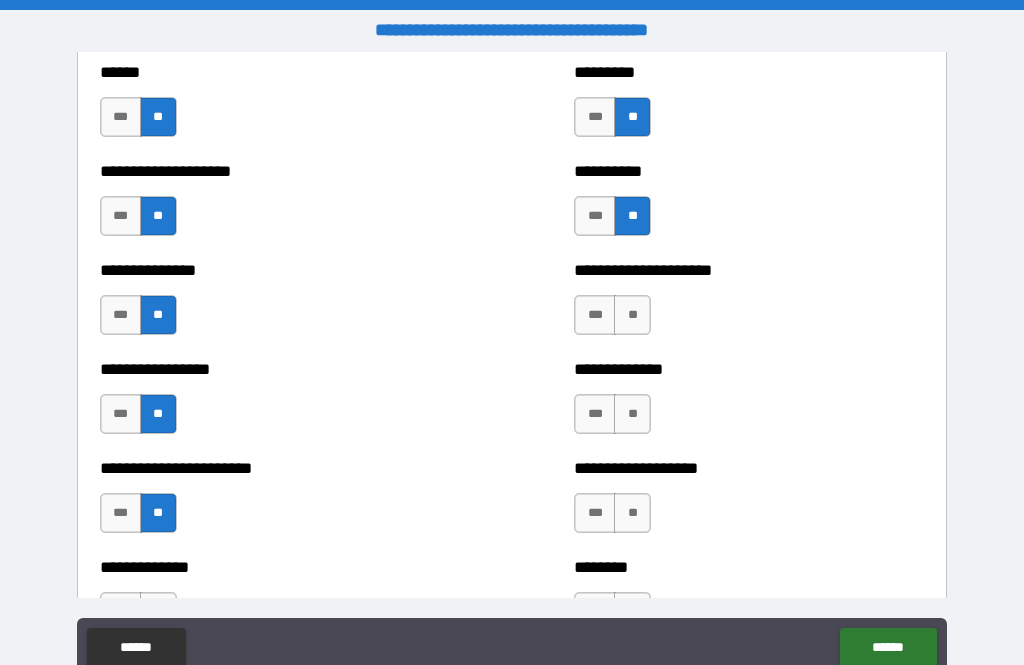 click on "**" at bounding box center [632, 315] 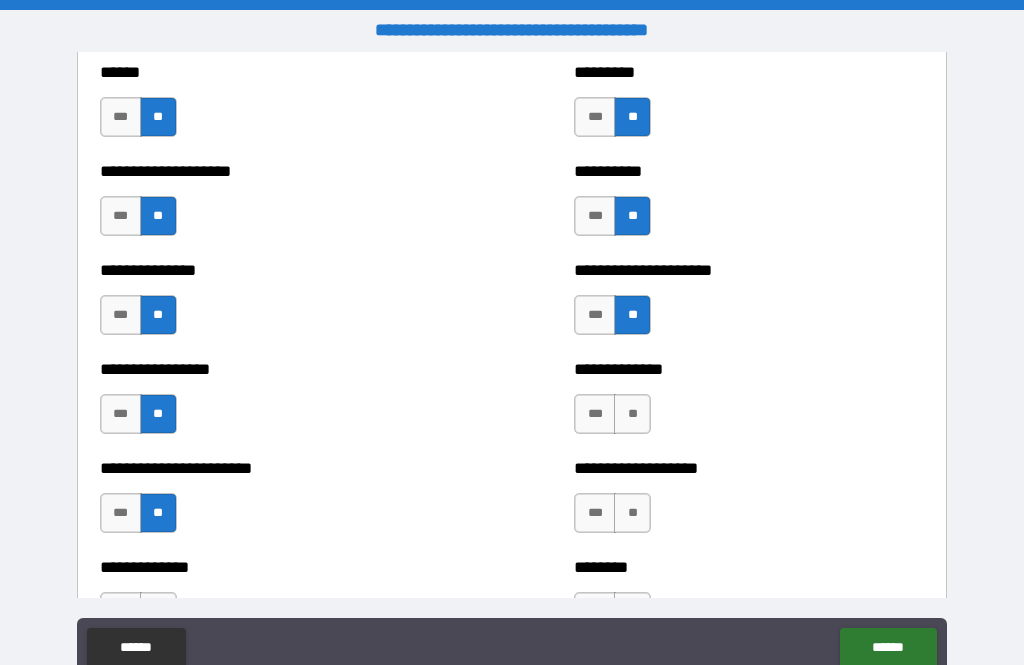 click on "**" at bounding box center (632, 414) 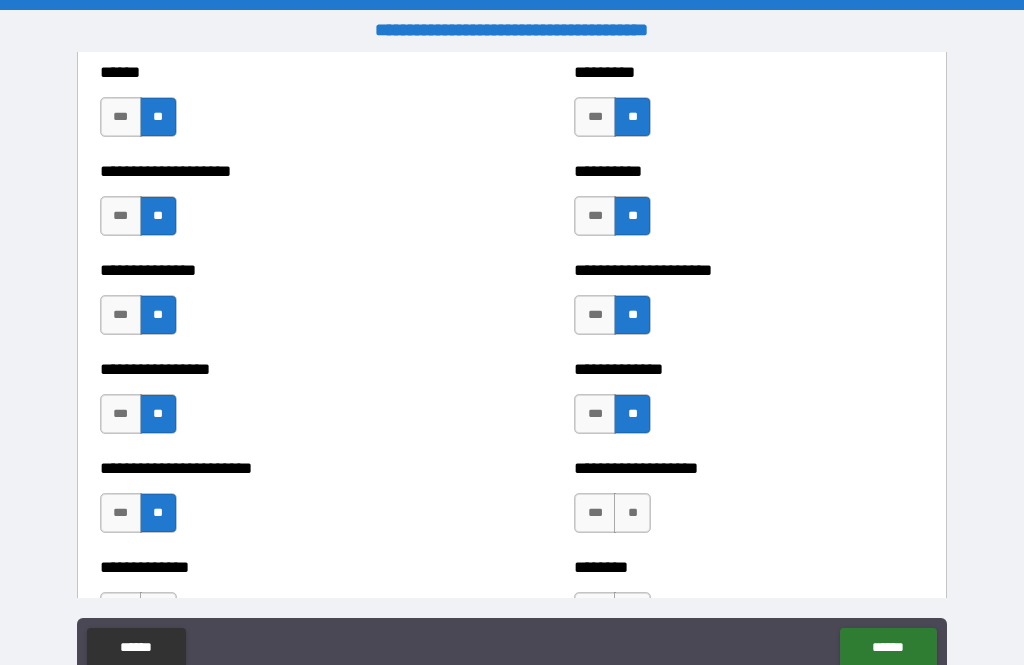 click on "**" at bounding box center [632, 513] 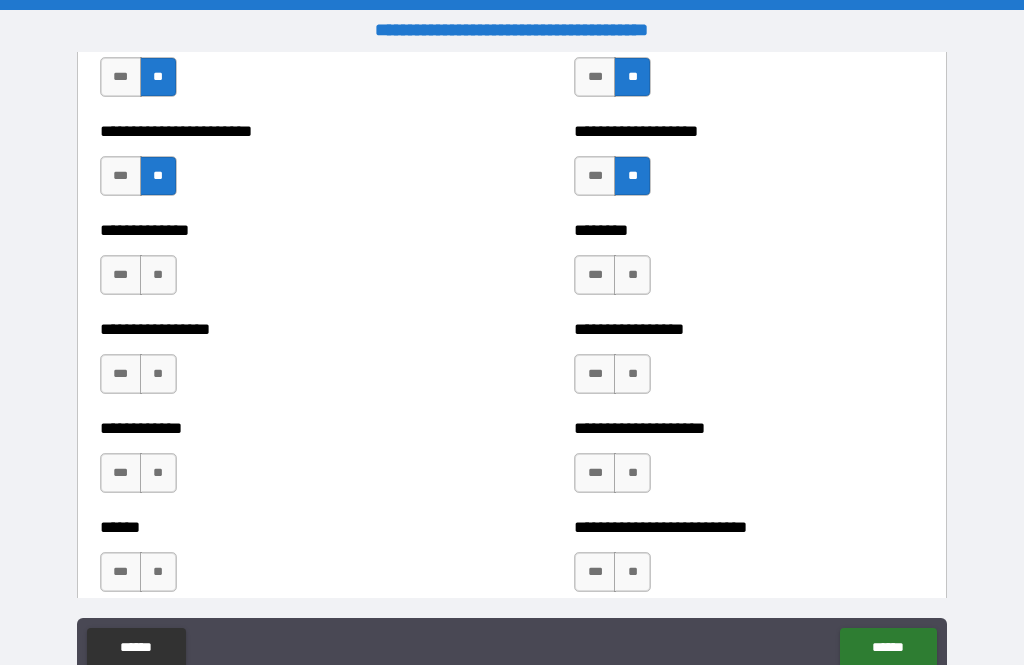 scroll, scrollTop: 3533, scrollLeft: 0, axis: vertical 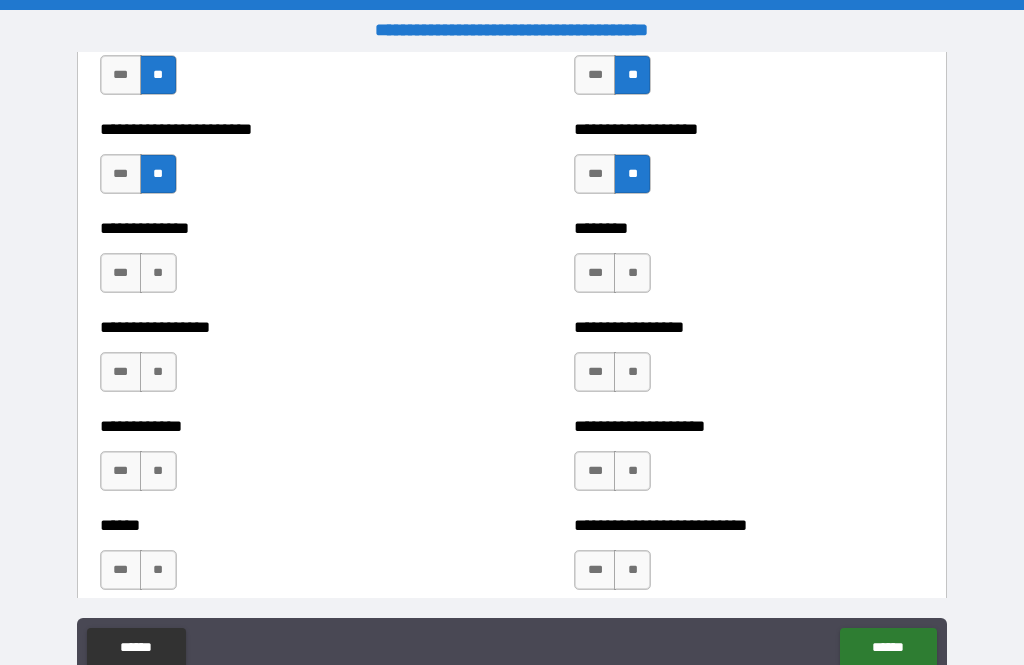 click on "**" at bounding box center (632, 273) 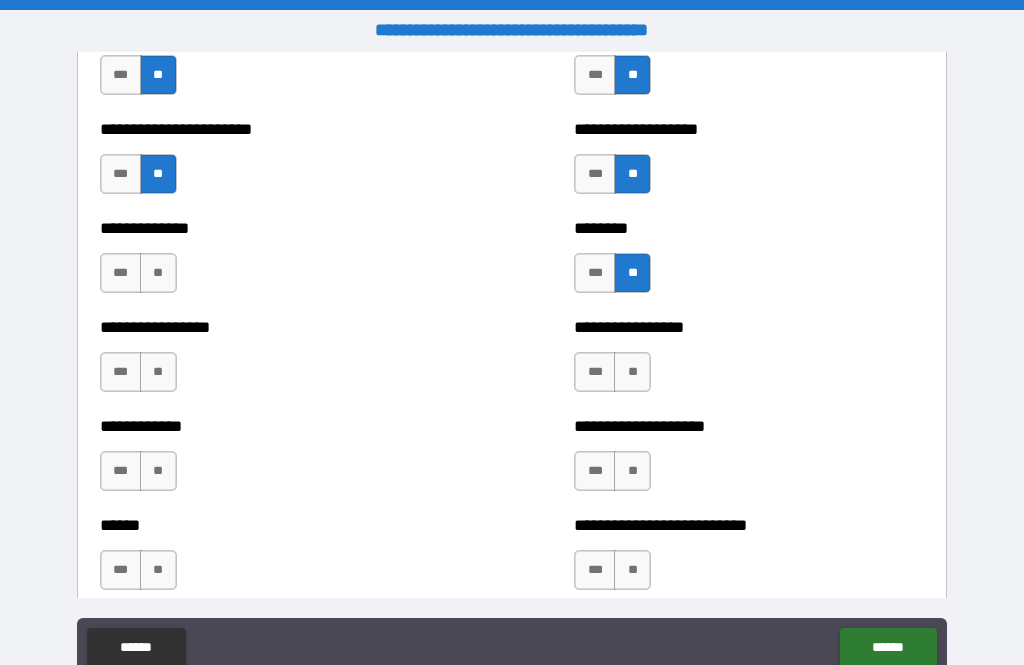 click on "**" at bounding box center (632, 372) 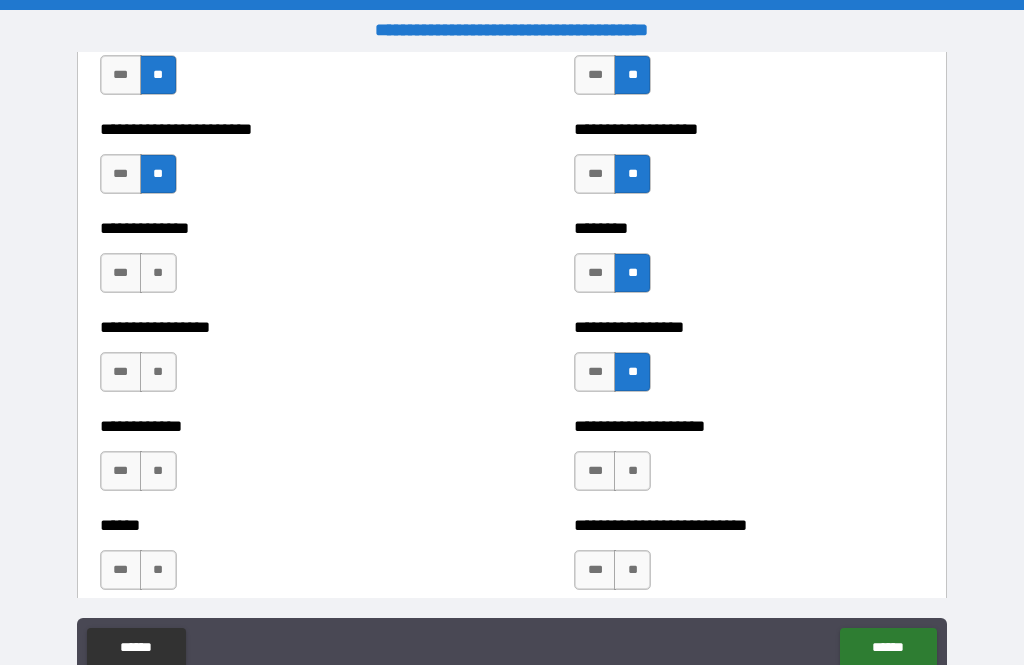 click on "**" at bounding box center (632, 471) 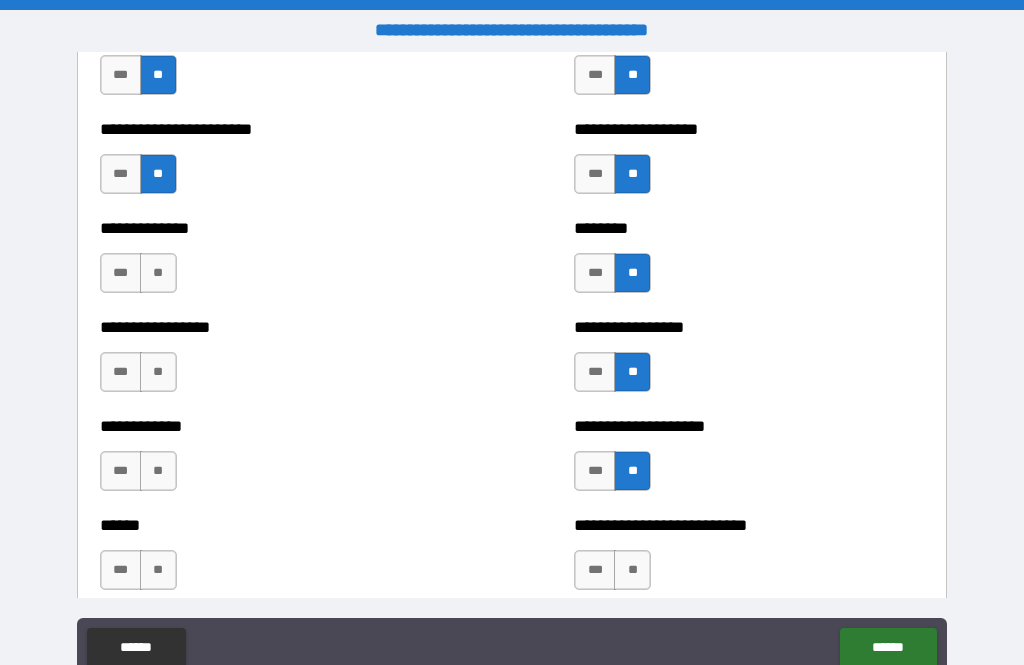 click on "**" at bounding box center [632, 570] 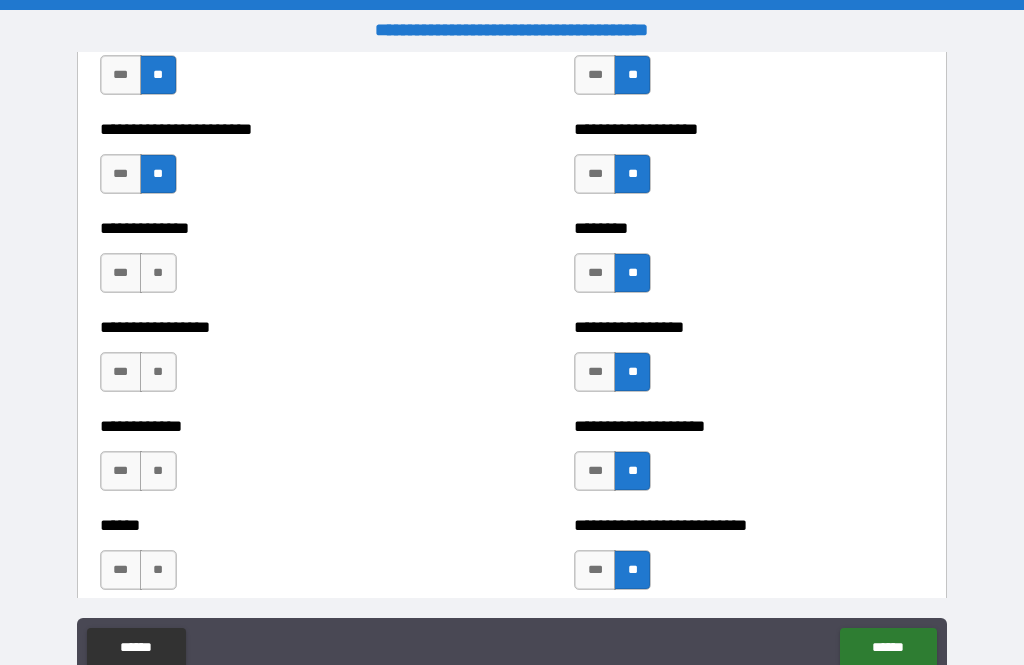 click on "**" at bounding box center [158, 570] 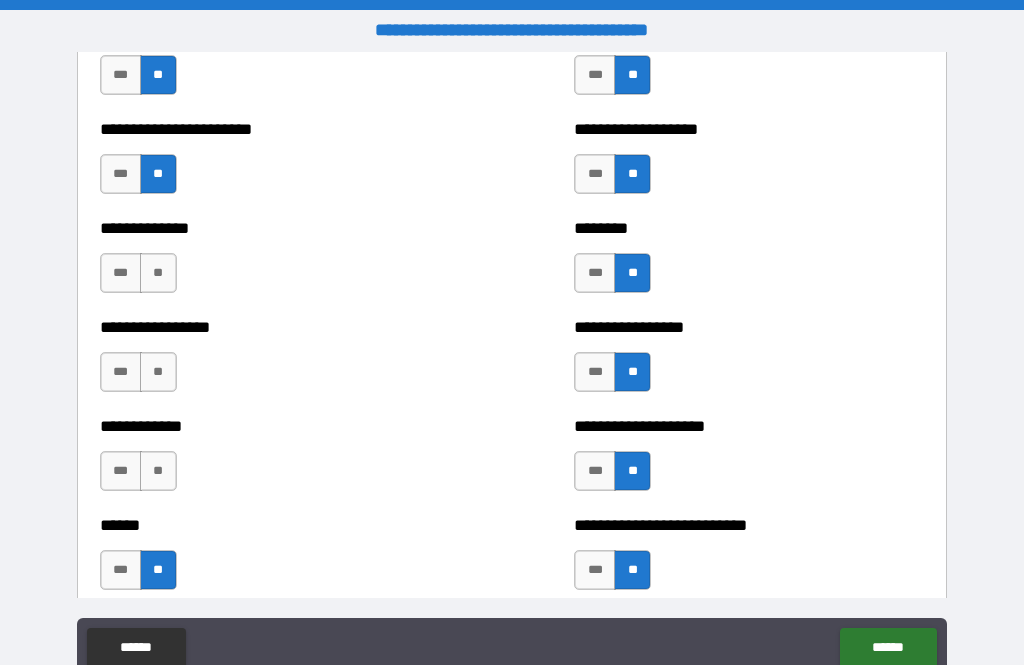 click on "**" at bounding box center (158, 471) 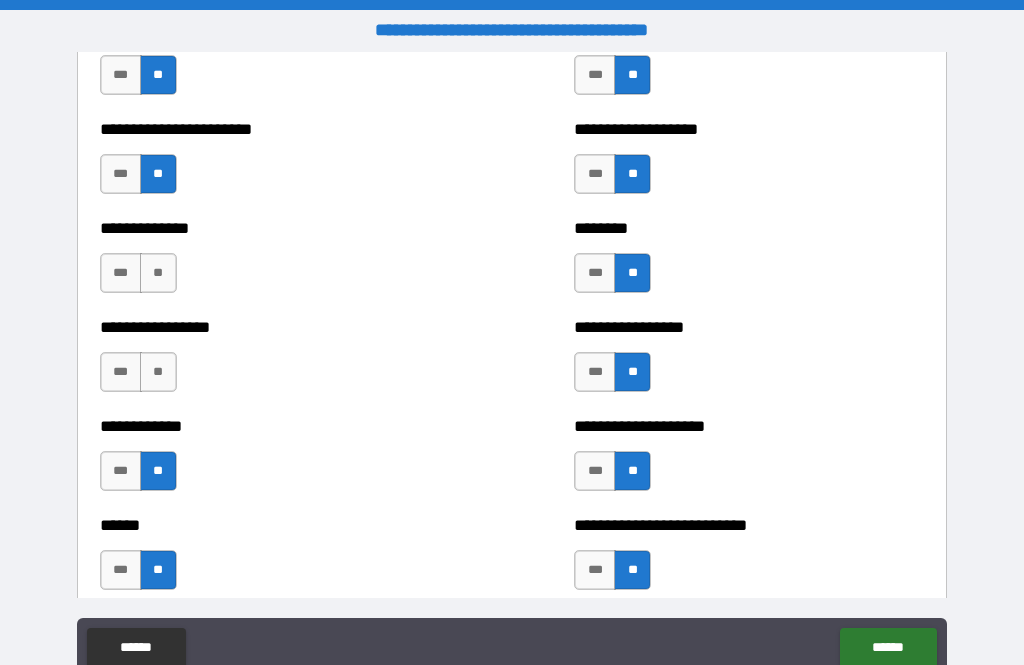 click on "**" at bounding box center [158, 372] 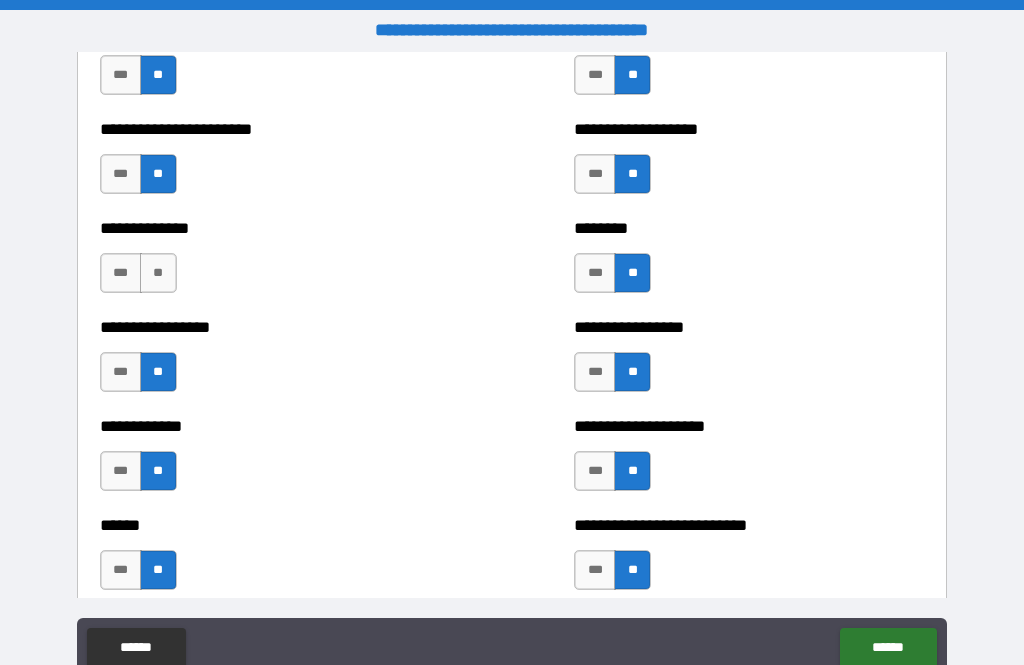 click on "**" at bounding box center (158, 273) 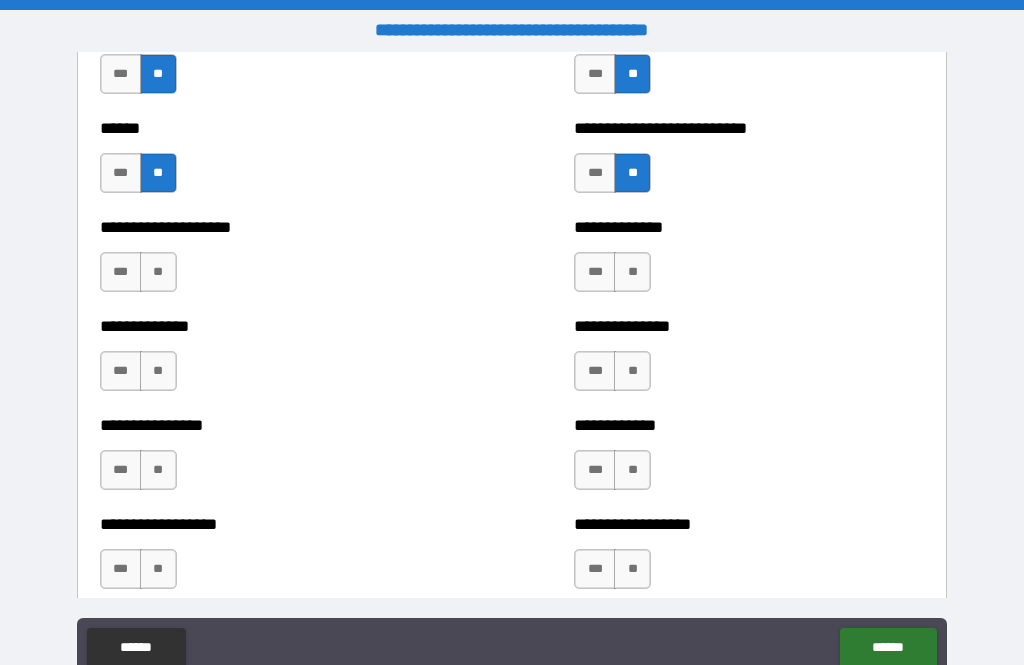 scroll, scrollTop: 3939, scrollLeft: 0, axis: vertical 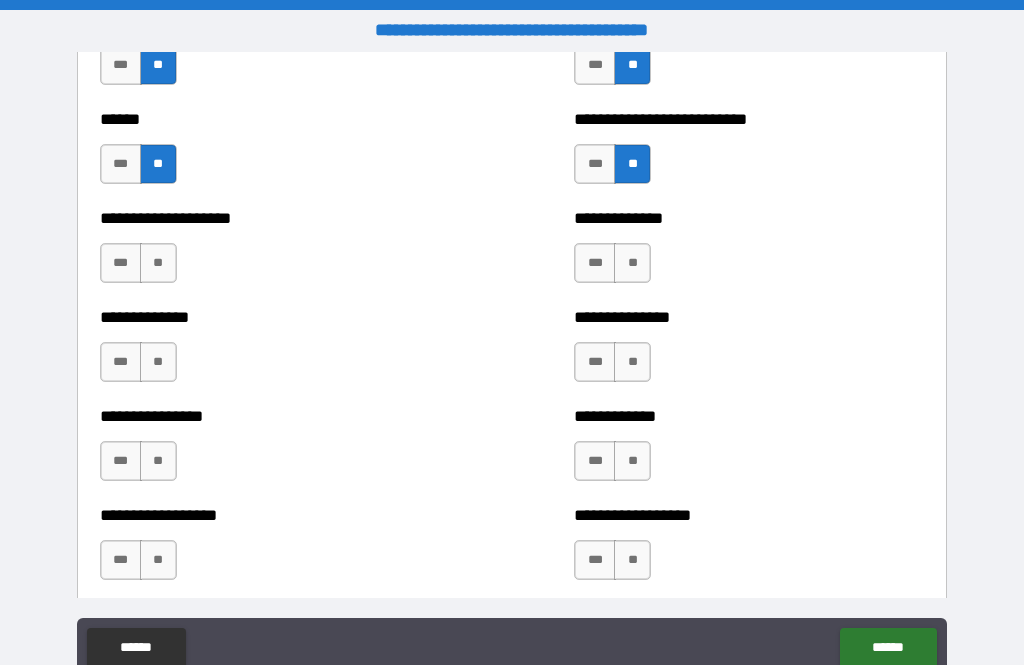 click on "**" at bounding box center (632, 263) 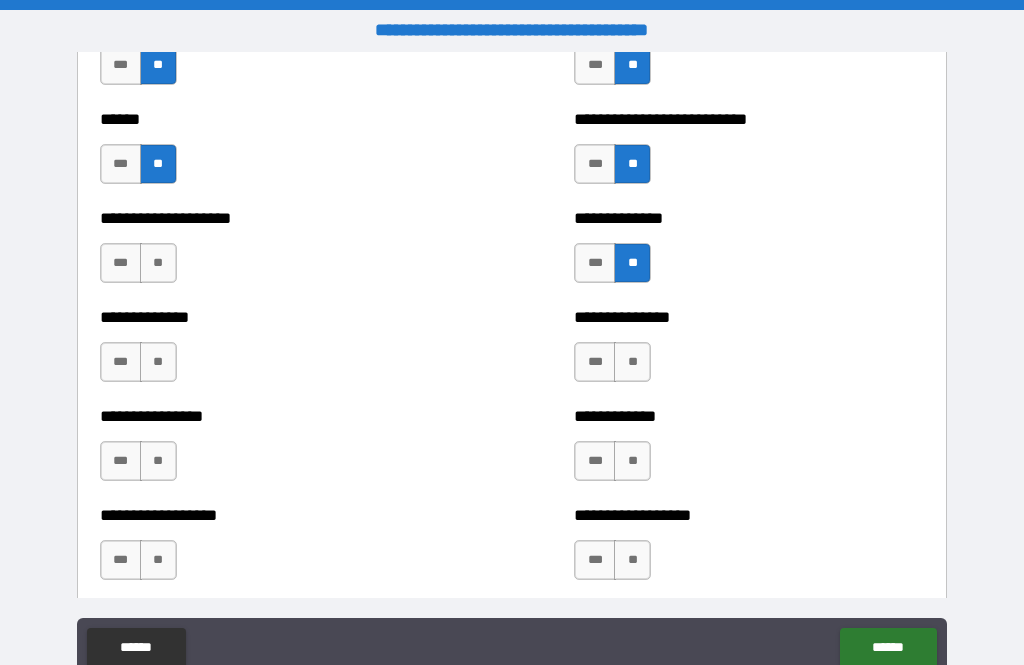 click on "**" at bounding box center (632, 362) 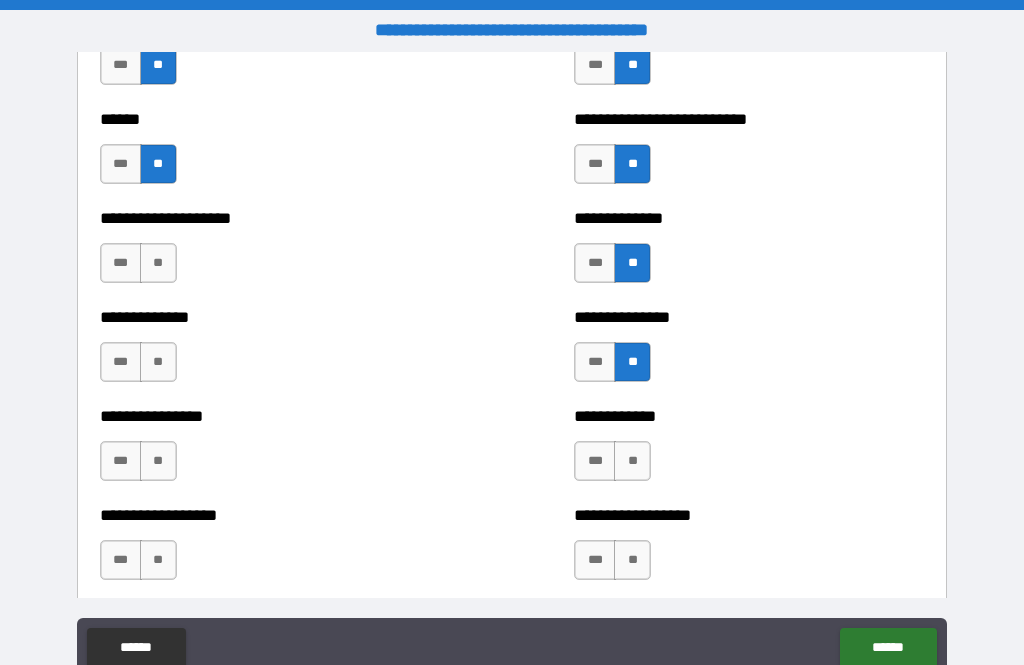 click on "**" at bounding box center (632, 461) 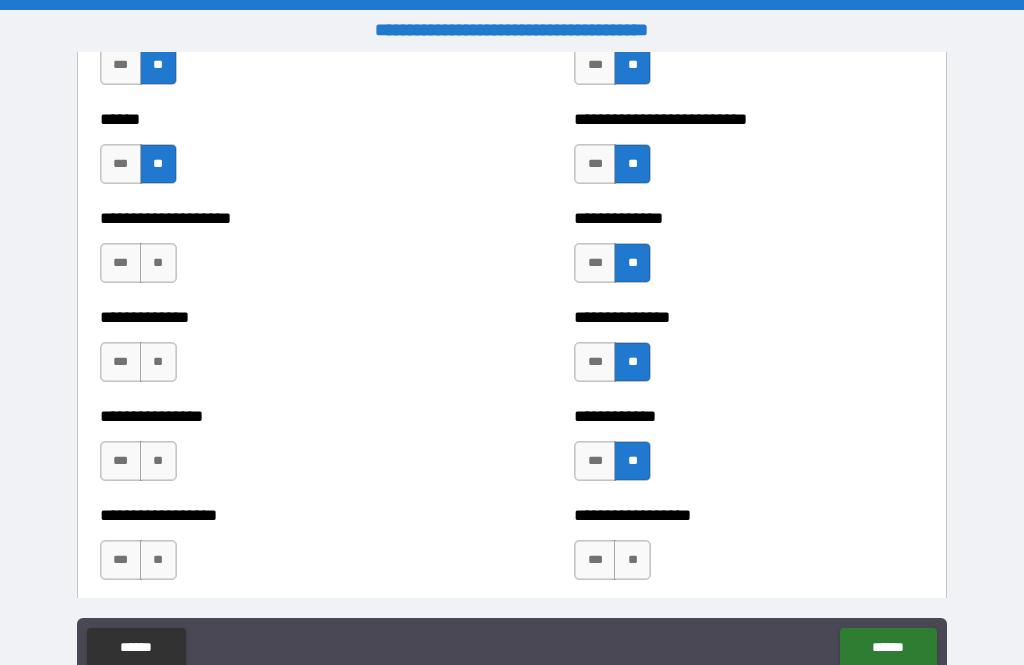 click on "**" at bounding box center [632, 560] 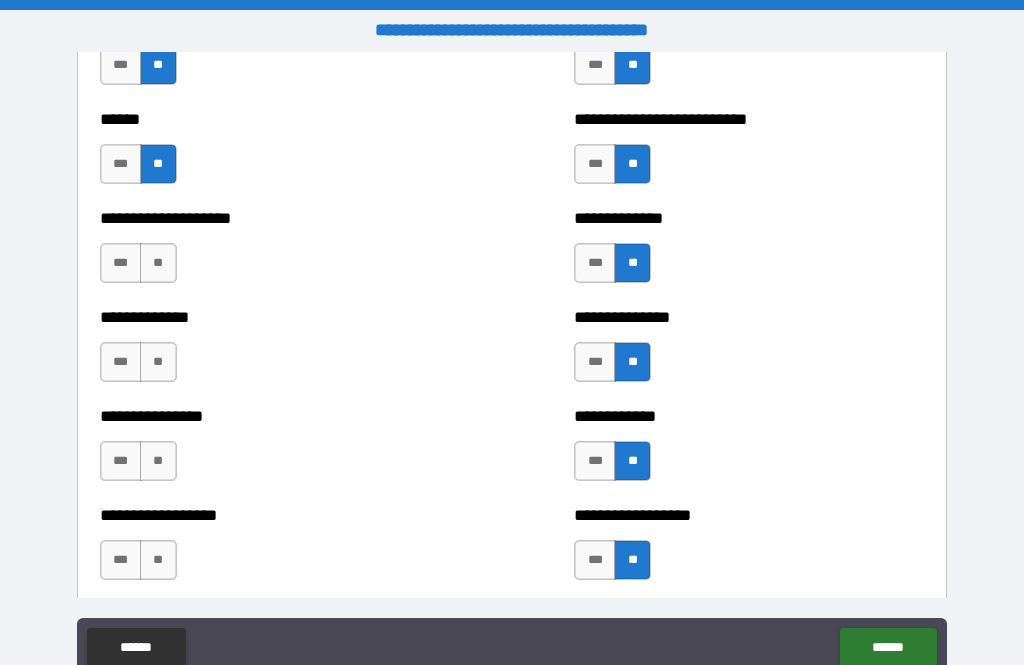 click on "**" at bounding box center (158, 560) 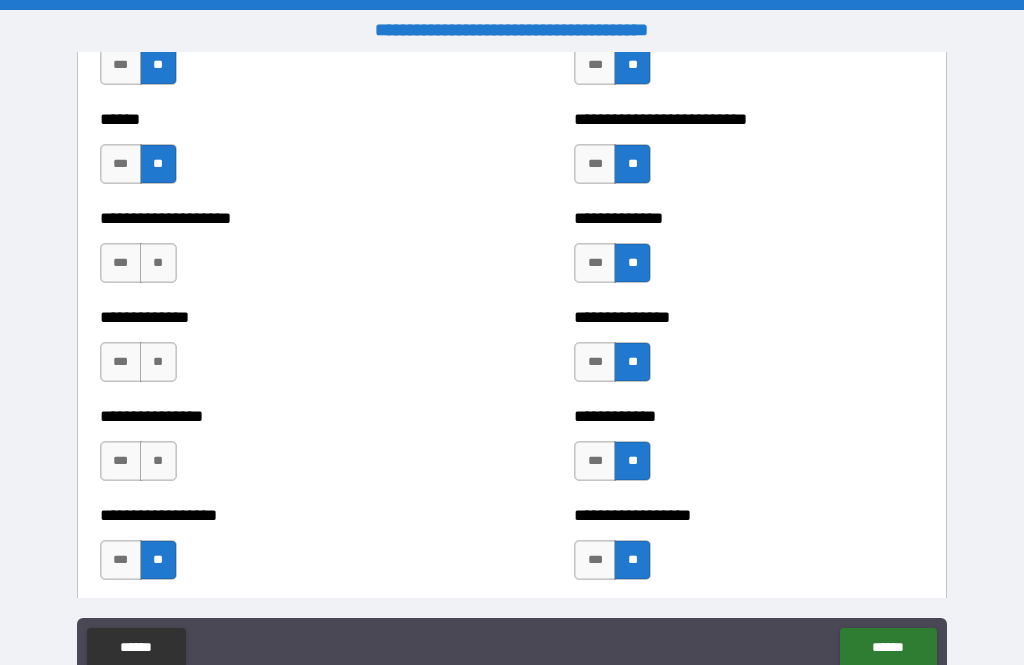 click on "**" at bounding box center [158, 461] 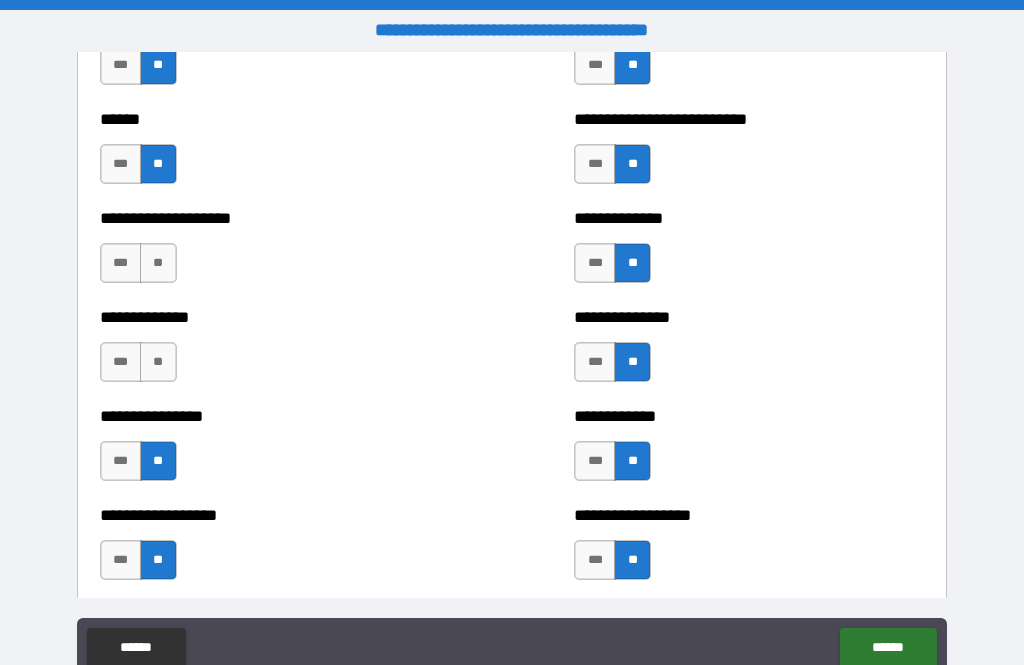 click on "**" at bounding box center [158, 362] 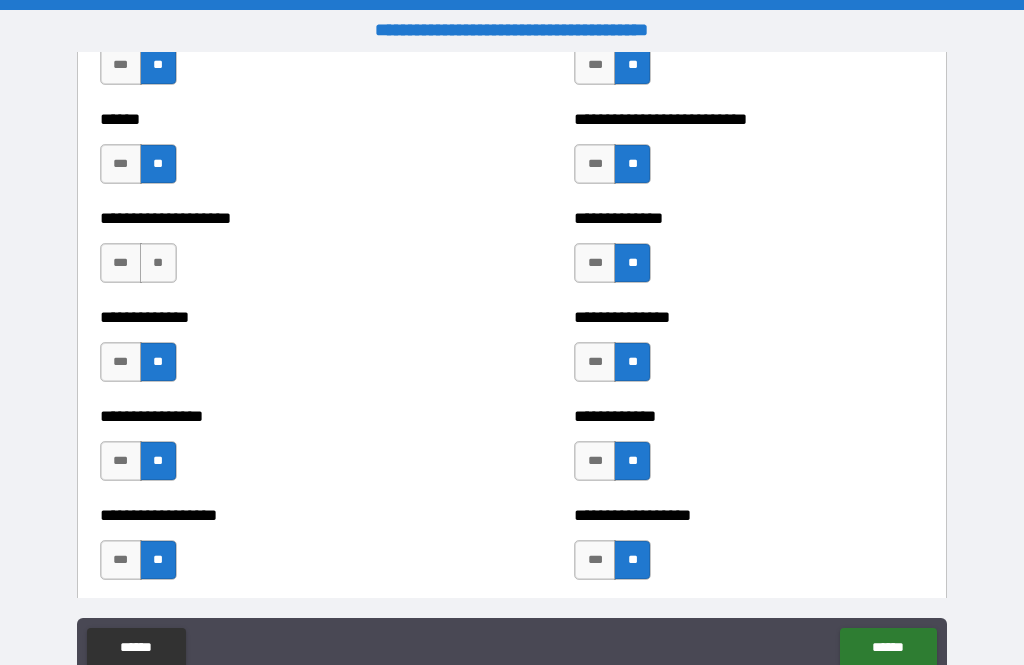 click on "**" at bounding box center (158, 263) 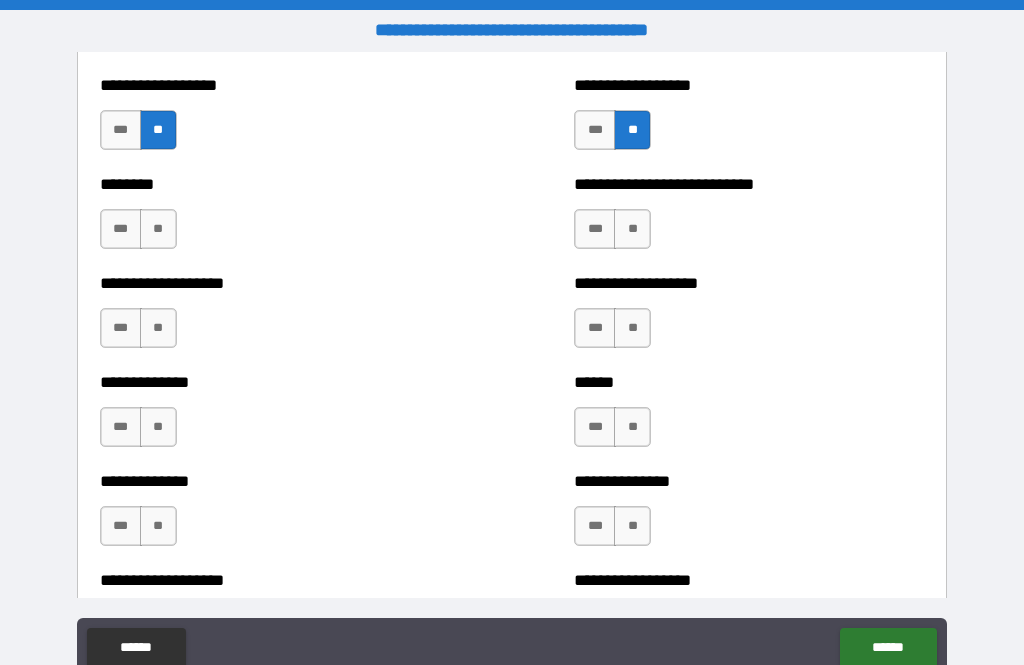 scroll, scrollTop: 4379, scrollLeft: 0, axis: vertical 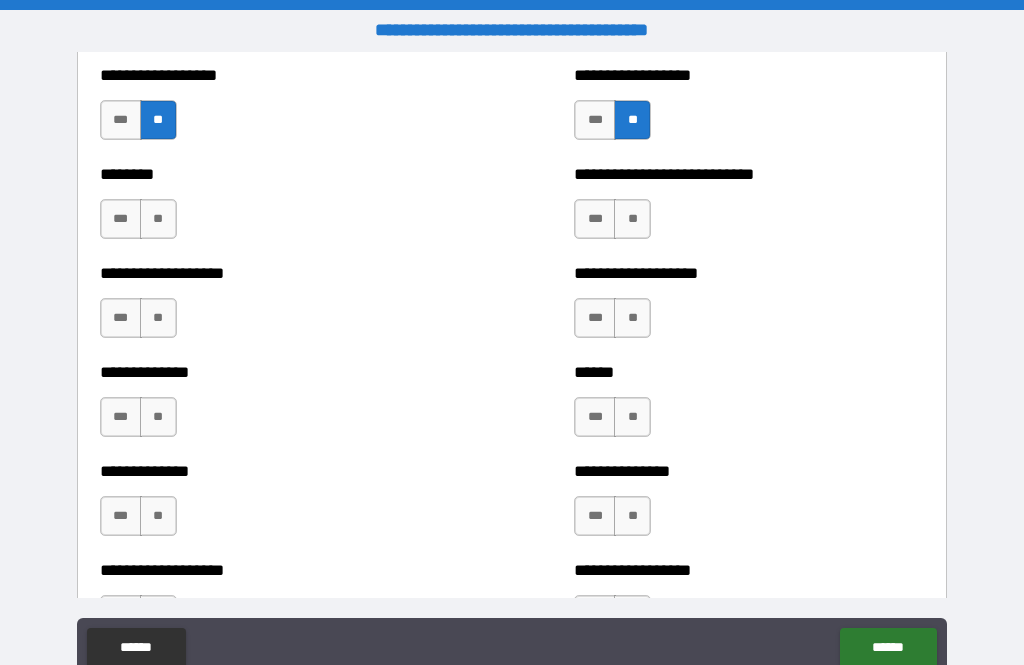 click on "**" at bounding box center (632, 219) 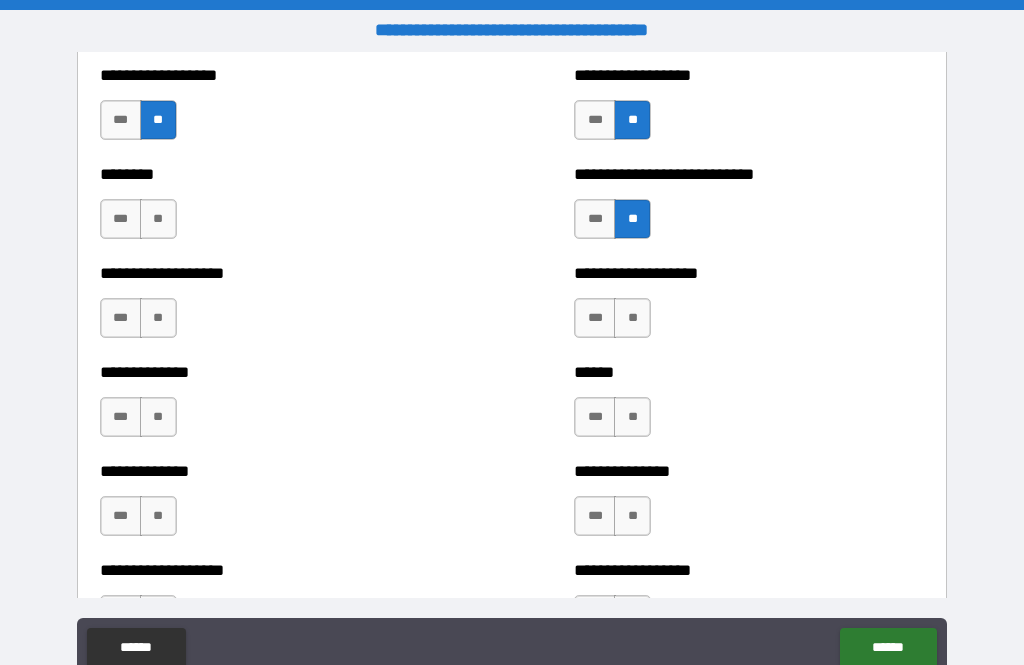click on "**" at bounding box center (632, 318) 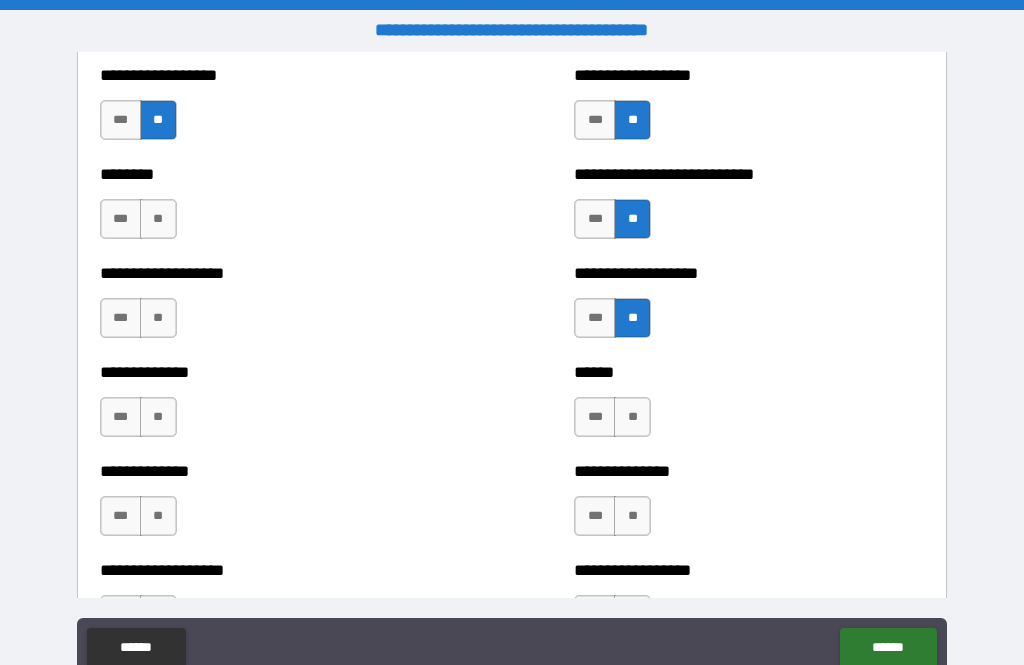 click on "**" at bounding box center [632, 417] 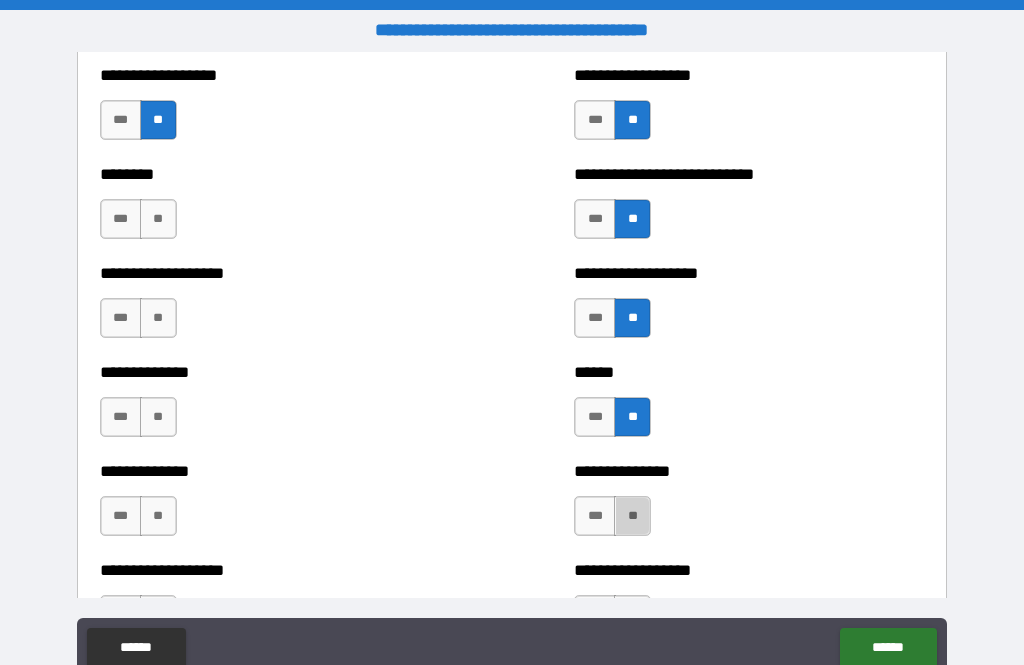 click on "**" at bounding box center [632, 516] 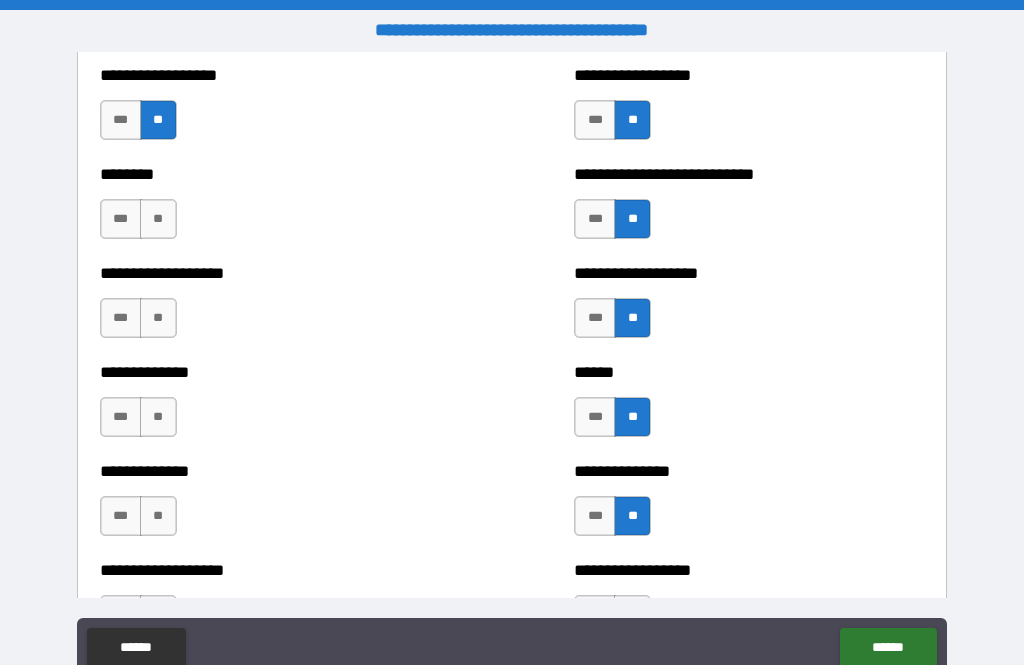 click on "**" at bounding box center (158, 516) 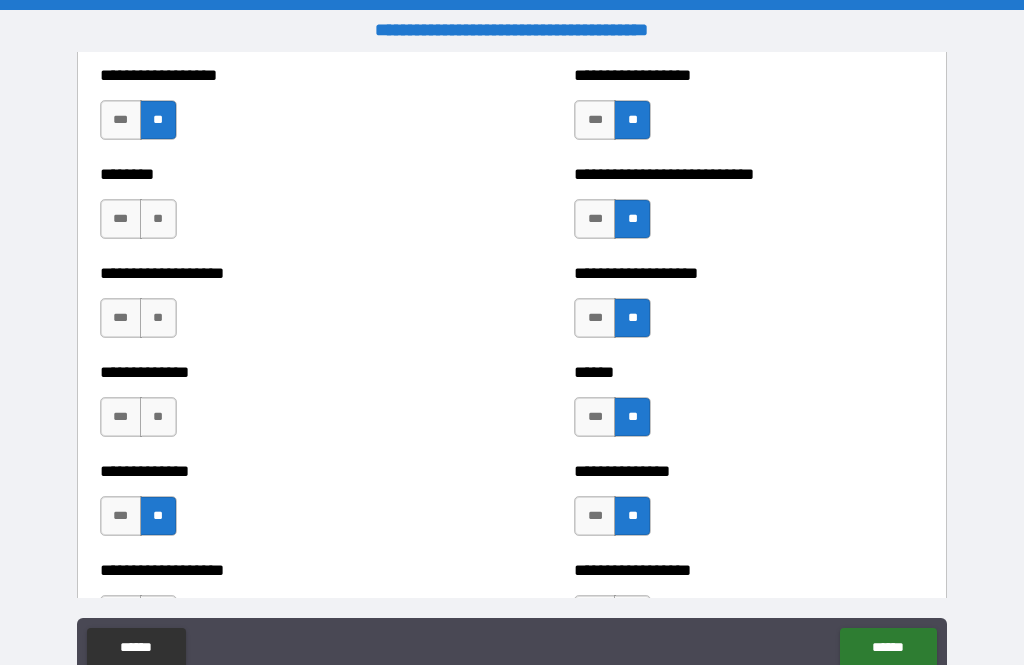 click on "**" at bounding box center (158, 417) 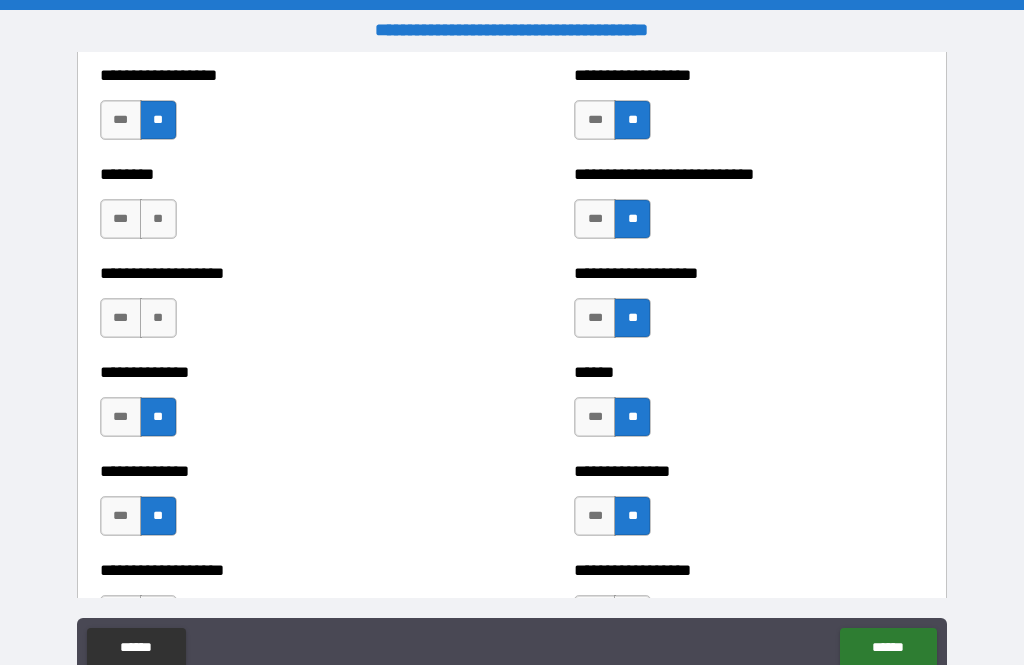 click on "**" at bounding box center (158, 318) 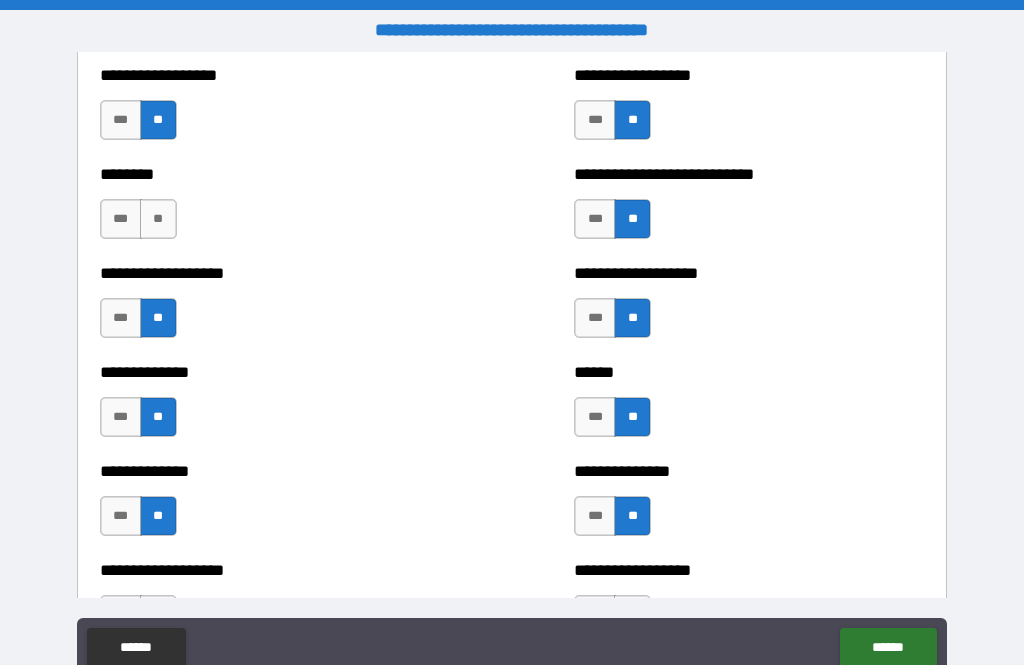 click on "**" at bounding box center (158, 219) 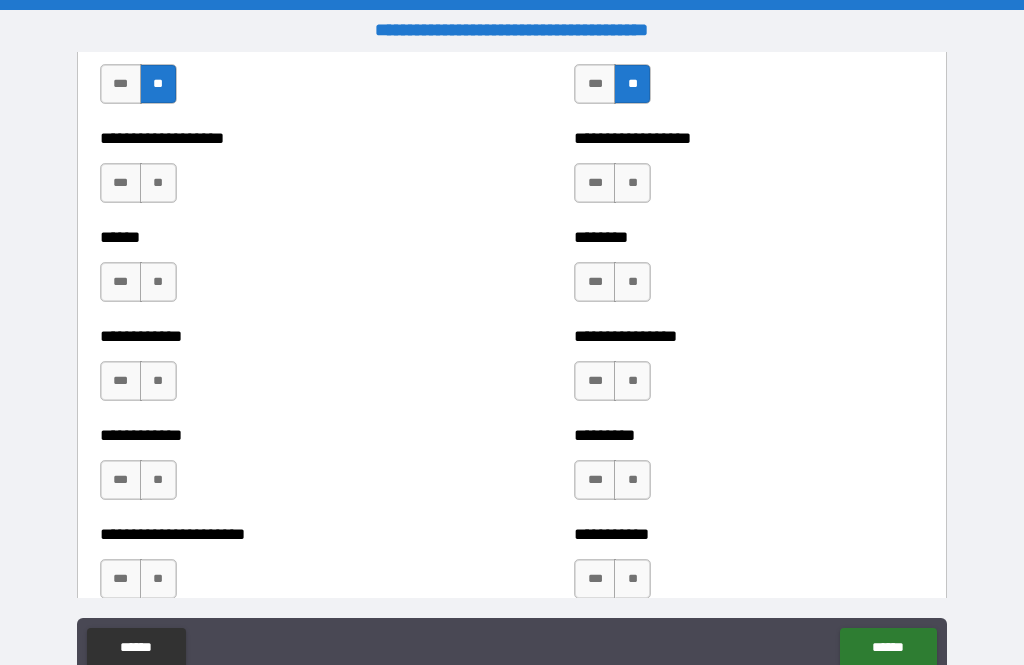 scroll, scrollTop: 4824, scrollLeft: 0, axis: vertical 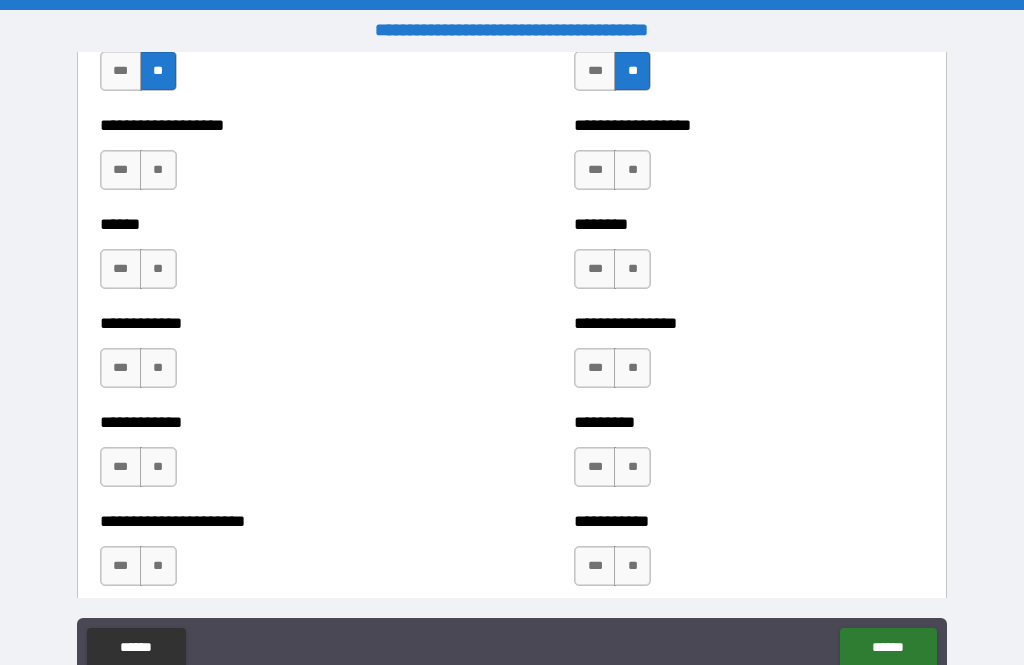 click on "**" at bounding box center [632, 170] 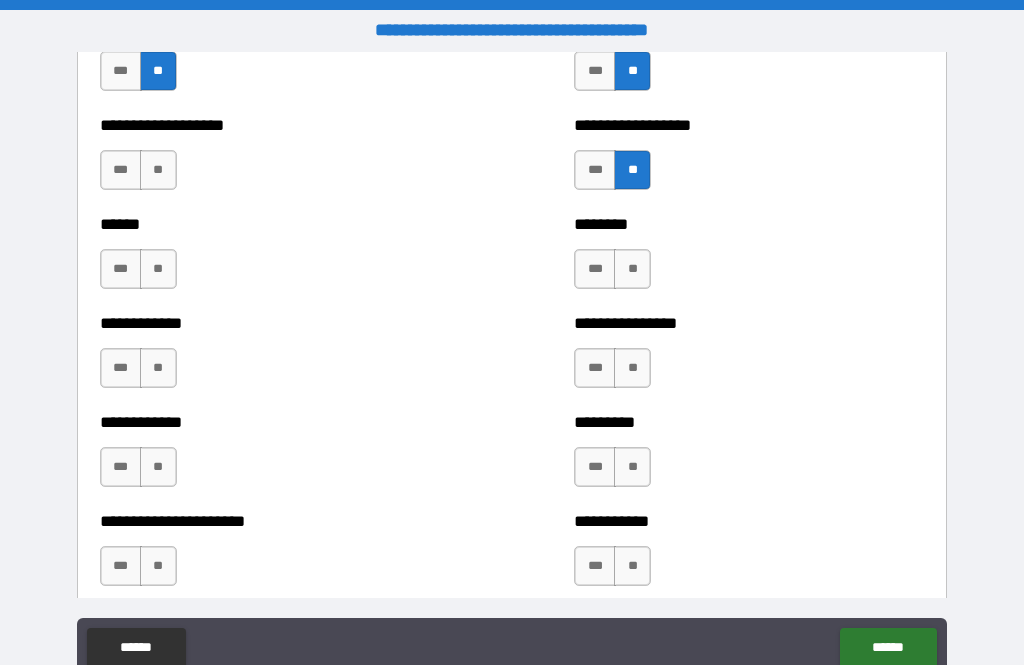click on "**" at bounding box center (632, 269) 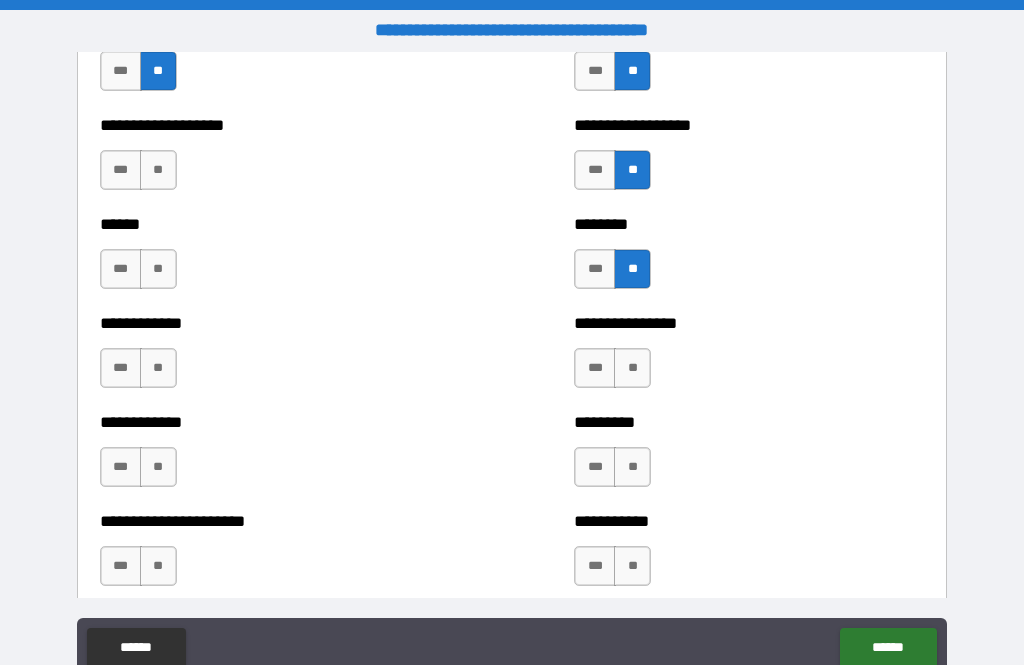 click on "**" at bounding box center [632, 368] 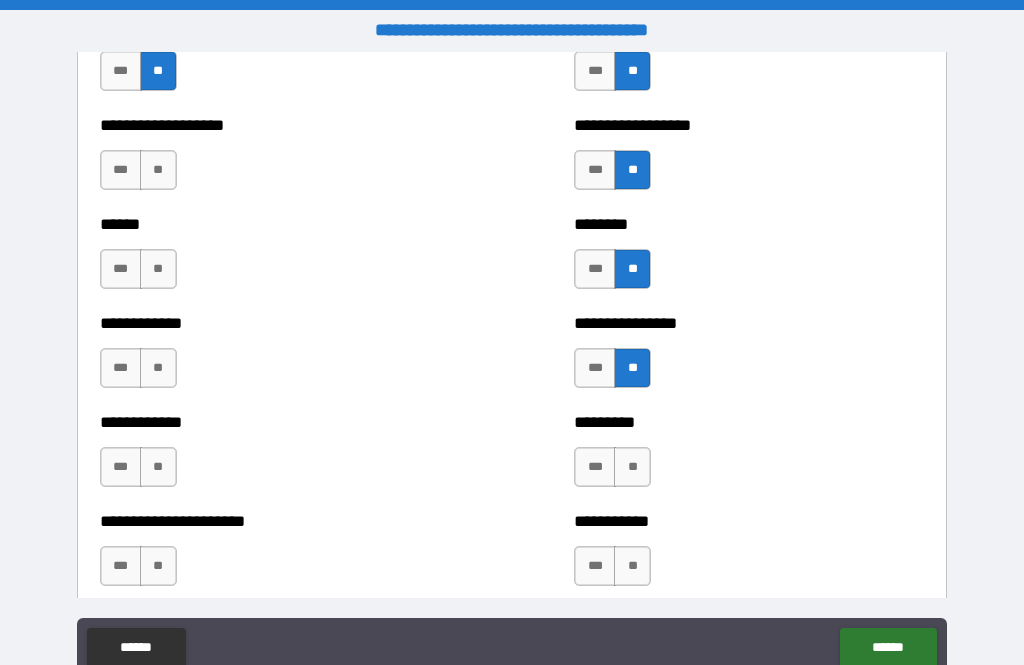 click on "**" at bounding box center [632, 467] 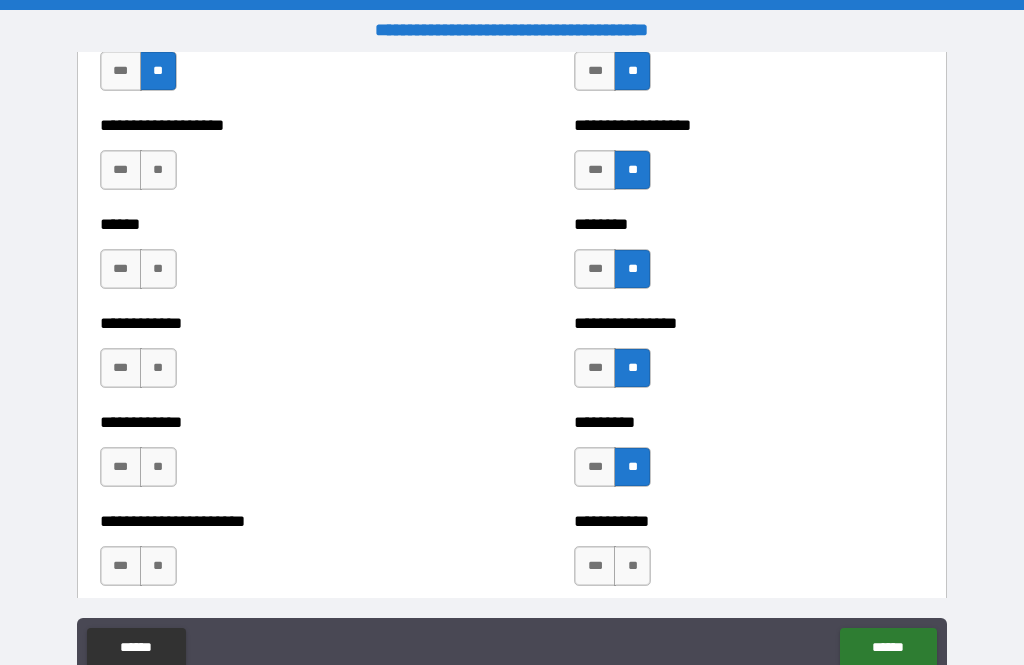 click on "**" at bounding box center (632, 566) 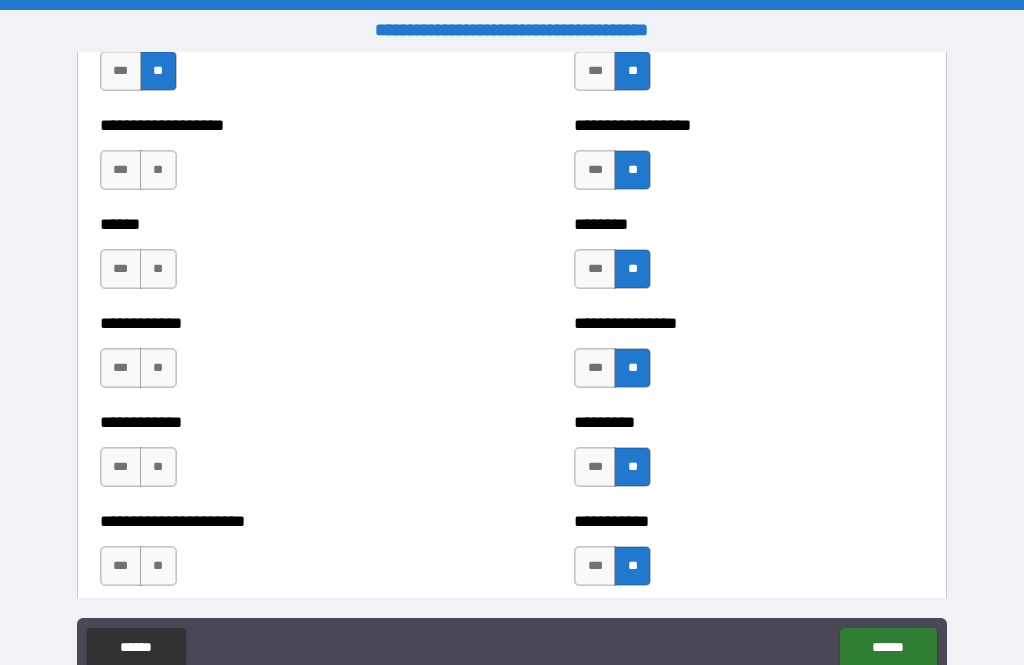 click on "**" at bounding box center [158, 566] 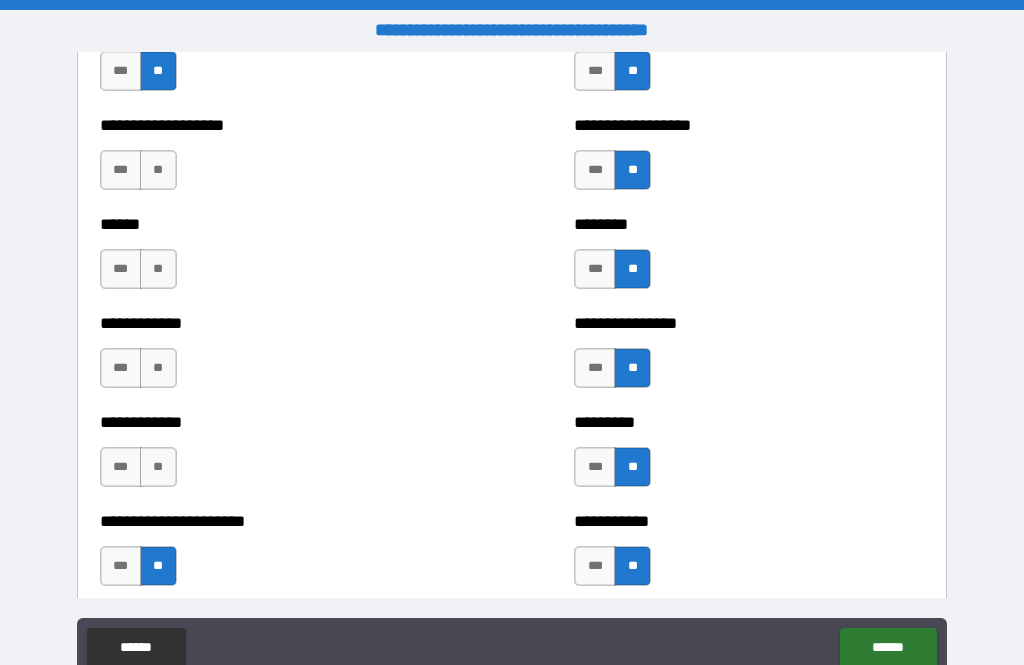 click on "**" at bounding box center (158, 467) 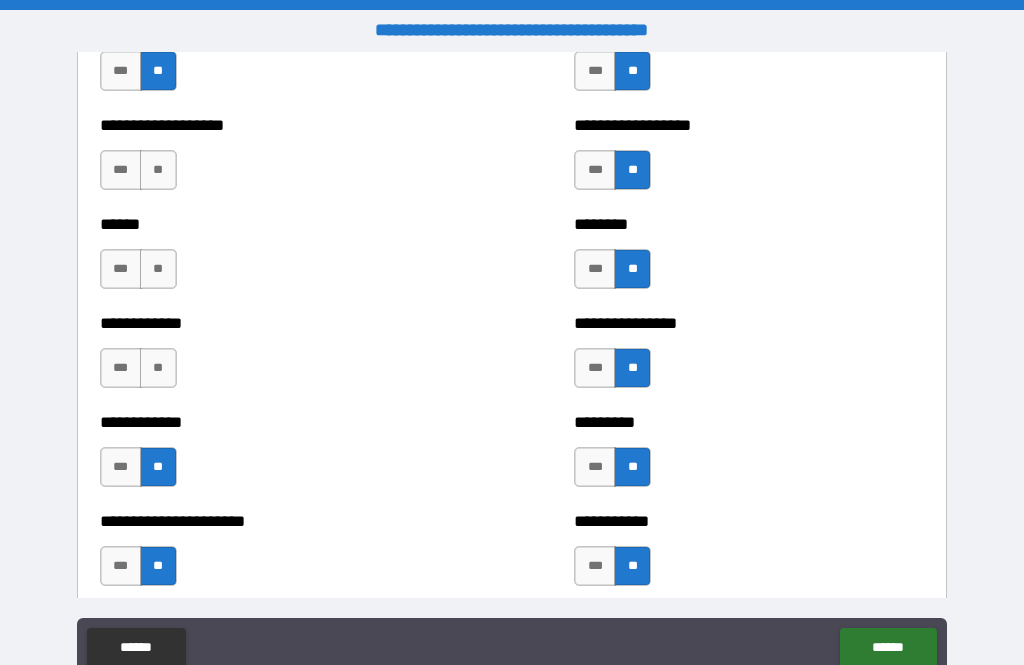 click on "**" at bounding box center (158, 368) 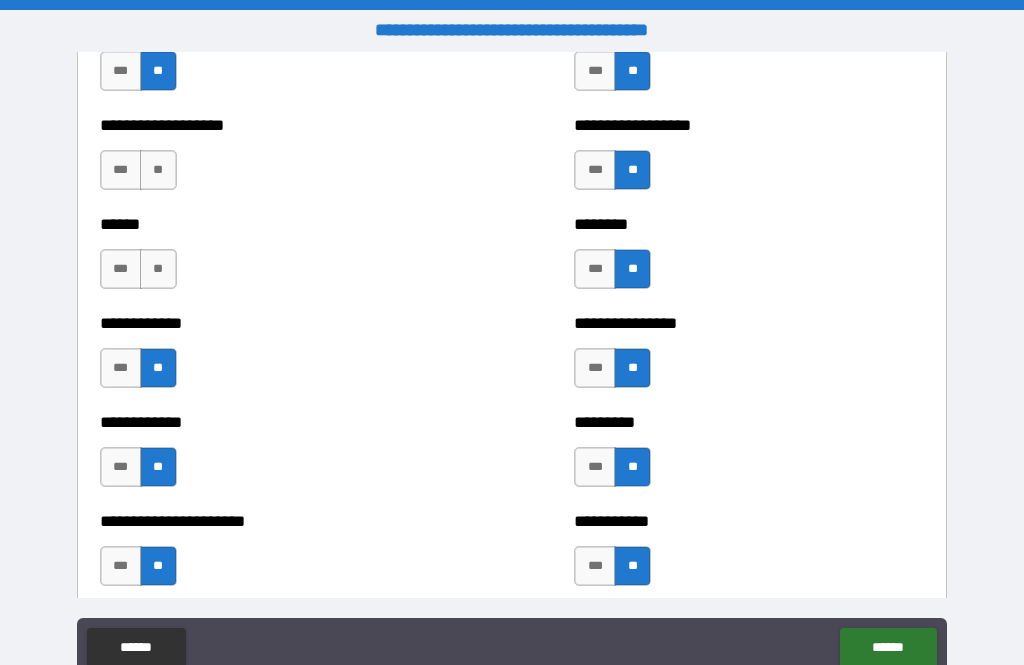click on "**" at bounding box center (158, 269) 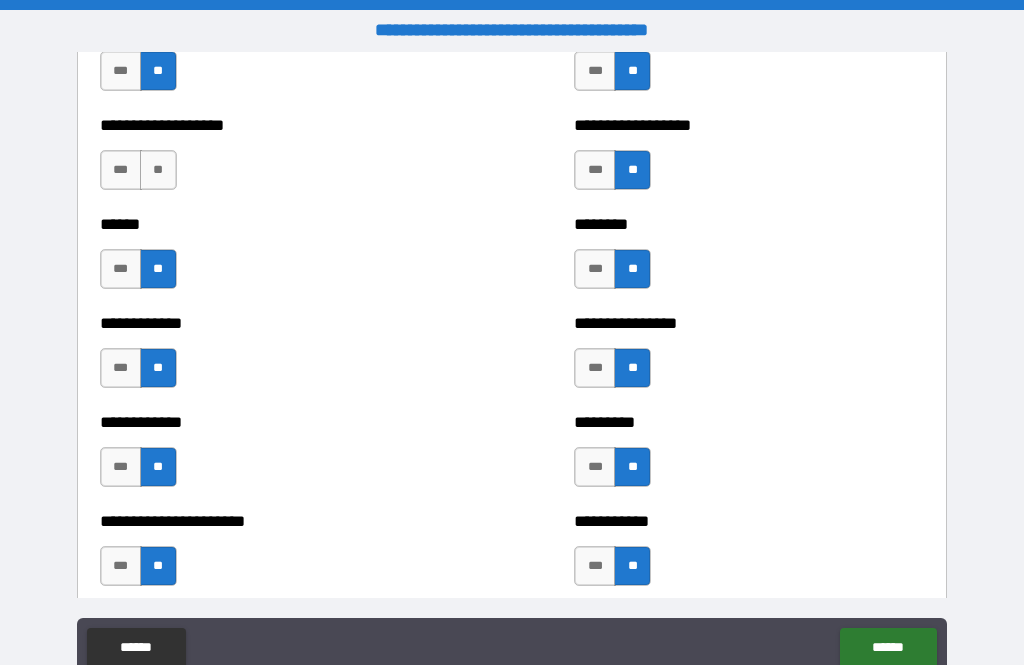 click on "**" at bounding box center (158, 170) 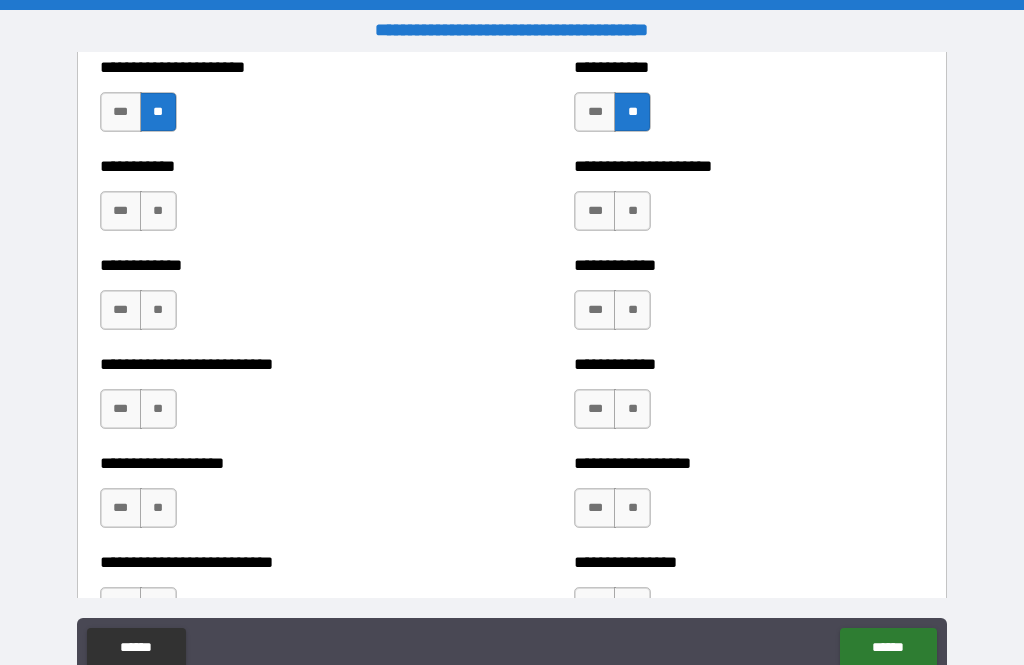 scroll, scrollTop: 5279, scrollLeft: 0, axis: vertical 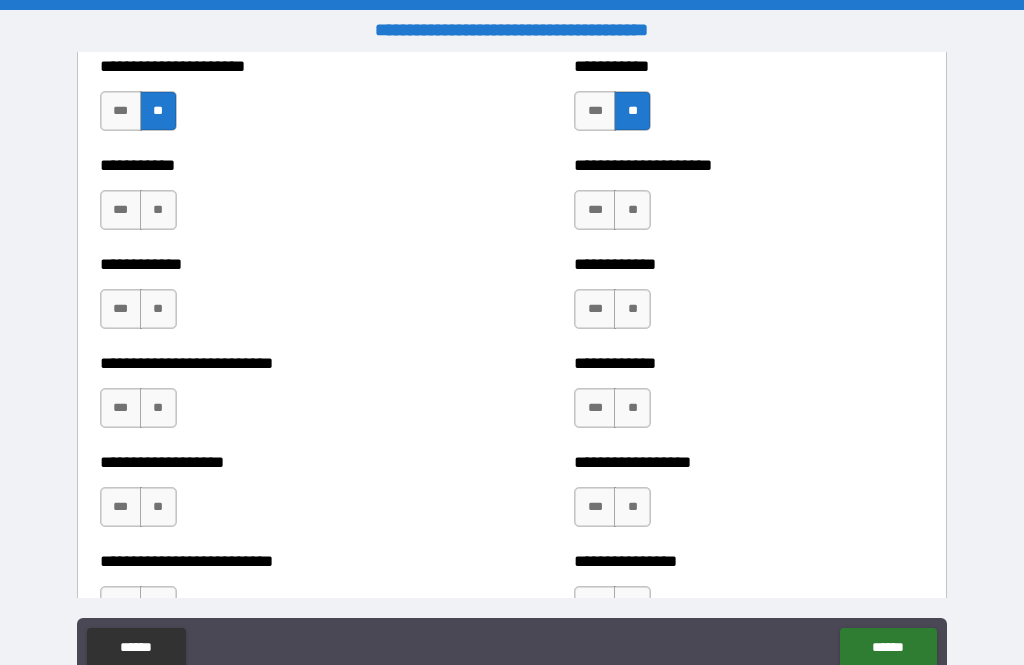click on "**" at bounding box center (632, 210) 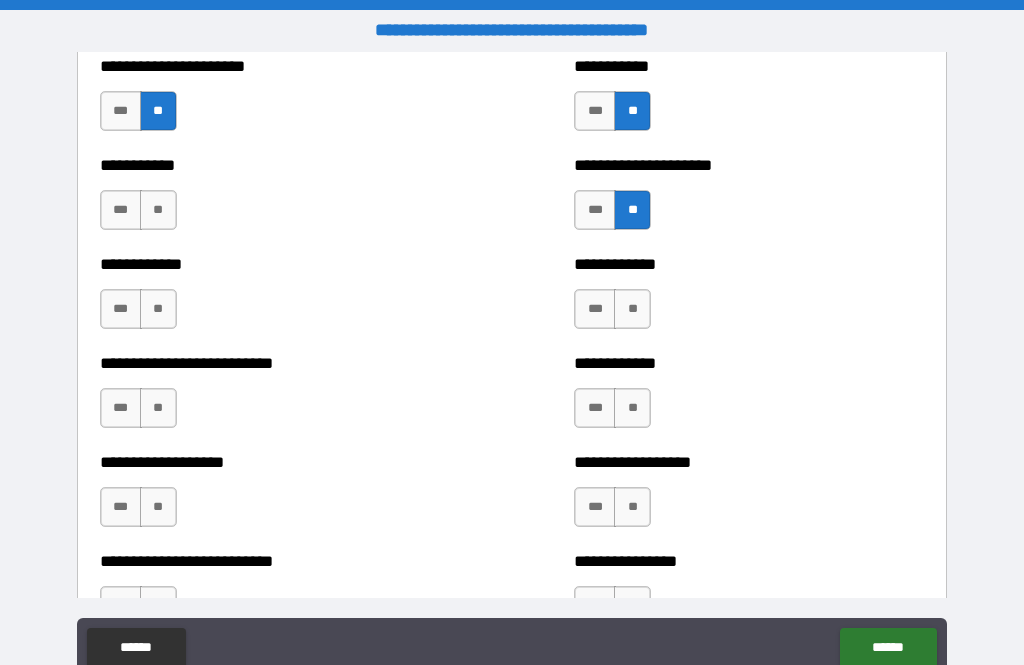 click on "**" at bounding box center (632, 309) 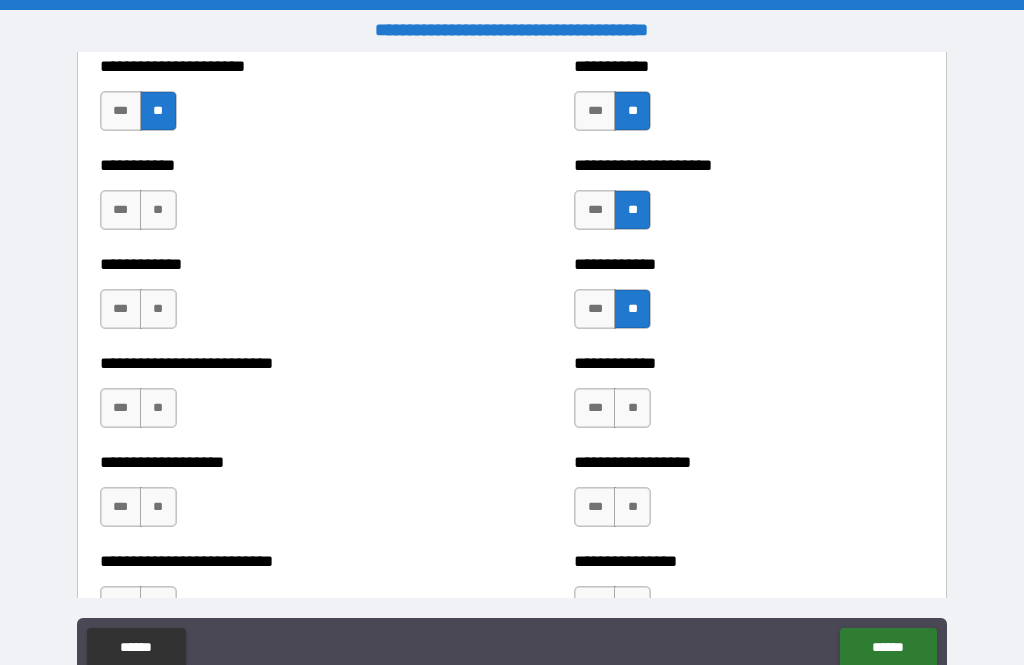 click on "**" at bounding box center (632, 408) 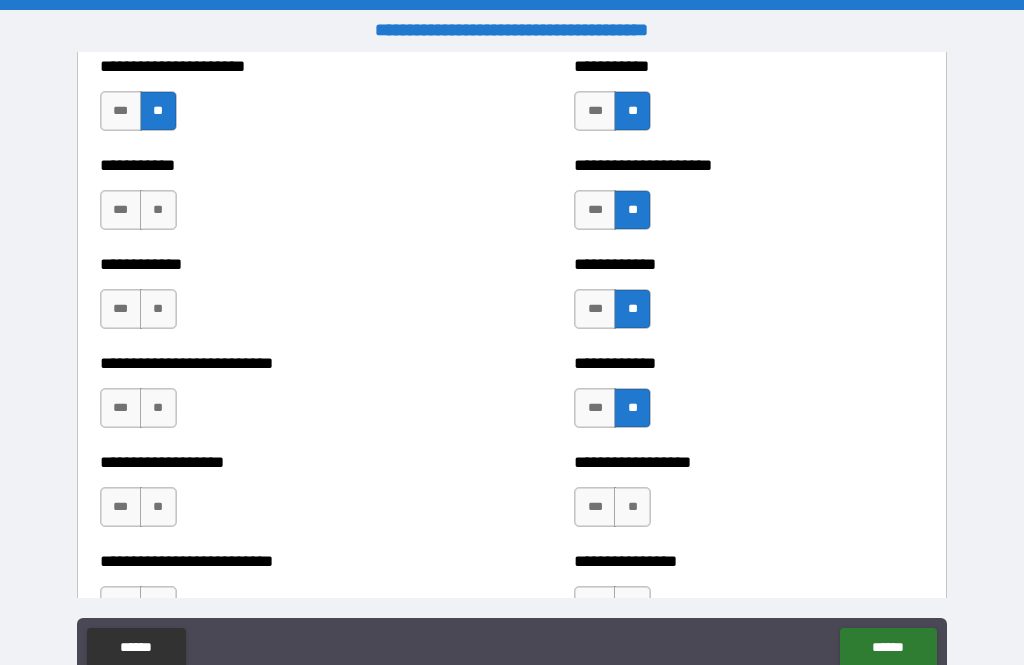 click on "**" at bounding box center (632, 507) 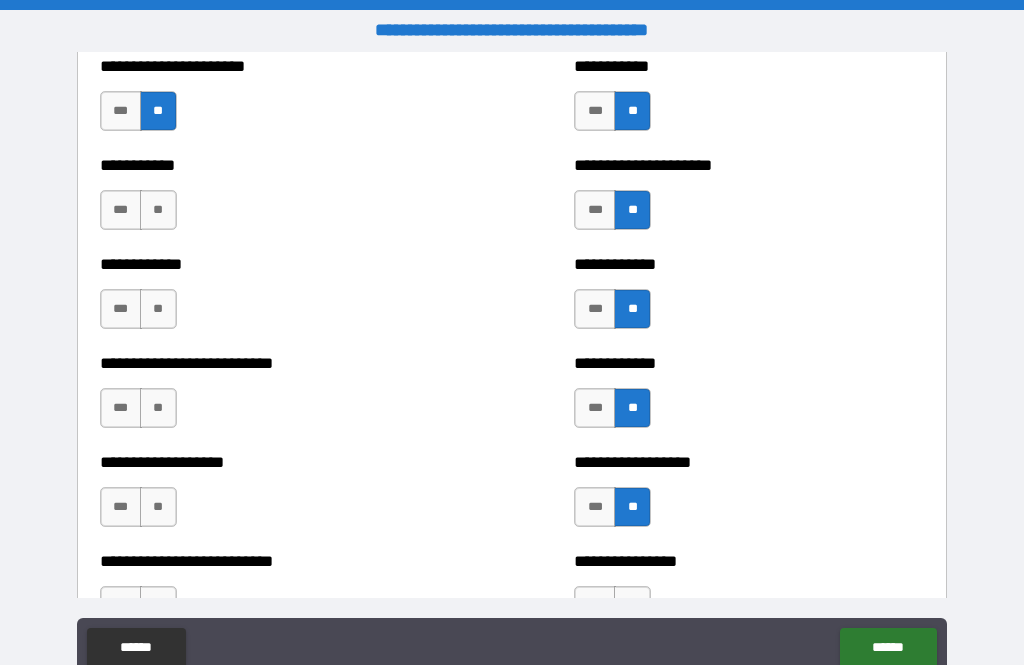 click on "**" at bounding box center (158, 507) 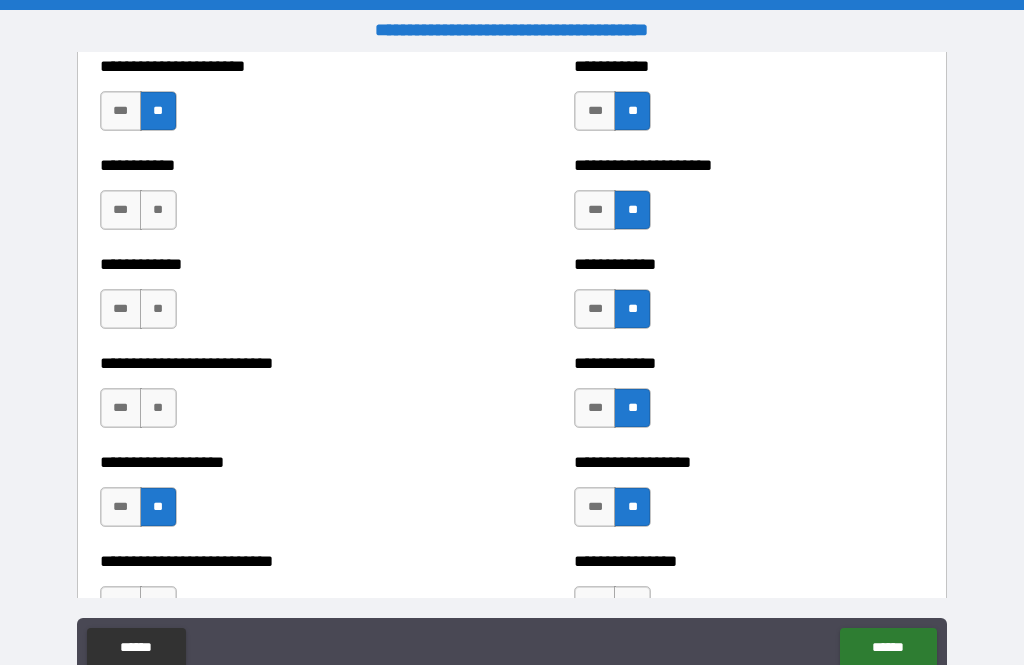 click on "**" at bounding box center (158, 408) 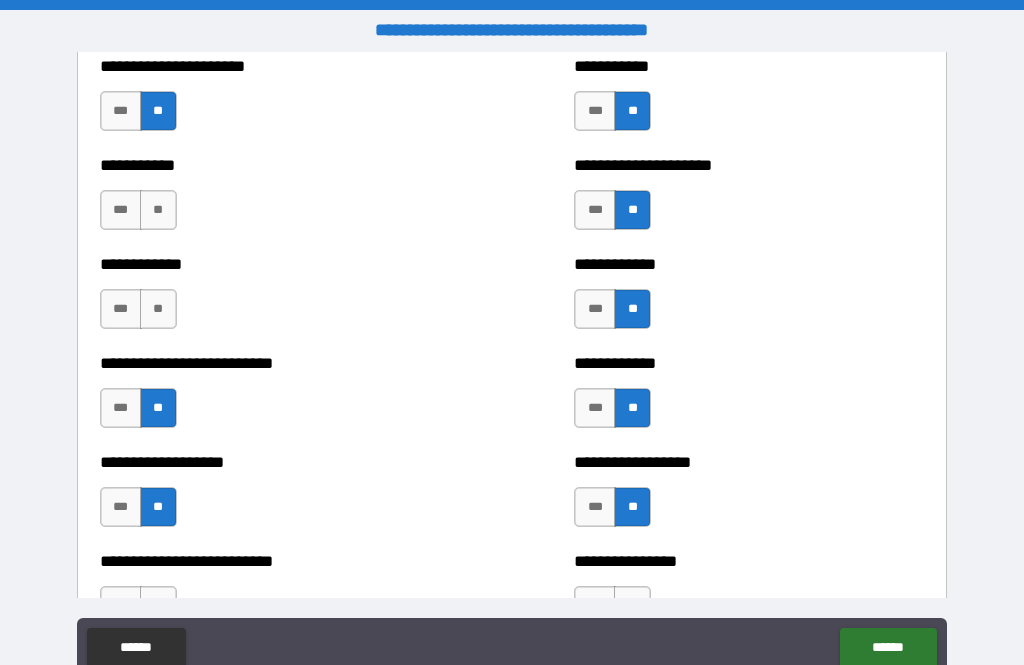 click on "**" at bounding box center (158, 309) 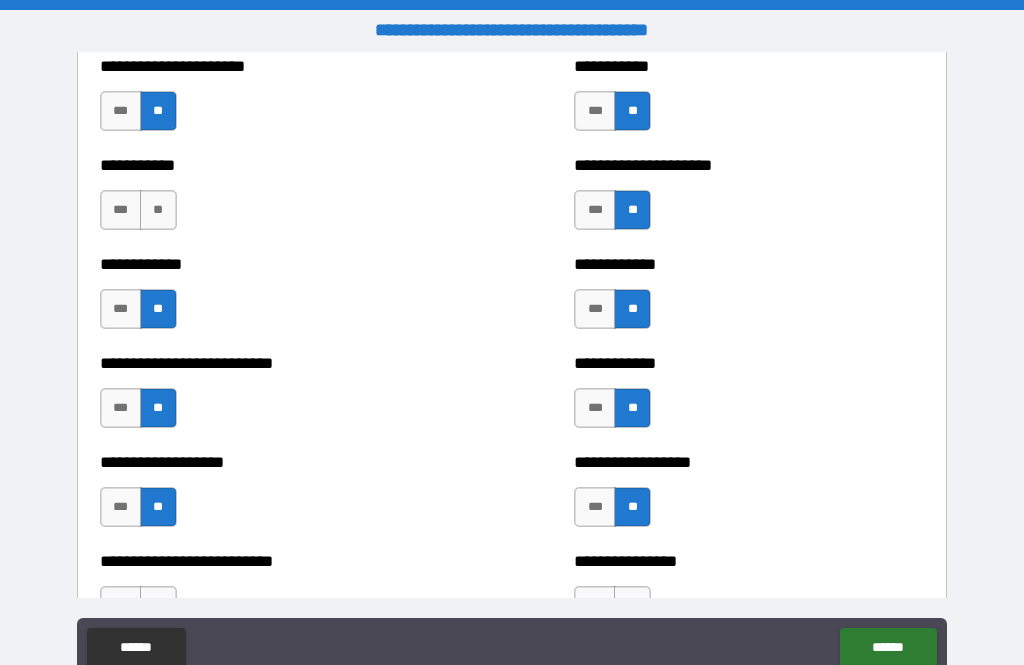 click on "**" at bounding box center (158, 210) 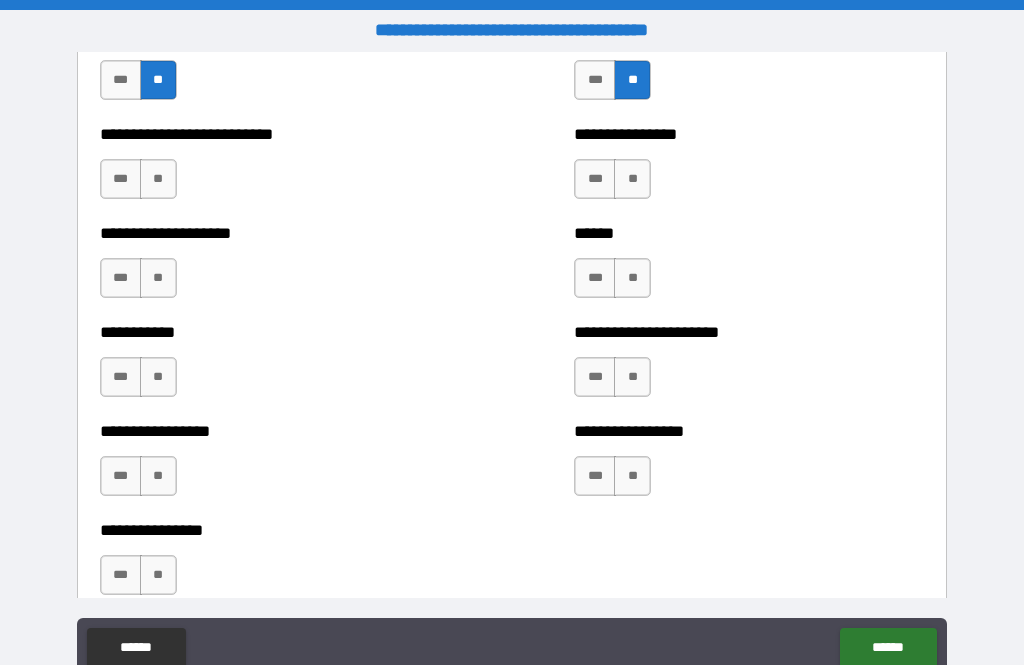 scroll, scrollTop: 5707, scrollLeft: 0, axis: vertical 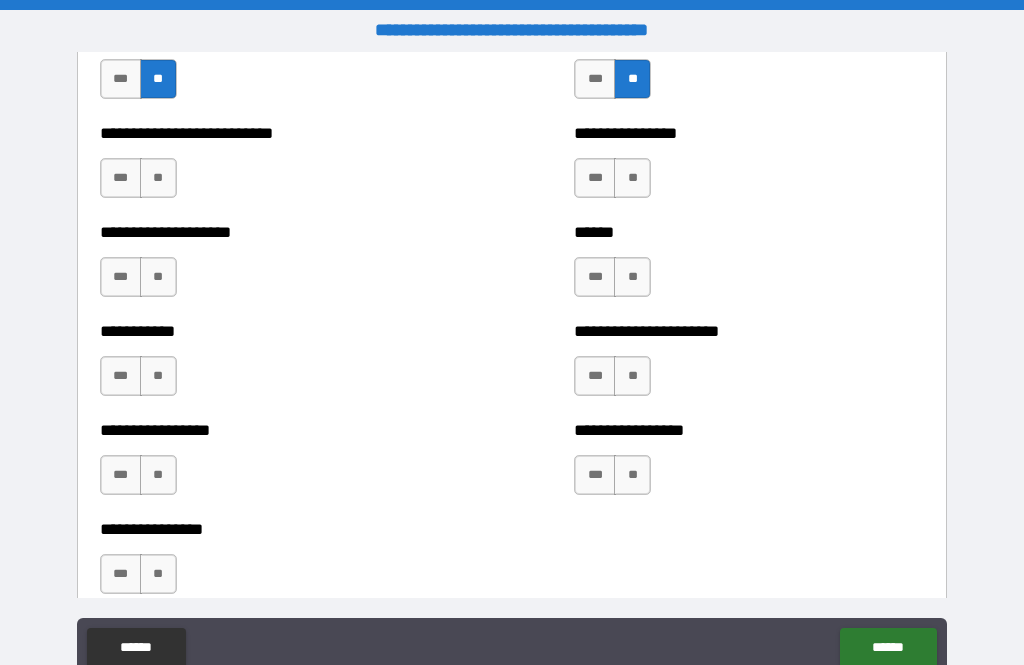 click on "**" at bounding box center [632, 178] 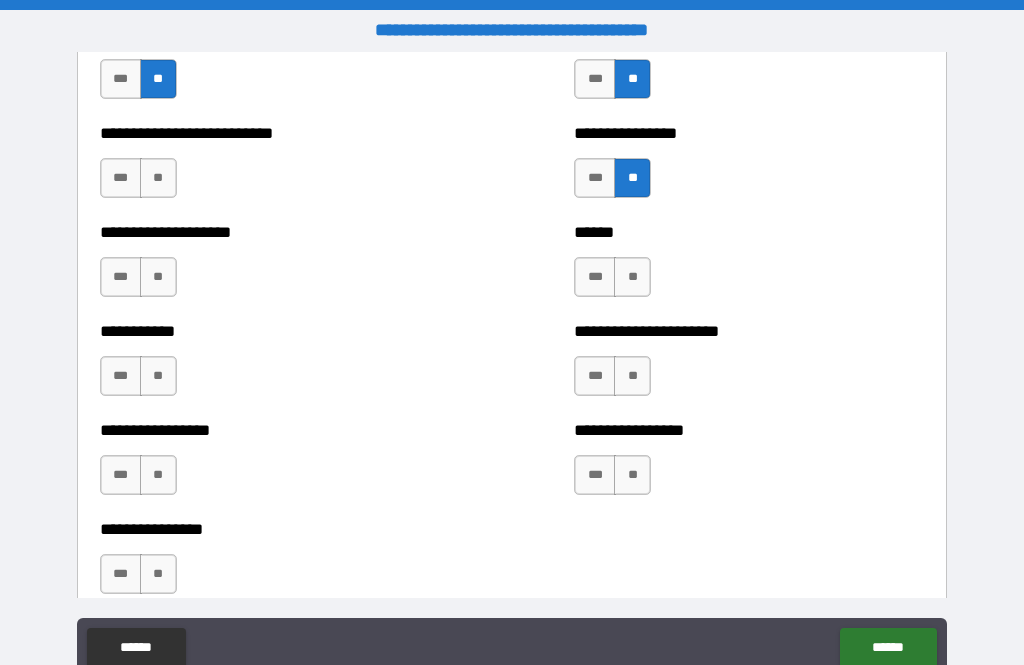 click on "**" at bounding box center [632, 277] 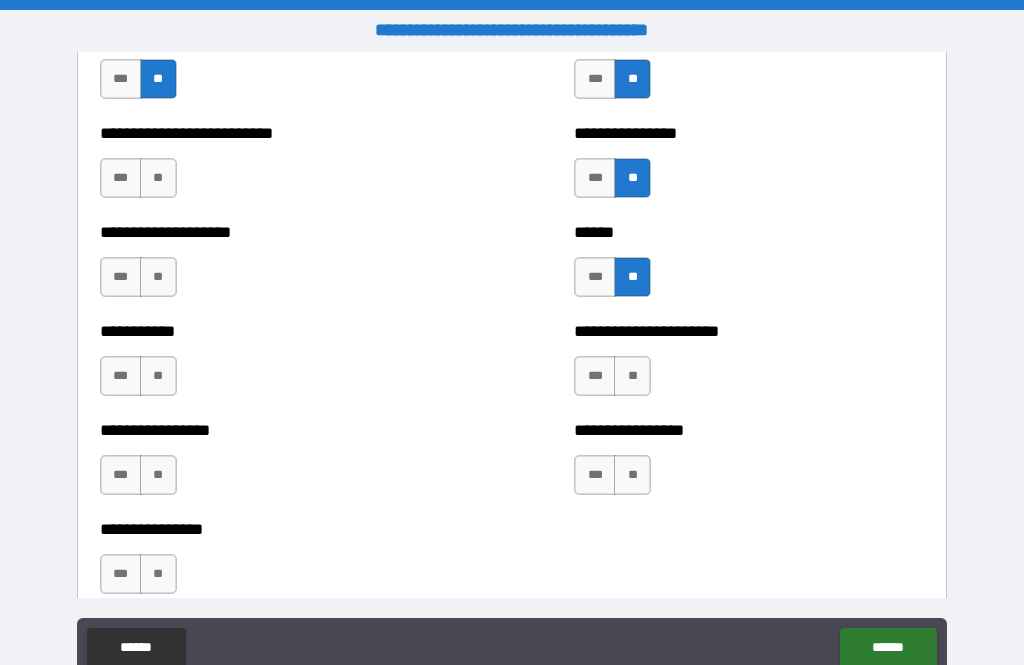 click on "**" at bounding box center (632, 376) 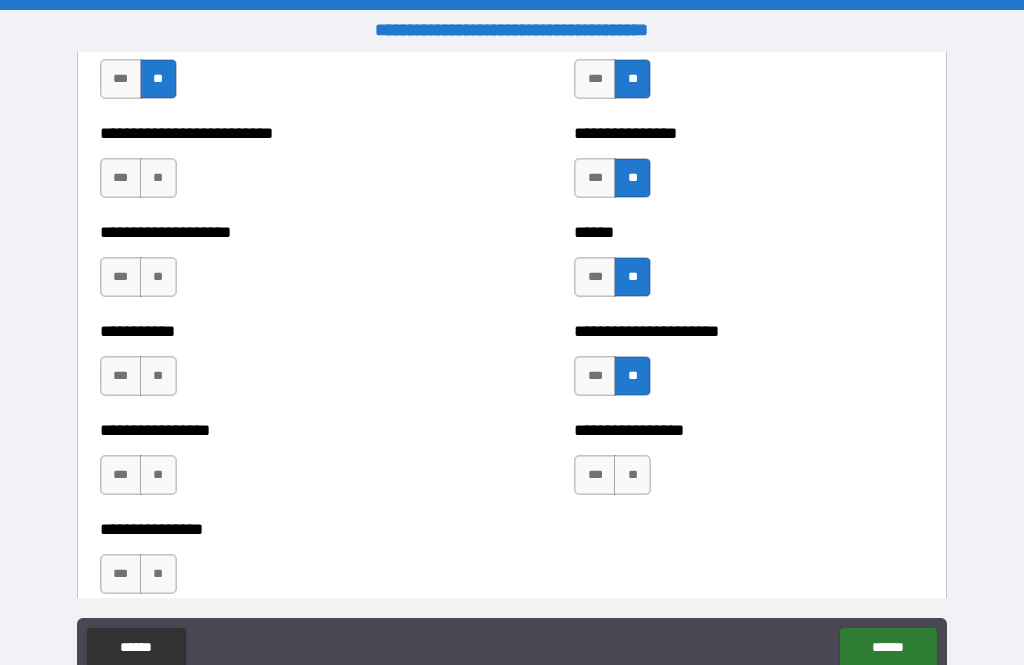 click on "**" at bounding box center [632, 475] 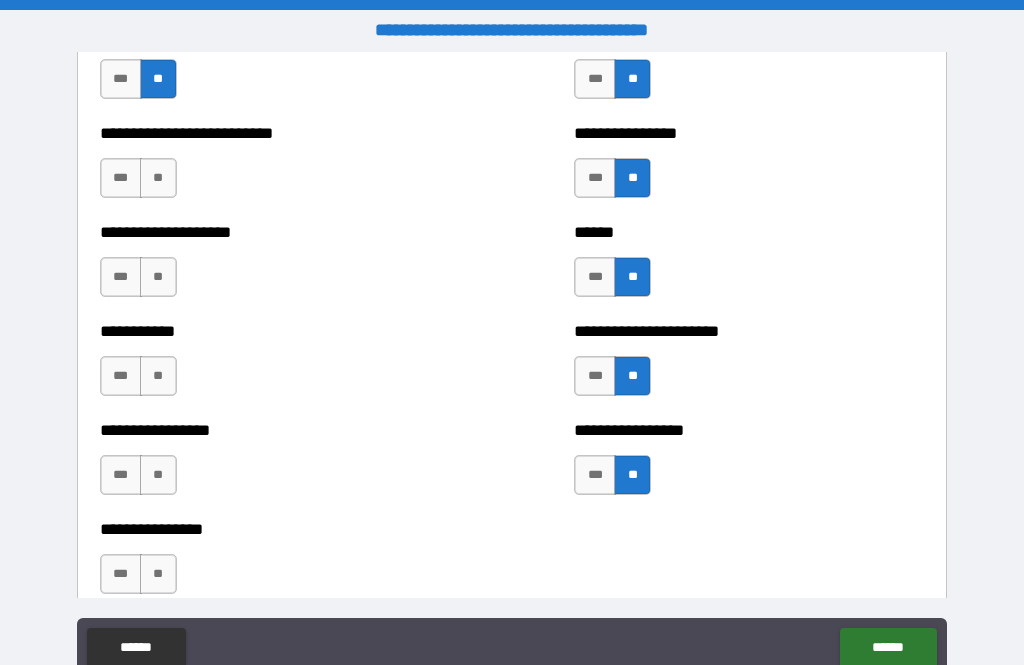 click on "**" at bounding box center [158, 574] 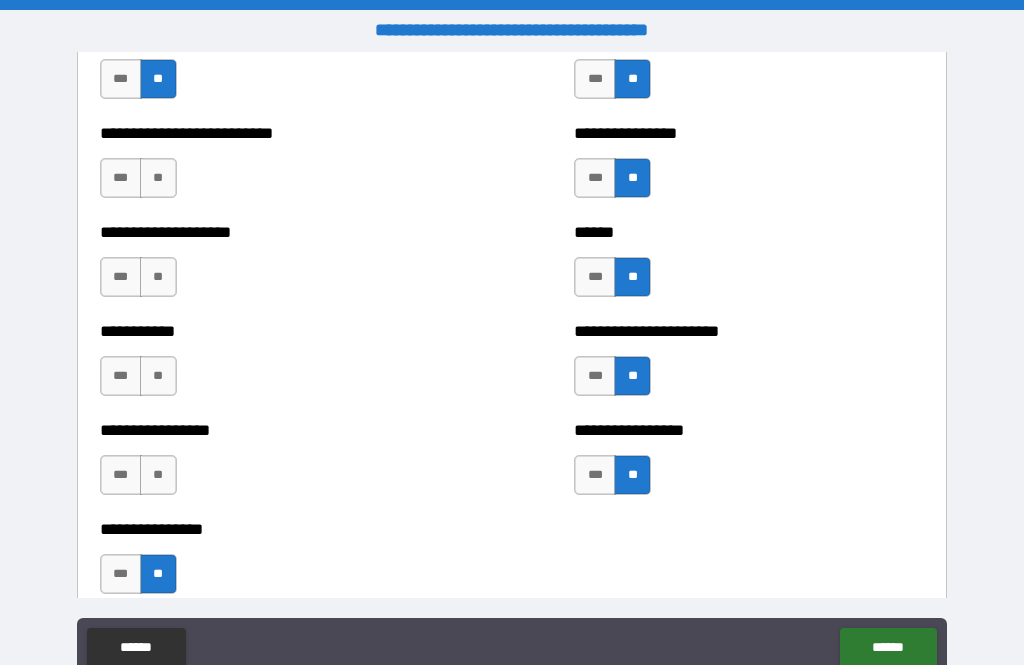 click on "**" at bounding box center [158, 475] 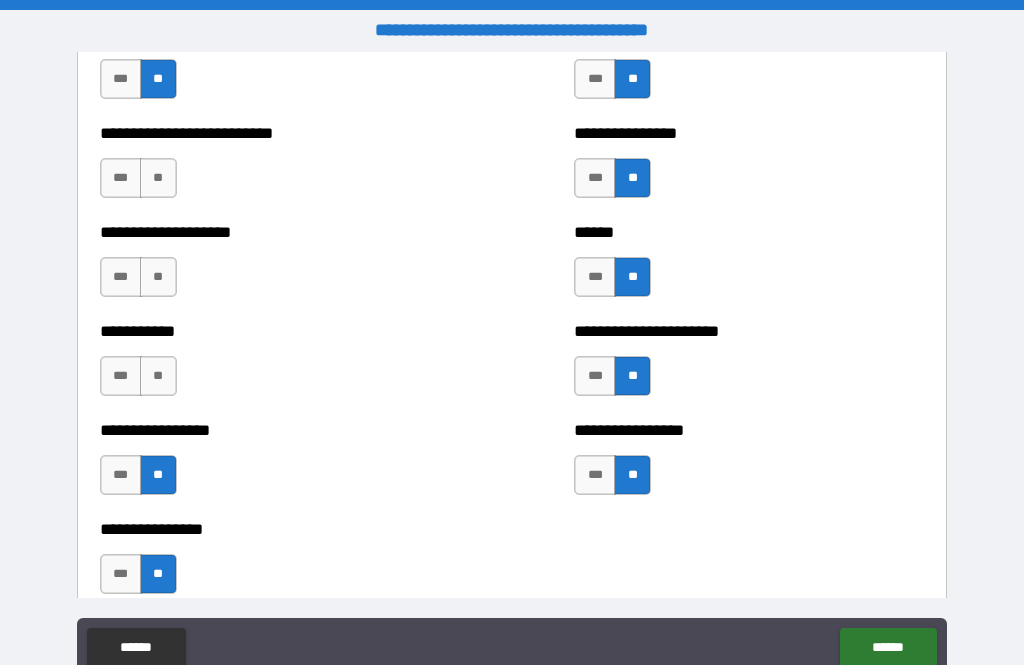 click on "**" at bounding box center [158, 376] 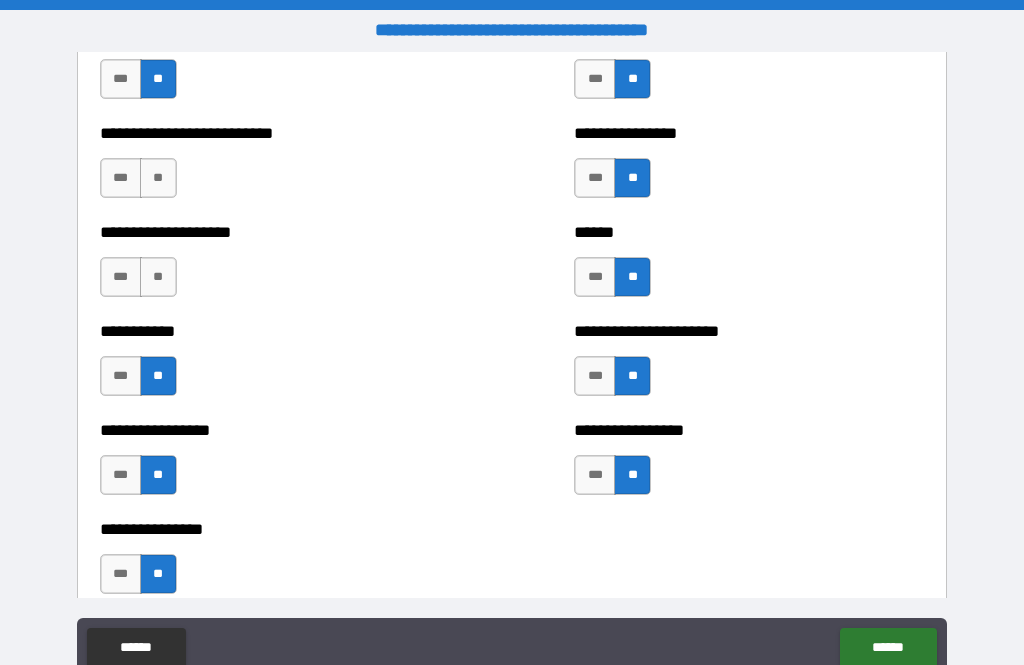 click on "**" at bounding box center [158, 277] 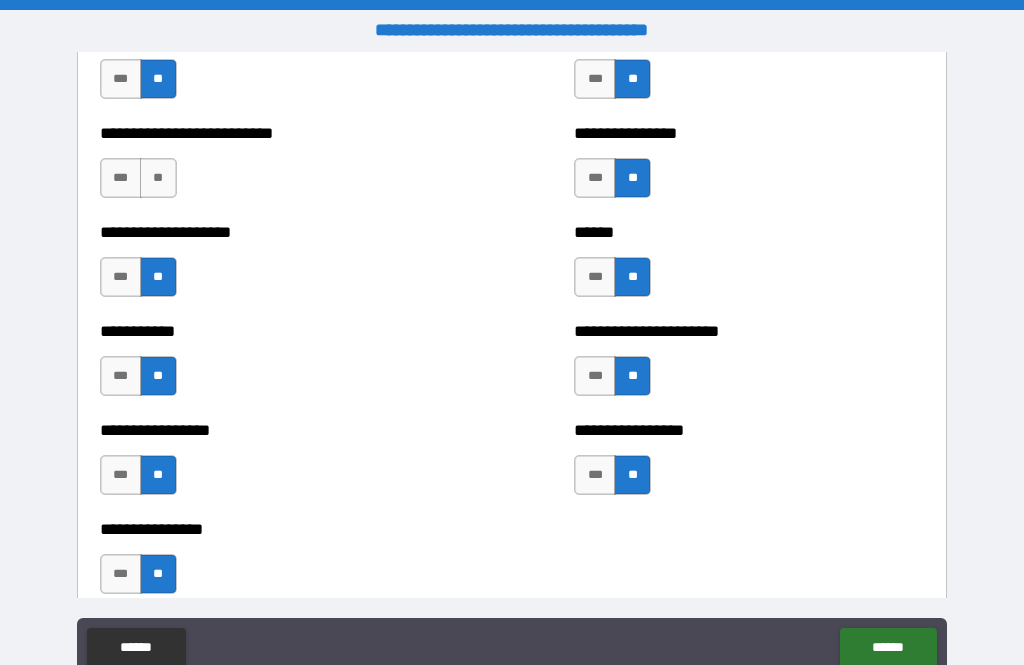 click on "**" at bounding box center [158, 178] 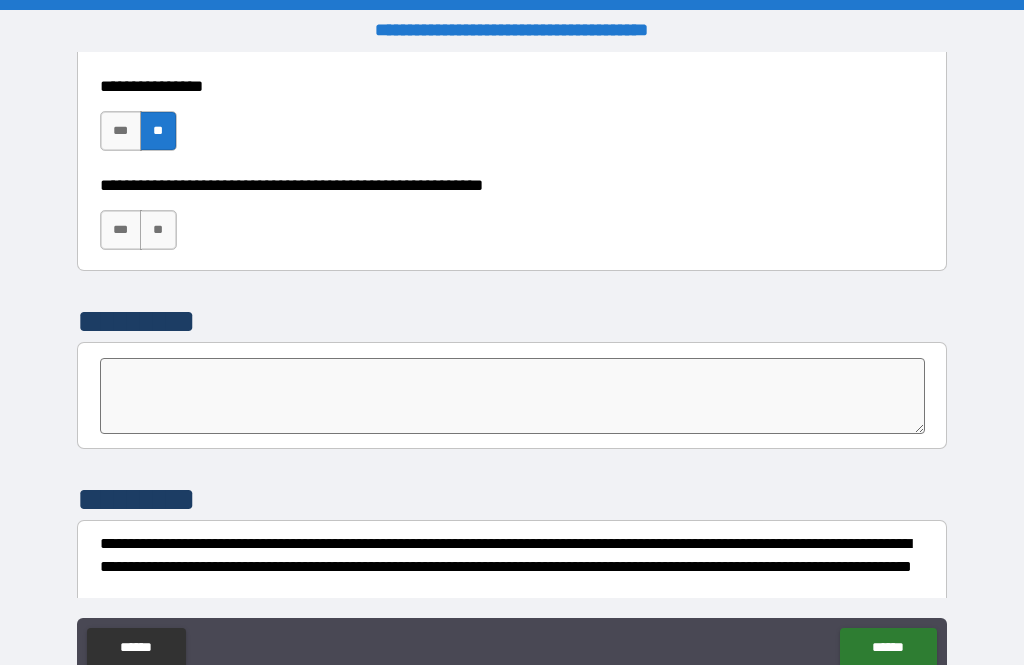 scroll, scrollTop: 6170, scrollLeft: 0, axis: vertical 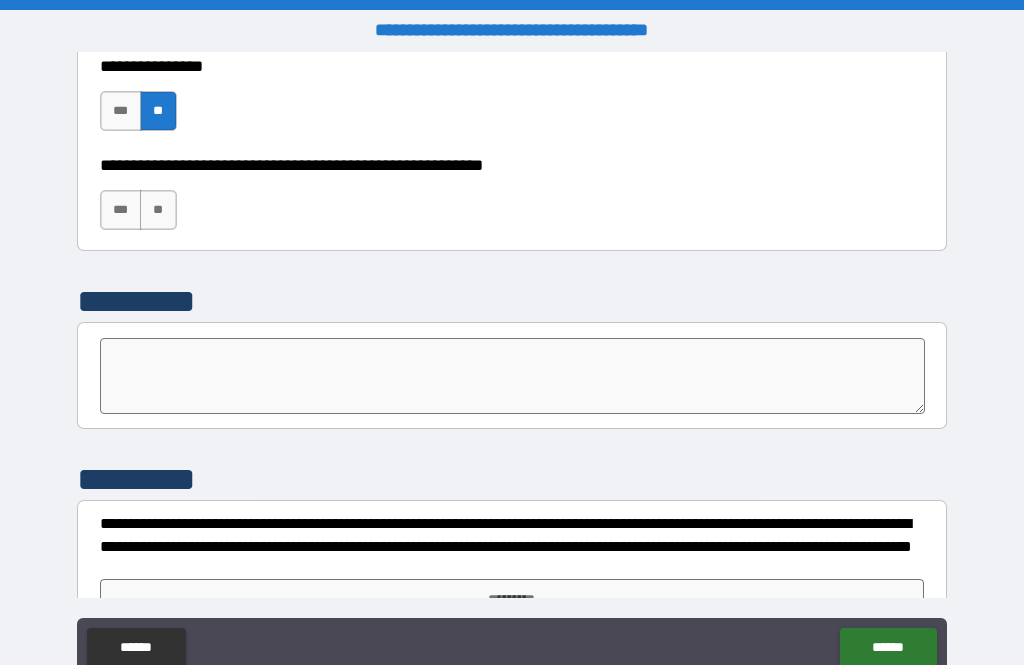 click on "**" at bounding box center (158, 210) 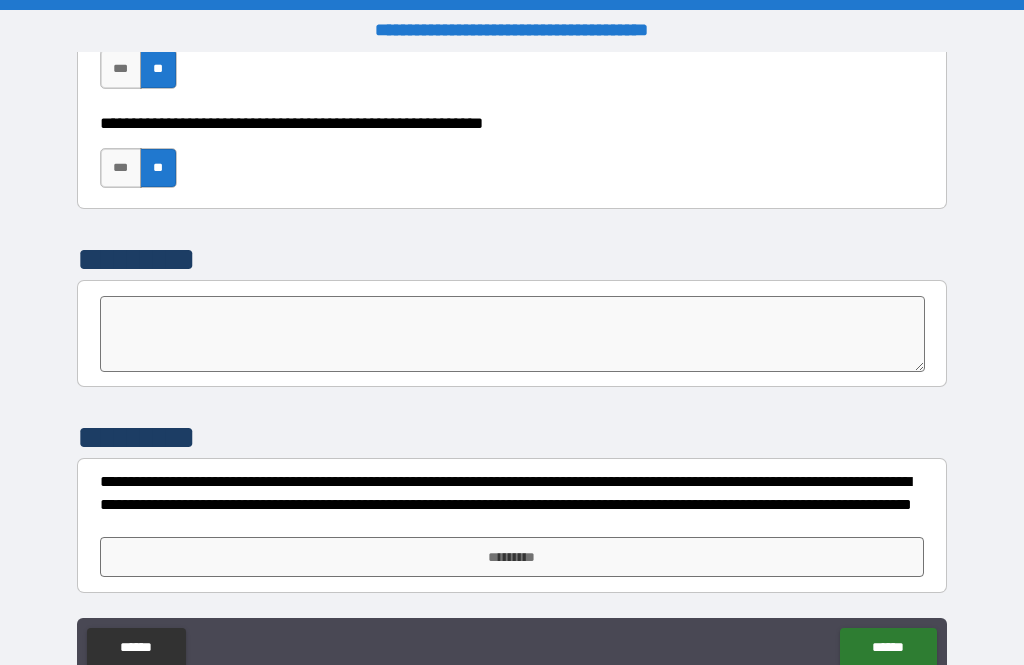 scroll, scrollTop: 6212, scrollLeft: 0, axis: vertical 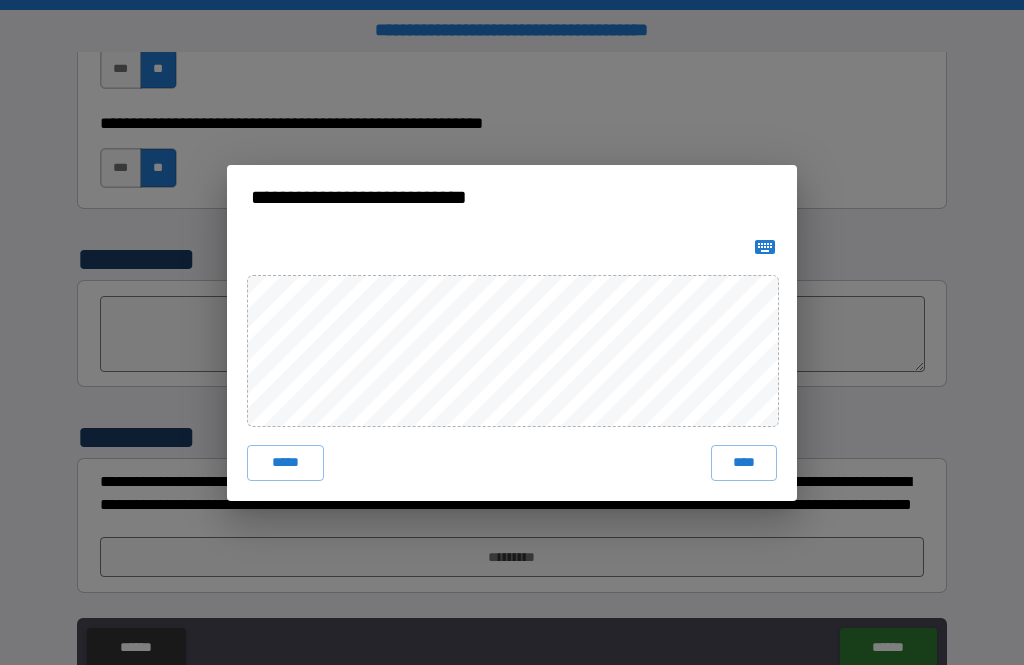click on "****" at bounding box center [744, 463] 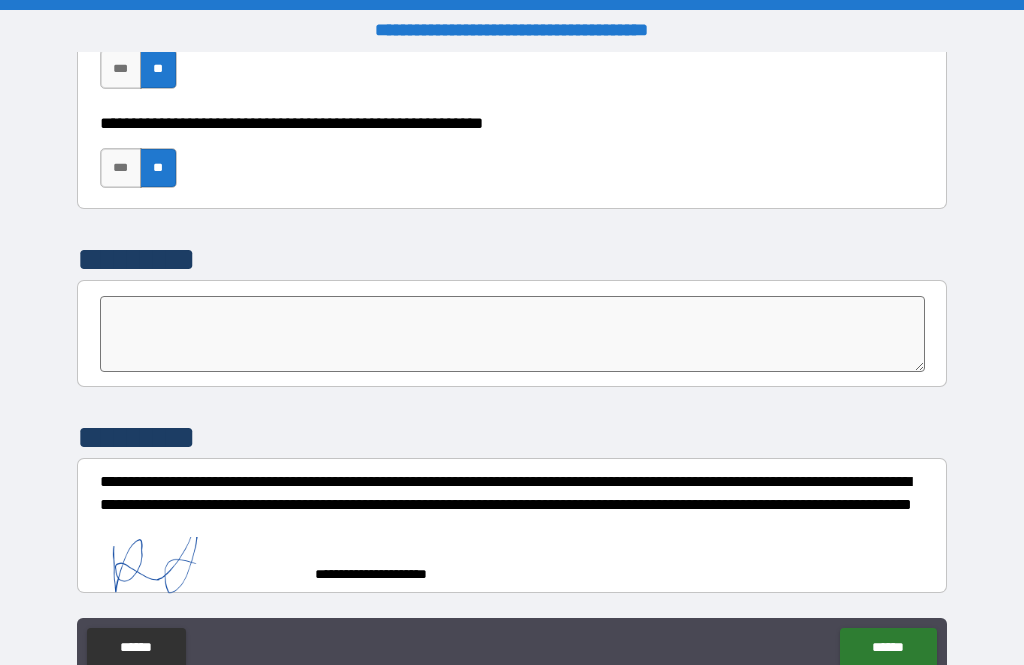 scroll, scrollTop: 6202, scrollLeft: 0, axis: vertical 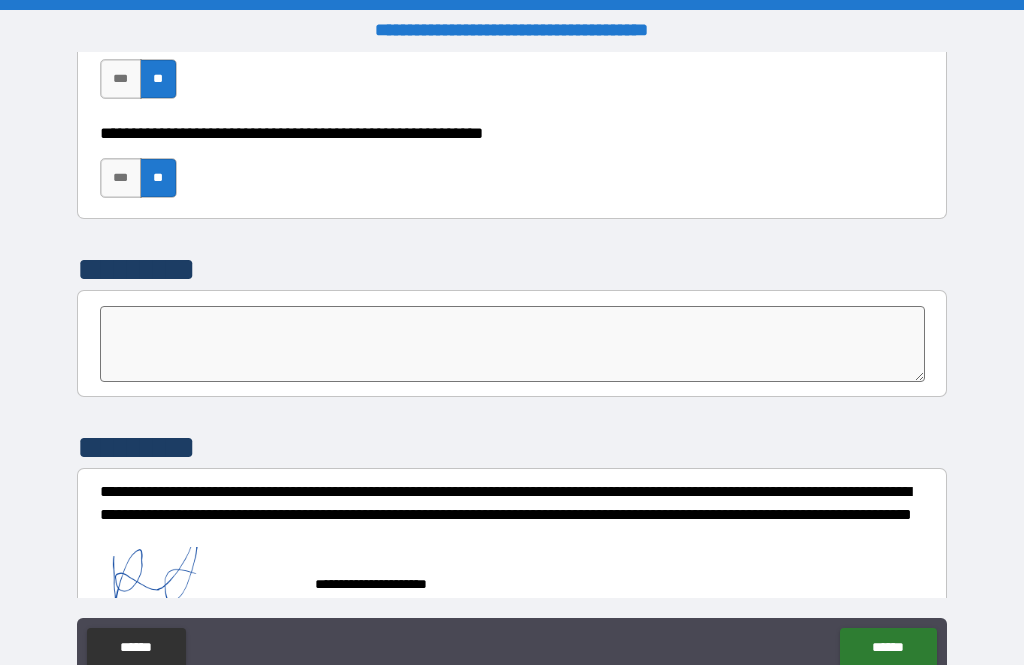 click on "******" at bounding box center [888, 648] 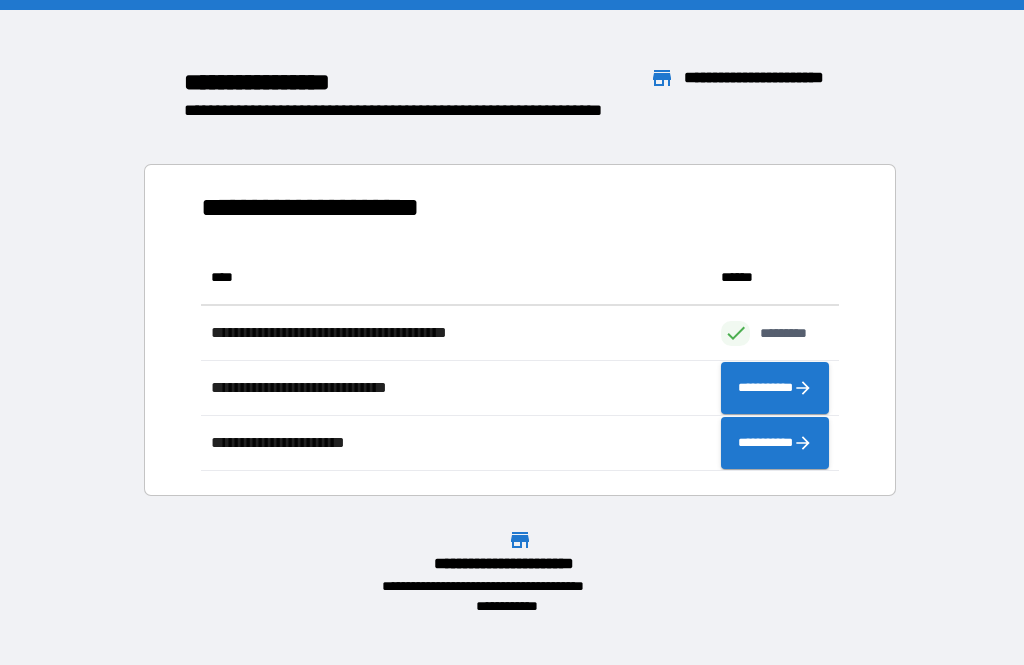 scroll, scrollTop: 221, scrollLeft: 638, axis: both 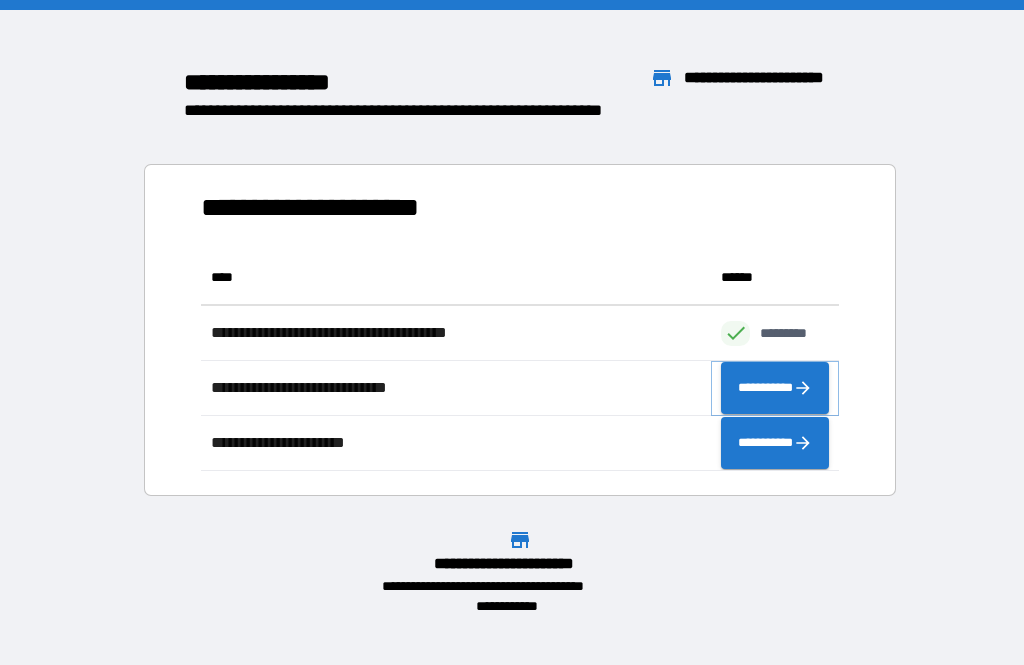 click on "**********" at bounding box center [775, 388] 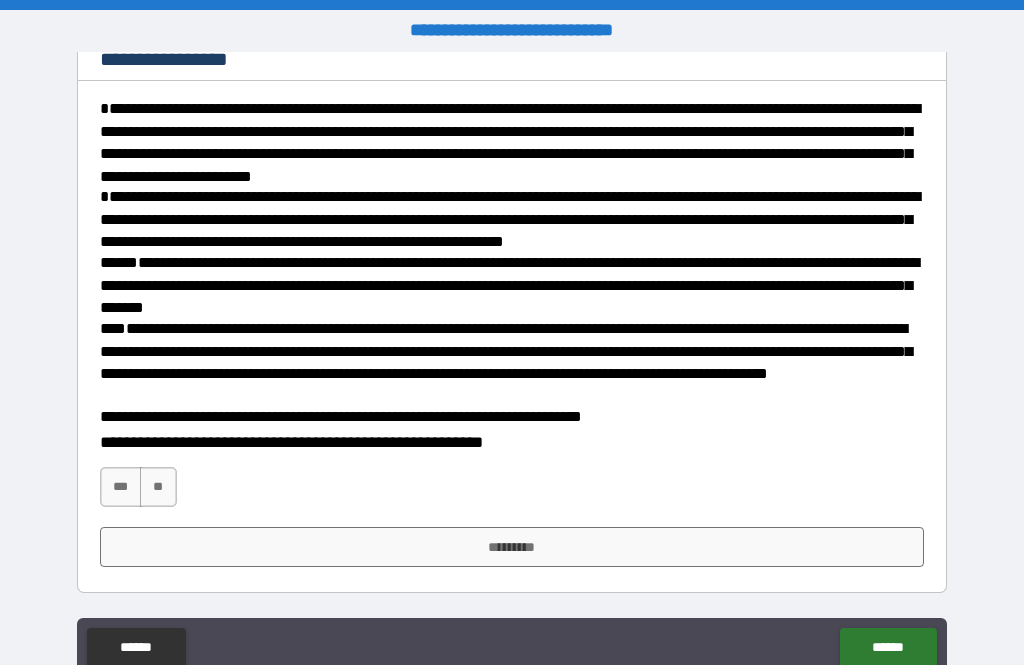 scroll, scrollTop: 274, scrollLeft: 0, axis: vertical 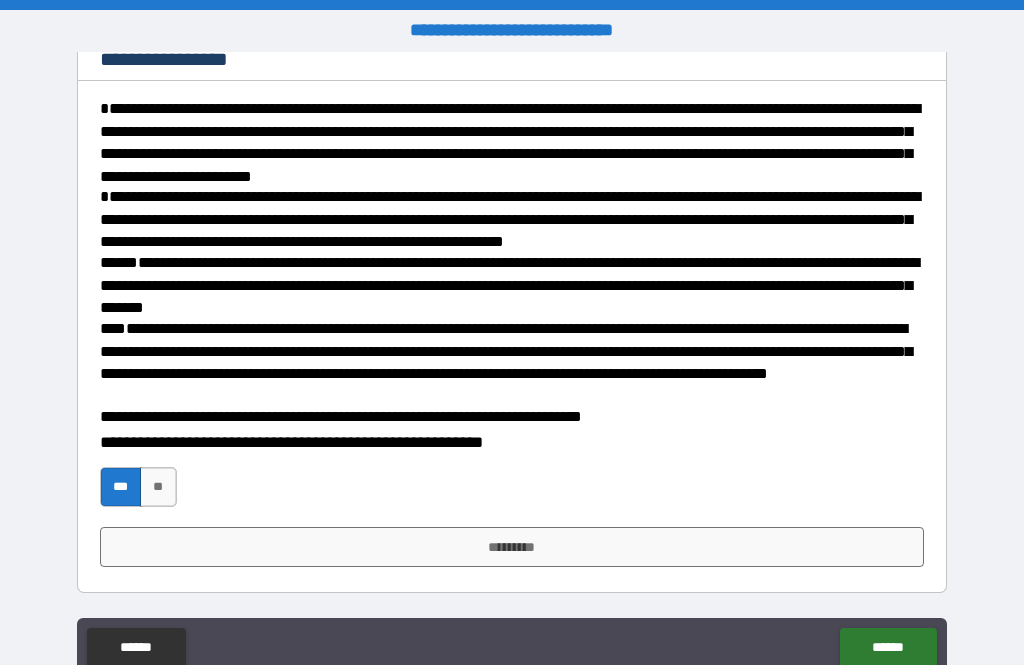 click on "*********" at bounding box center [512, 547] 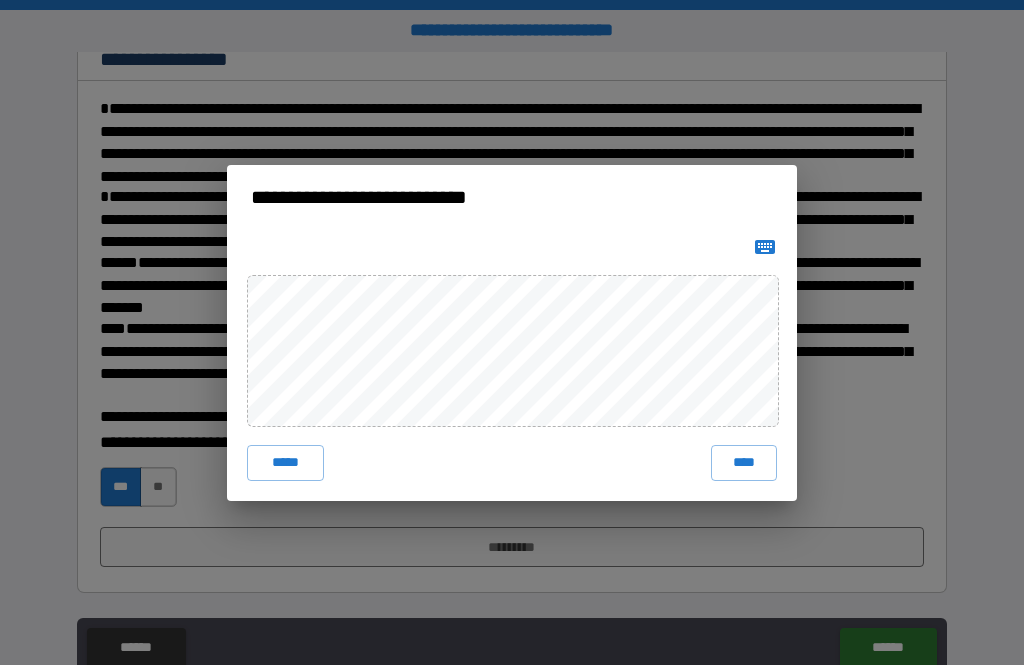 click on "****" at bounding box center [744, 463] 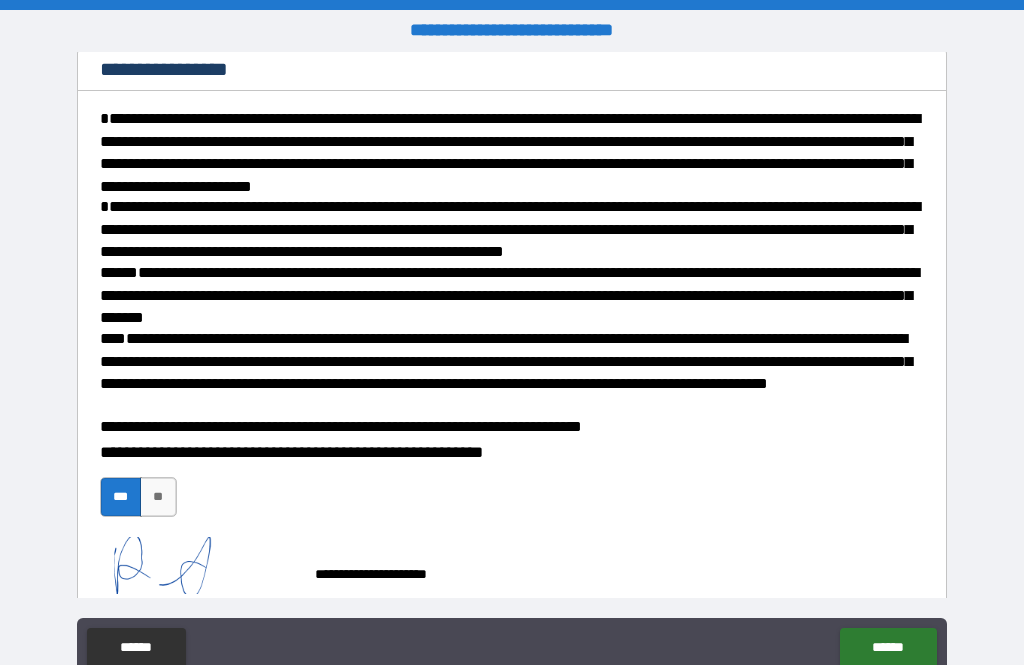 click on "******" at bounding box center [888, 648] 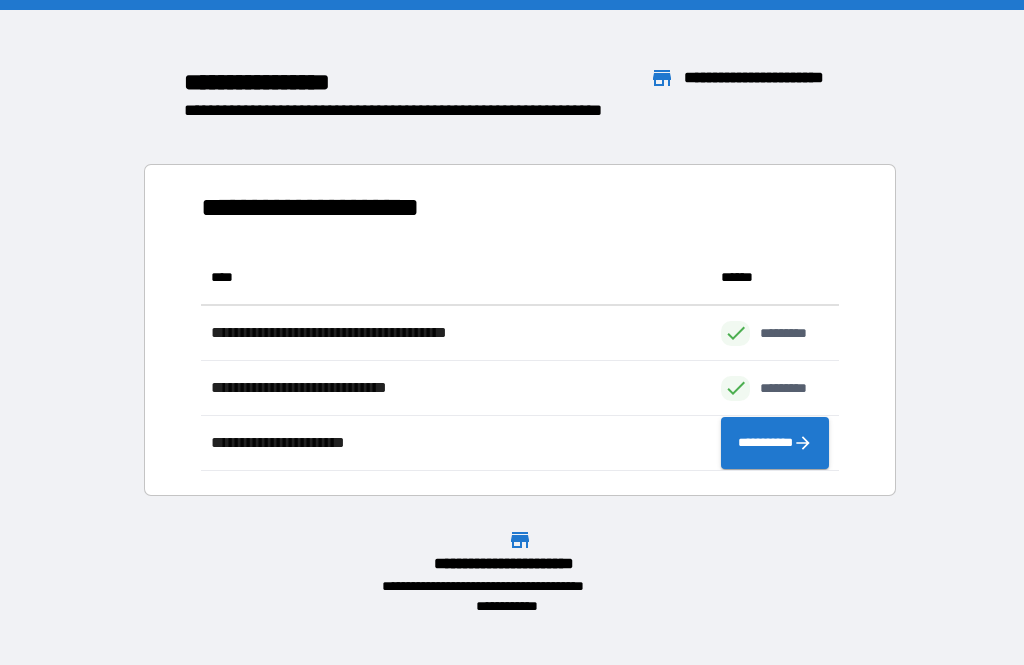 scroll, scrollTop: 1, scrollLeft: 1, axis: both 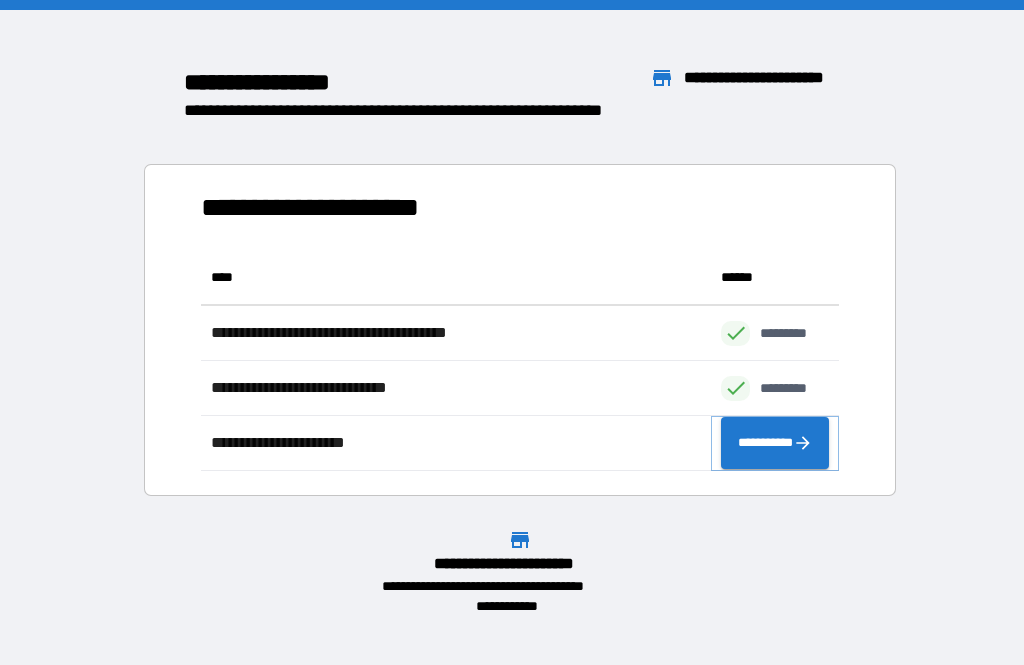 click on "**********" at bounding box center (775, 443) 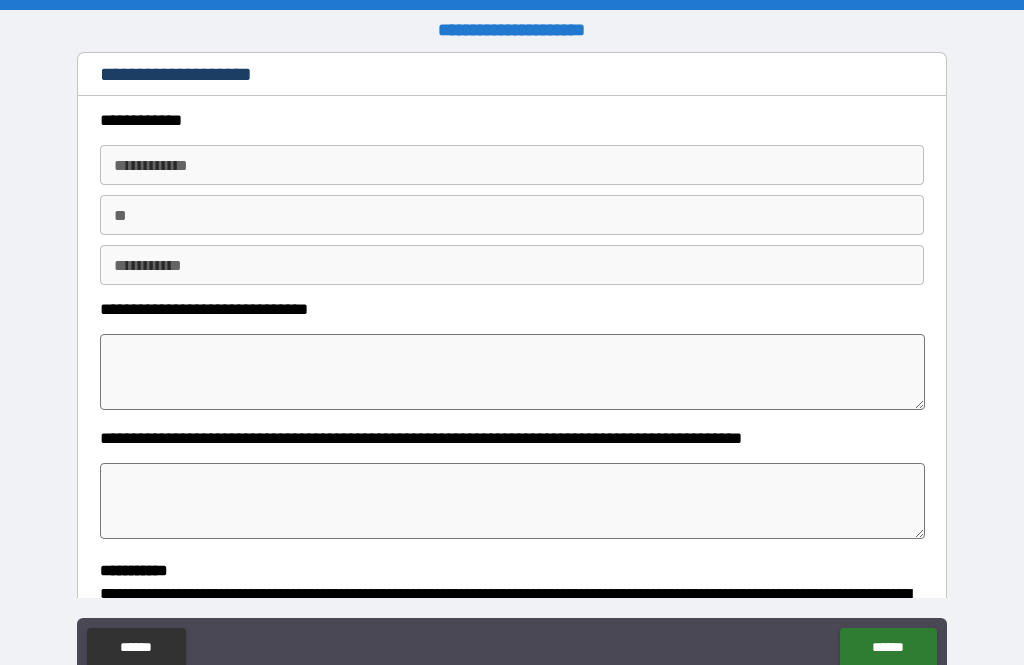 type on "*" 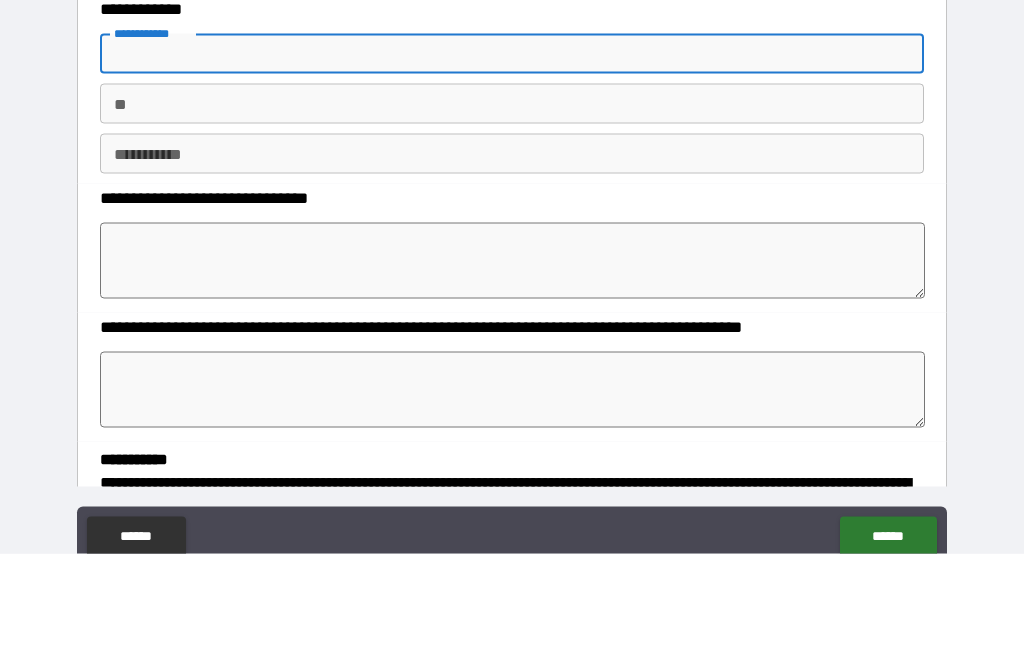 scroll, scrollTop: 0, scrollLeft: 0, axis: both 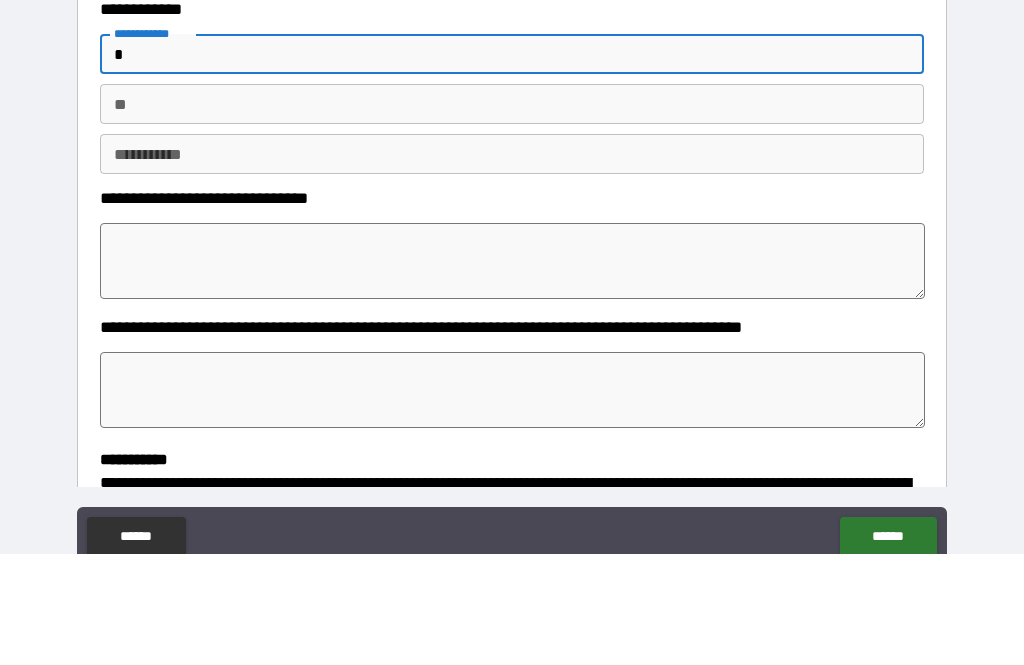 type on "*" 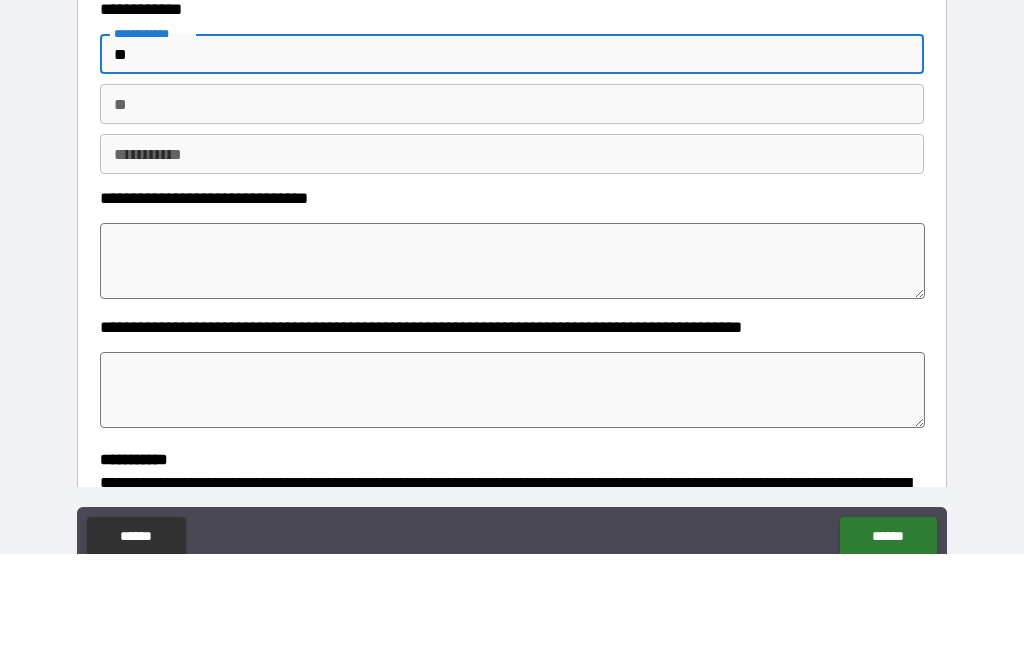 type on "*" 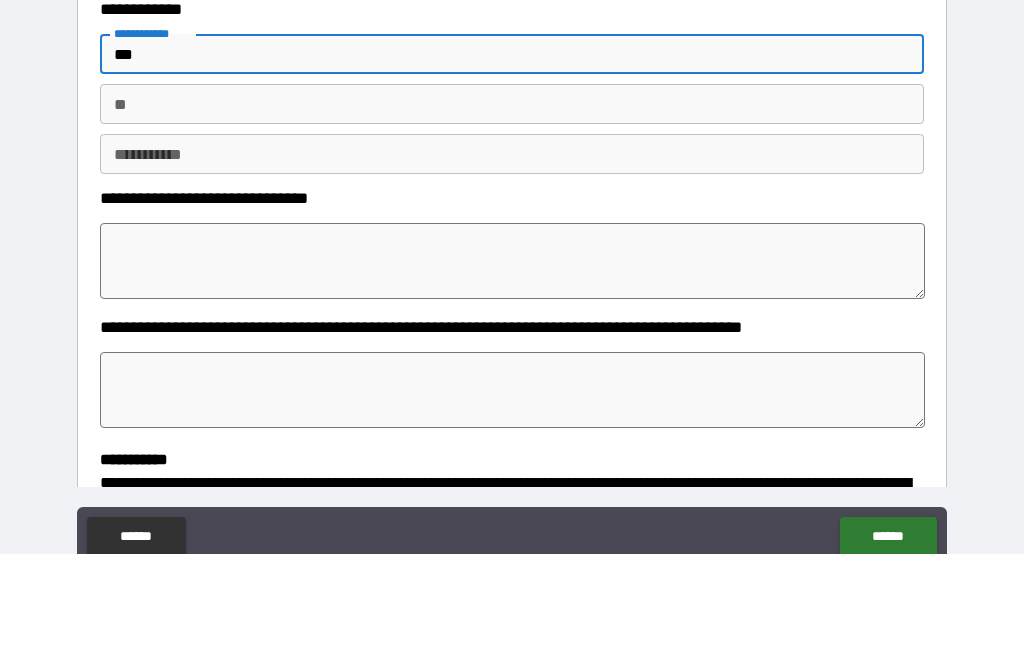 type on "*" 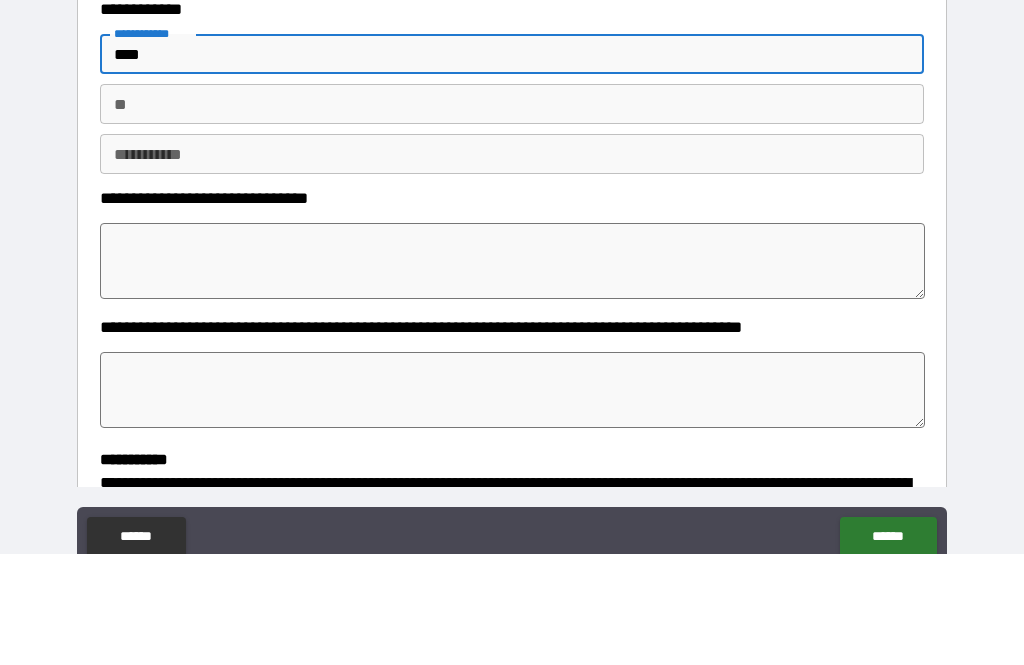 type on "*" 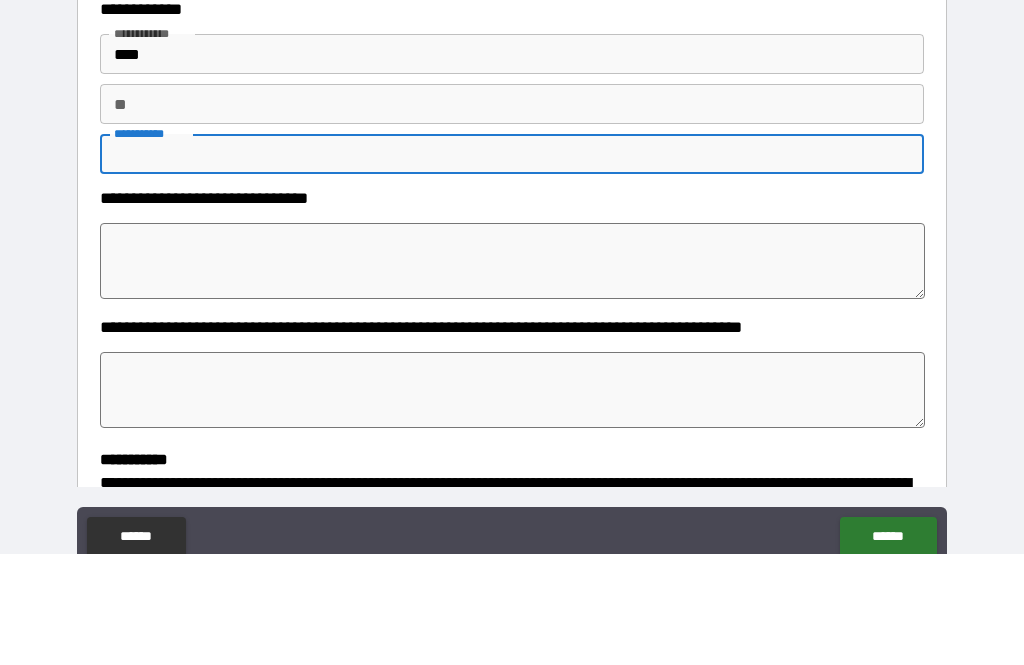 type on "*" 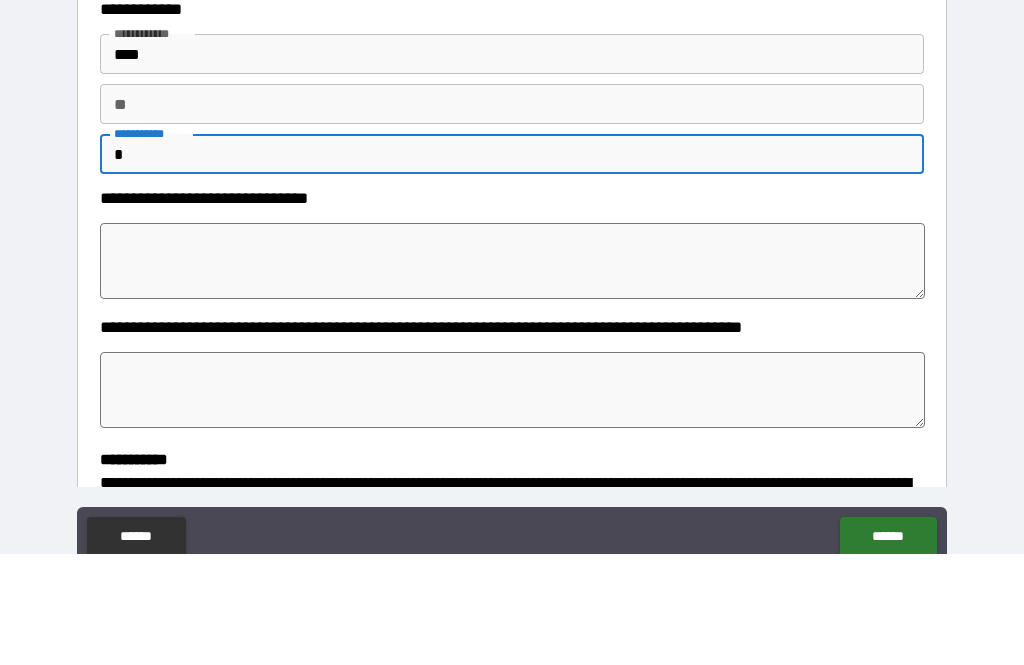 type on "*" 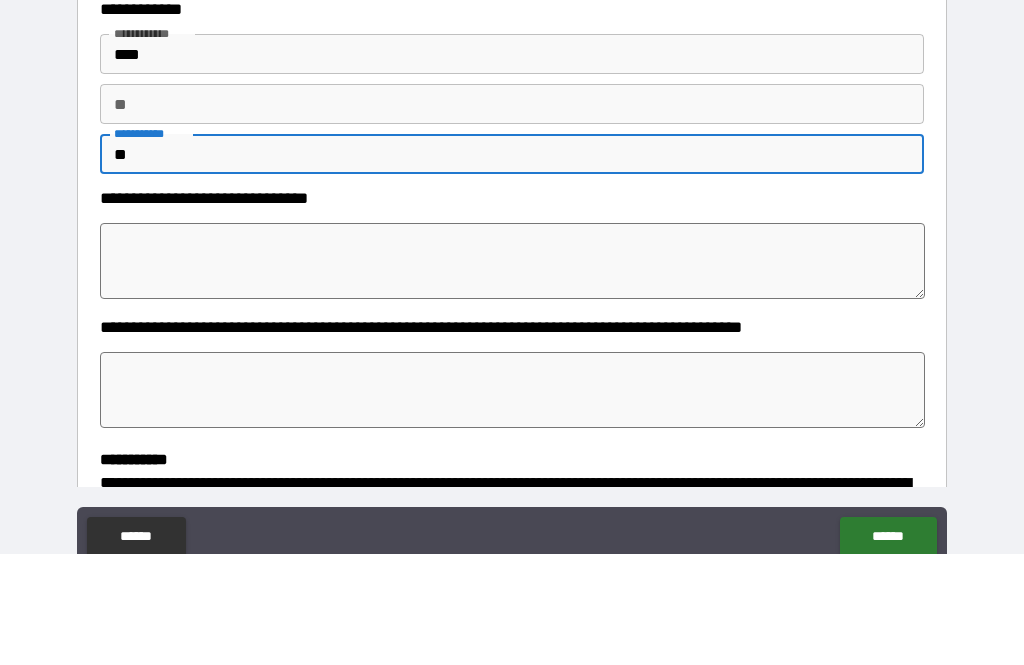 type on "*" 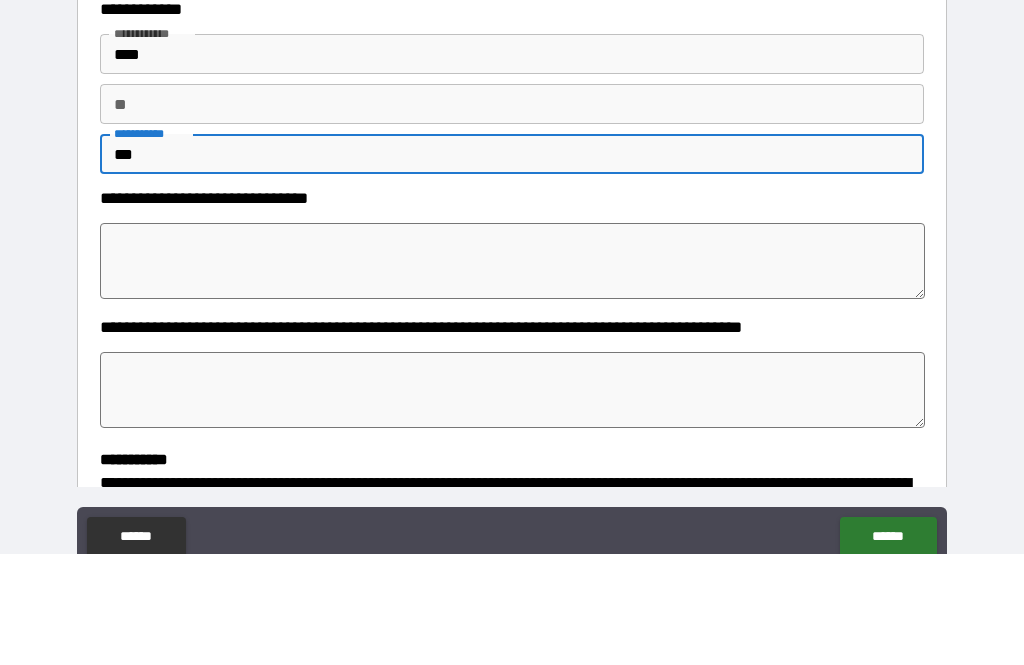 type on "*" 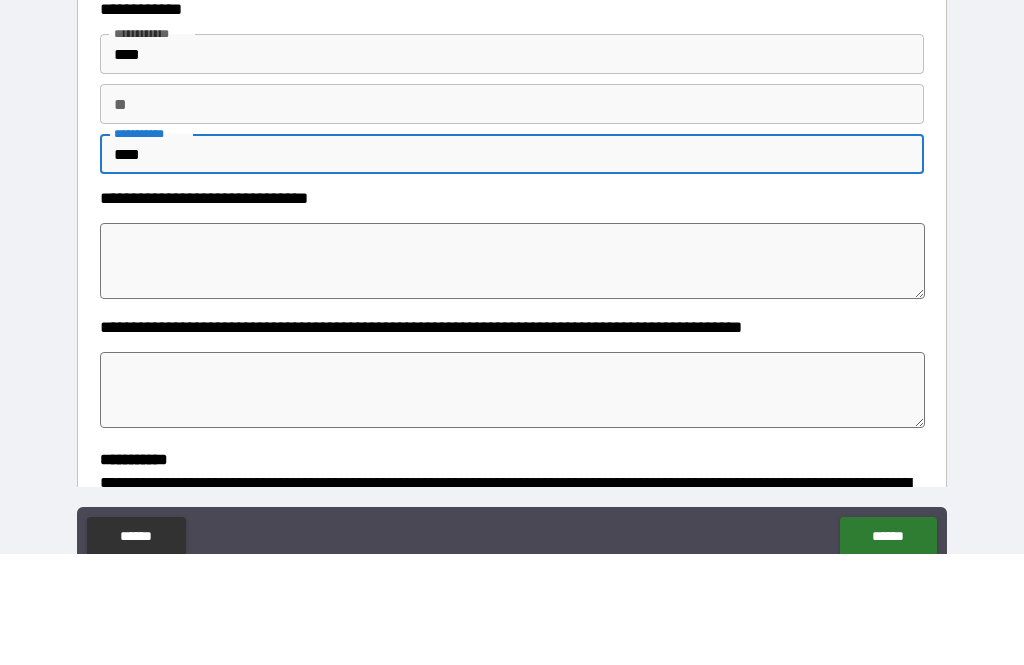 type on "*" 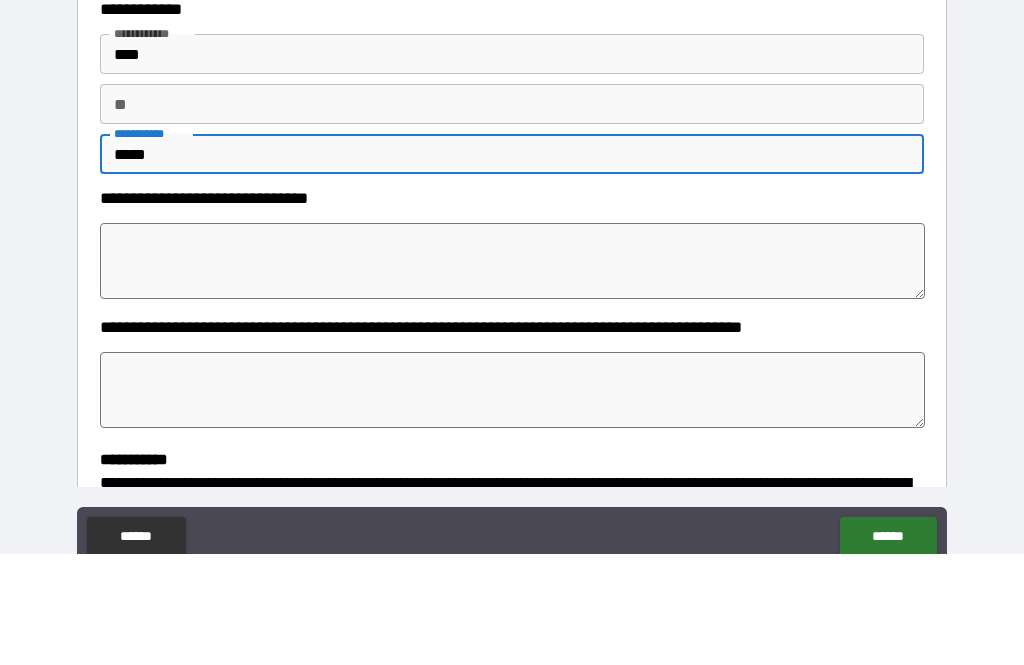 type on "*" 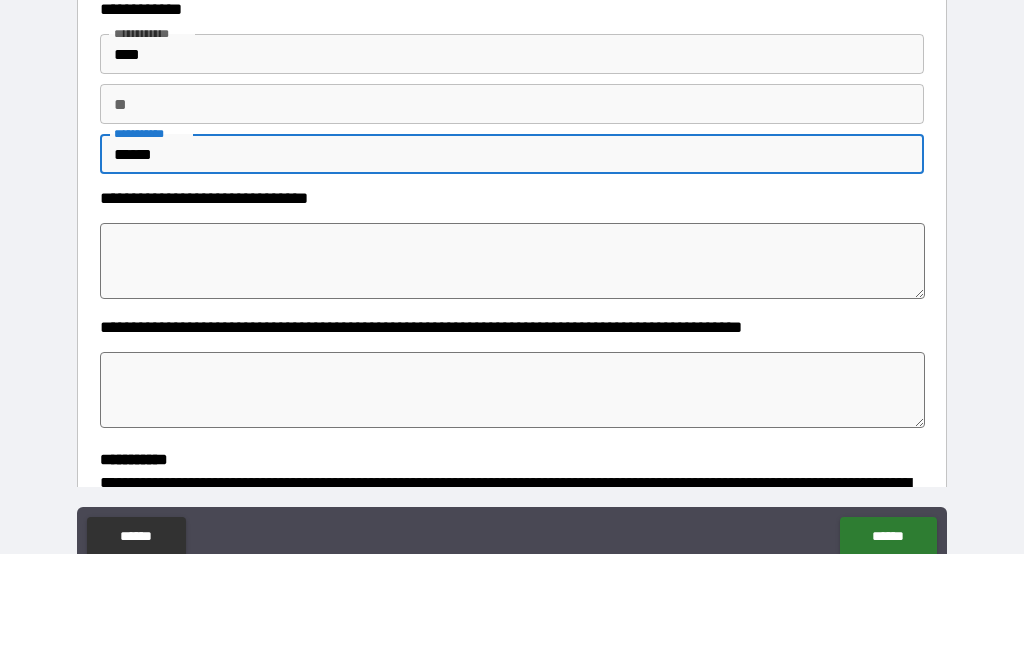 type on "*" 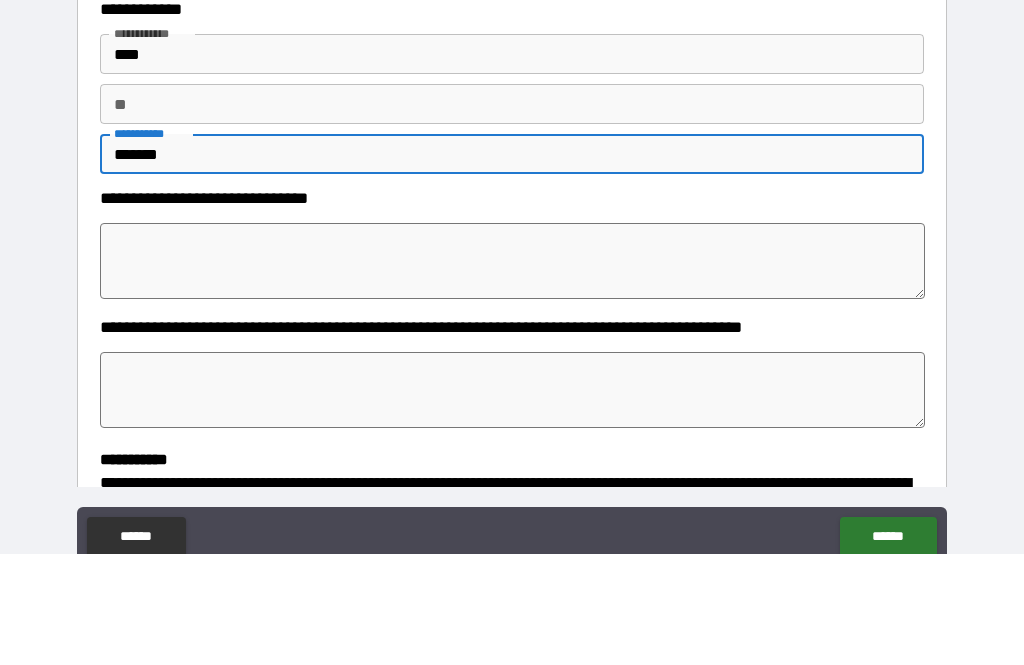 type on "*" 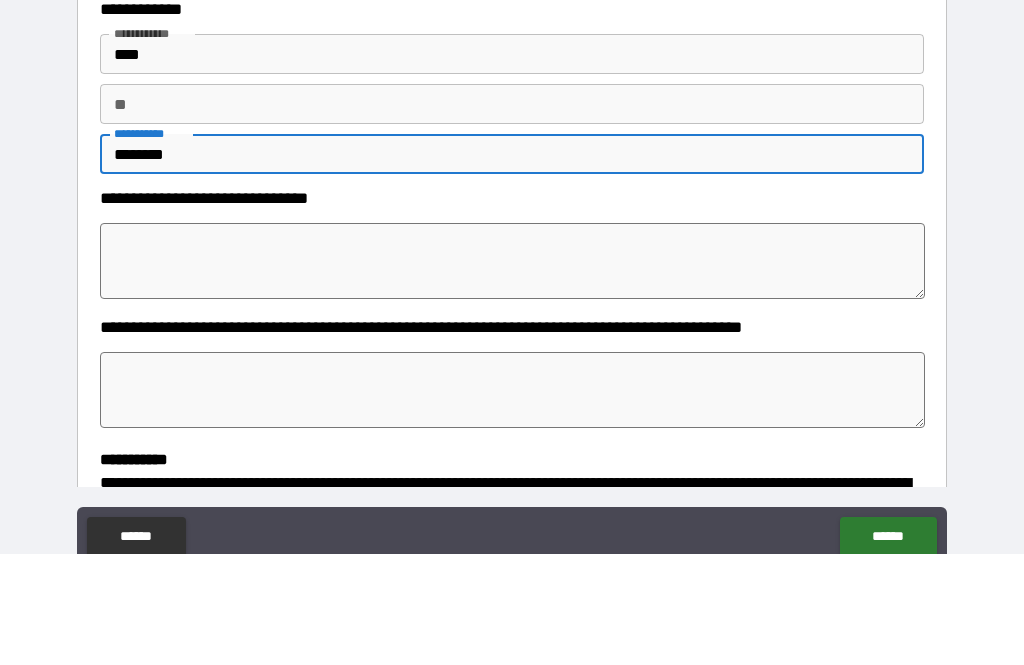 type on "*" 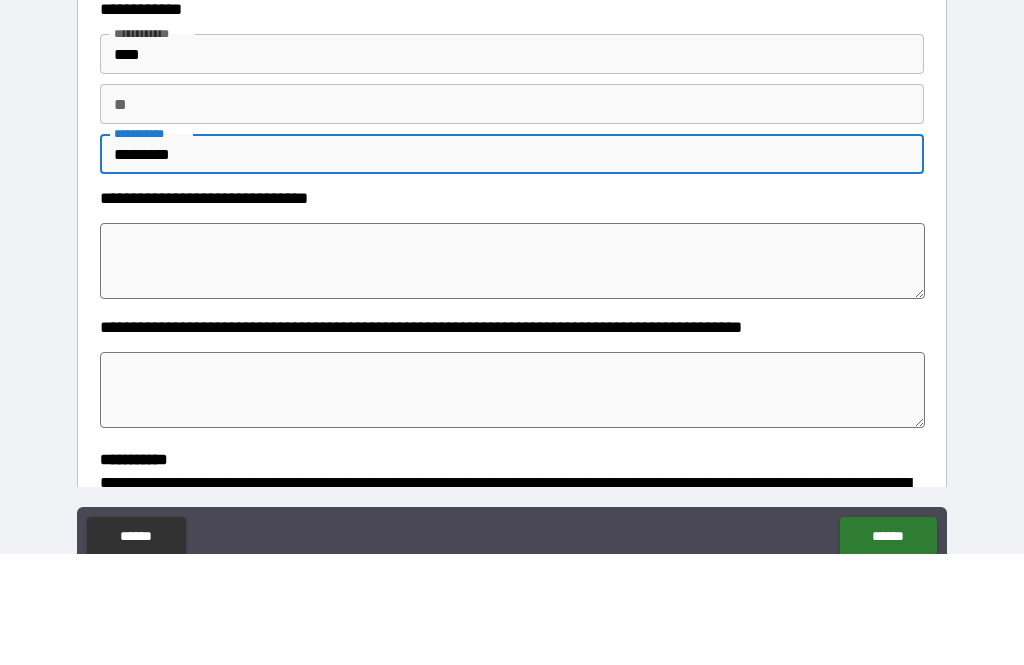 type on "*" 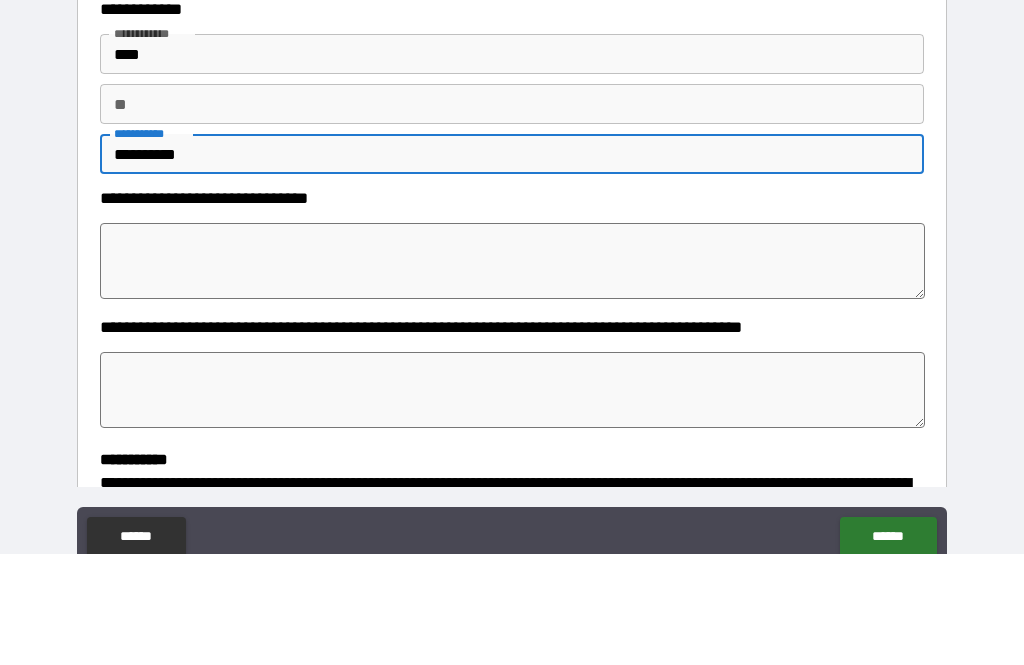 type on "*" 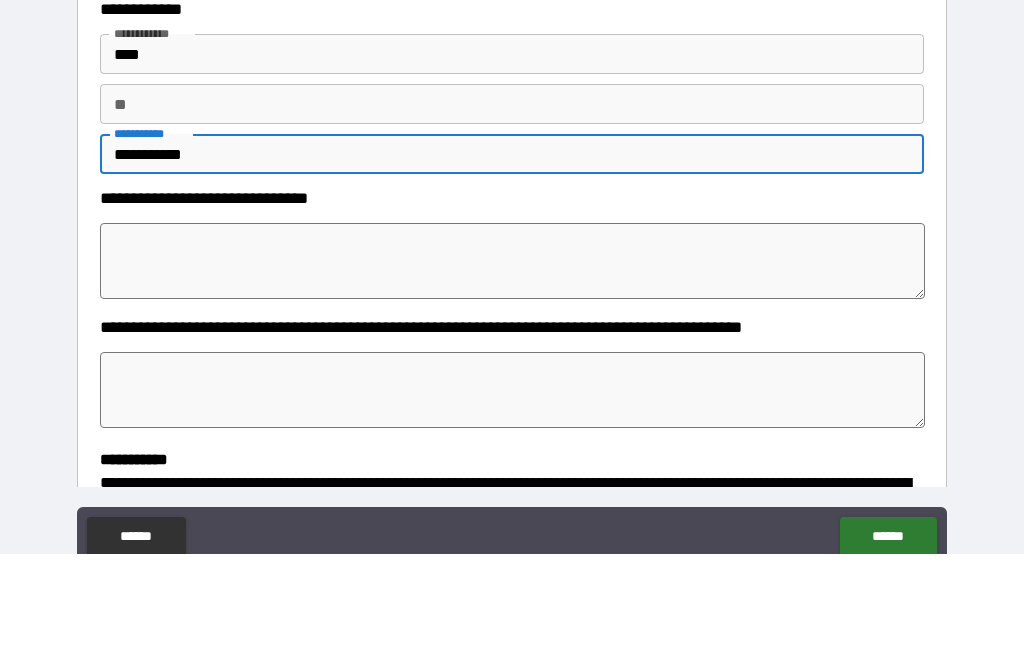 type on "*" 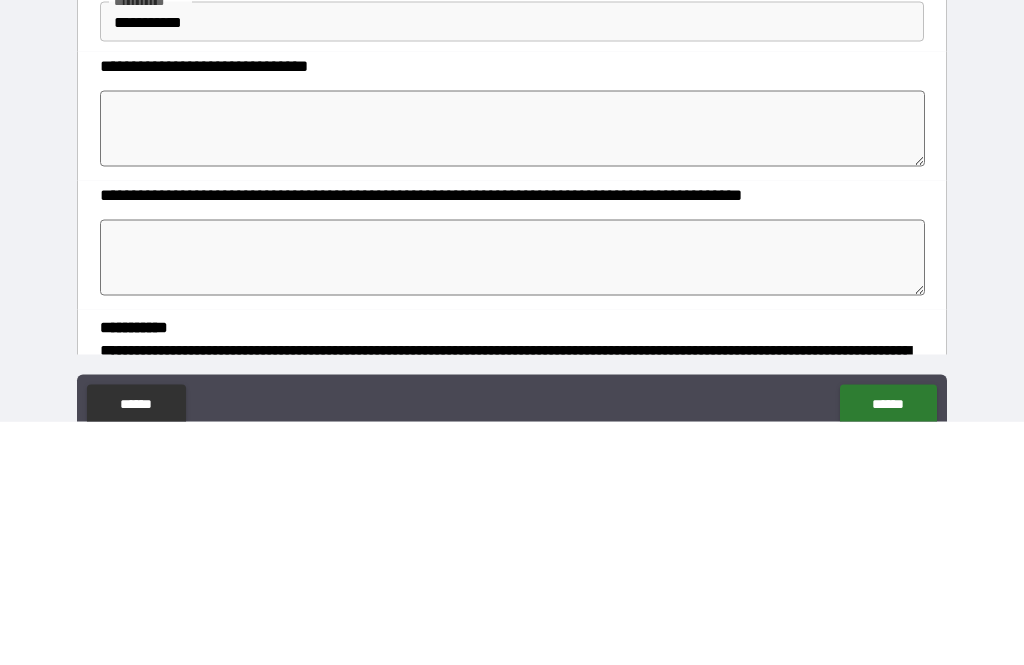 type on "*" 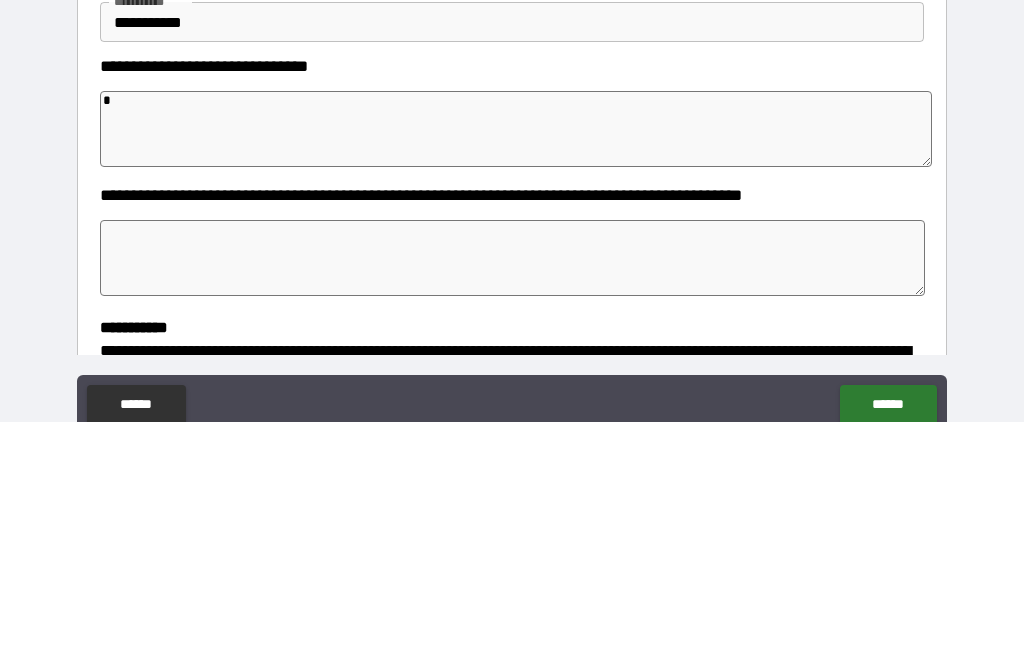 type on "*" 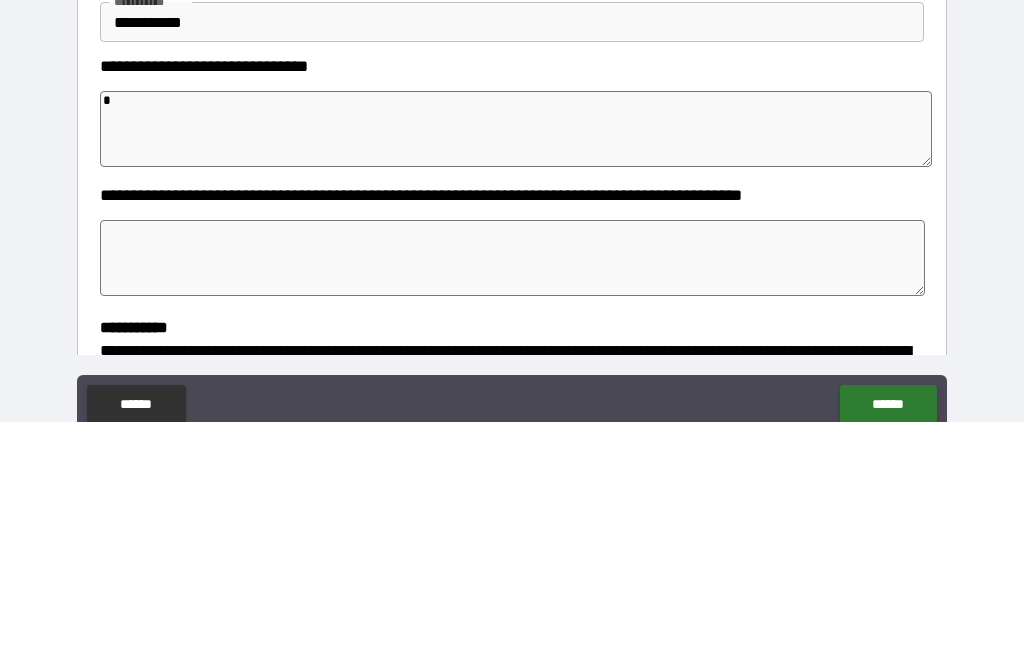 type on "*" 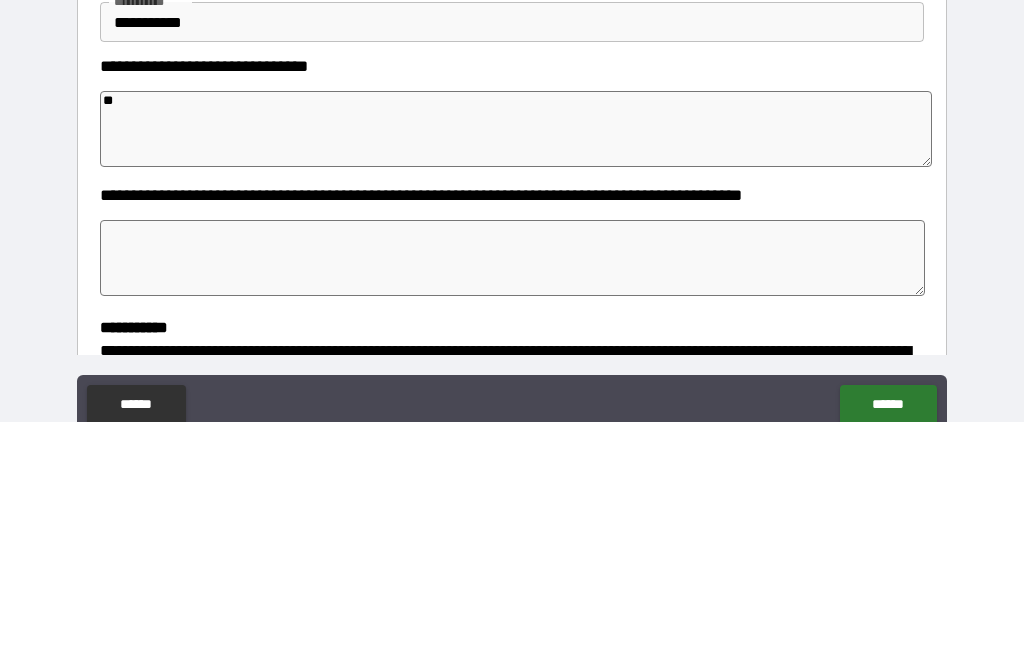 type on "*" 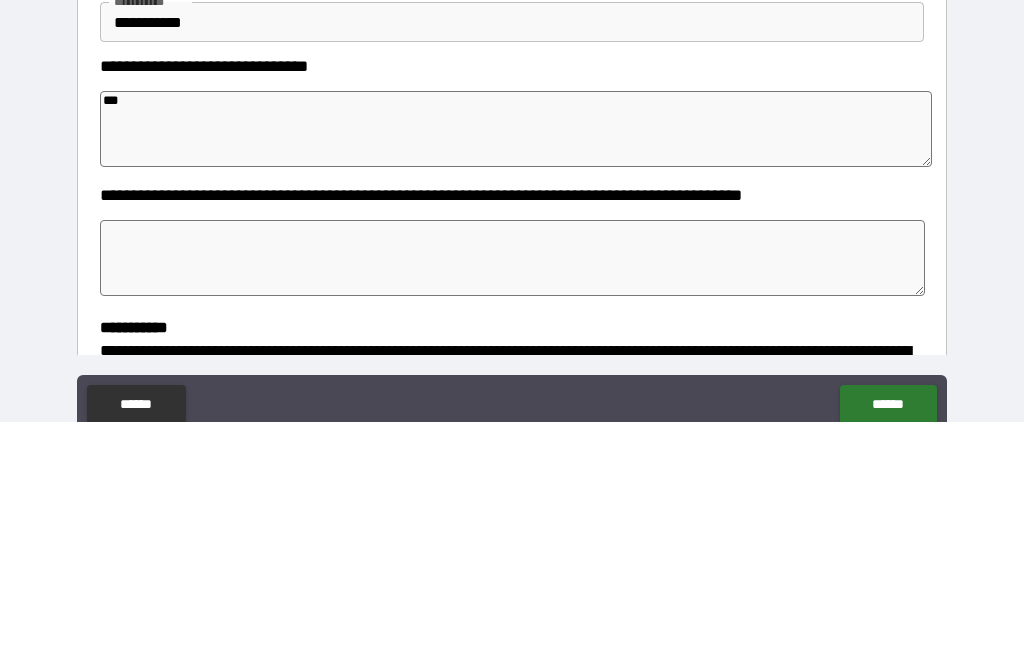 type on "*" 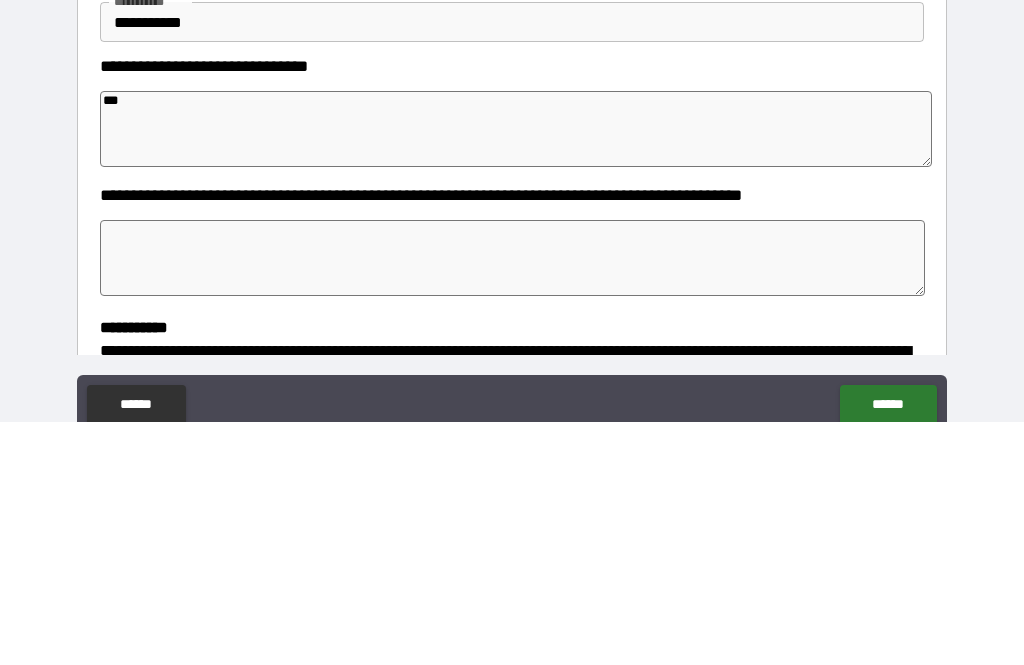 type on "*" 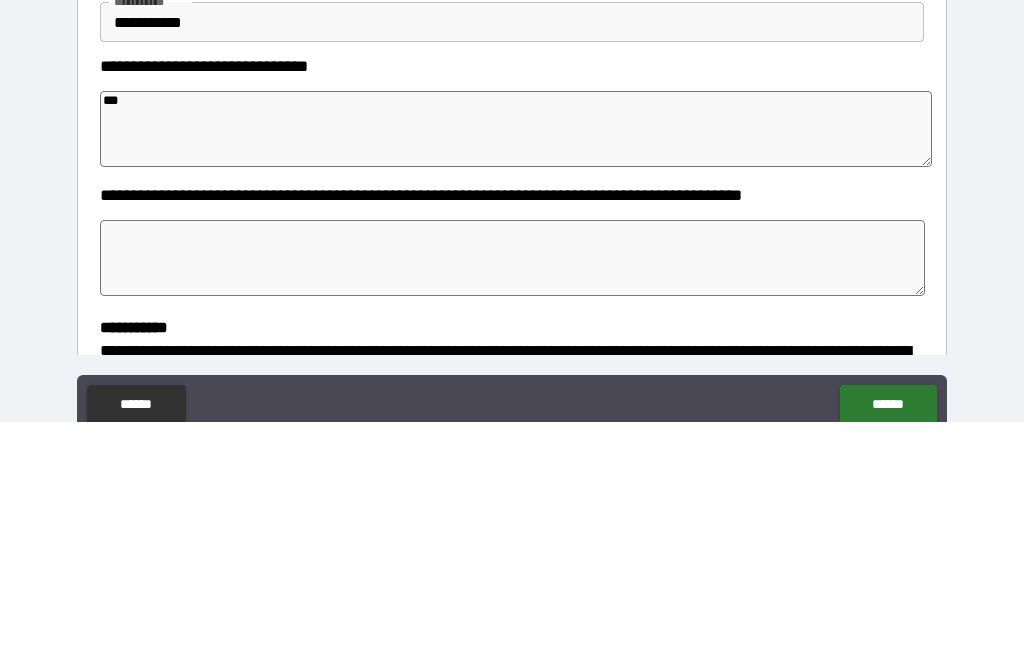 type on "*" 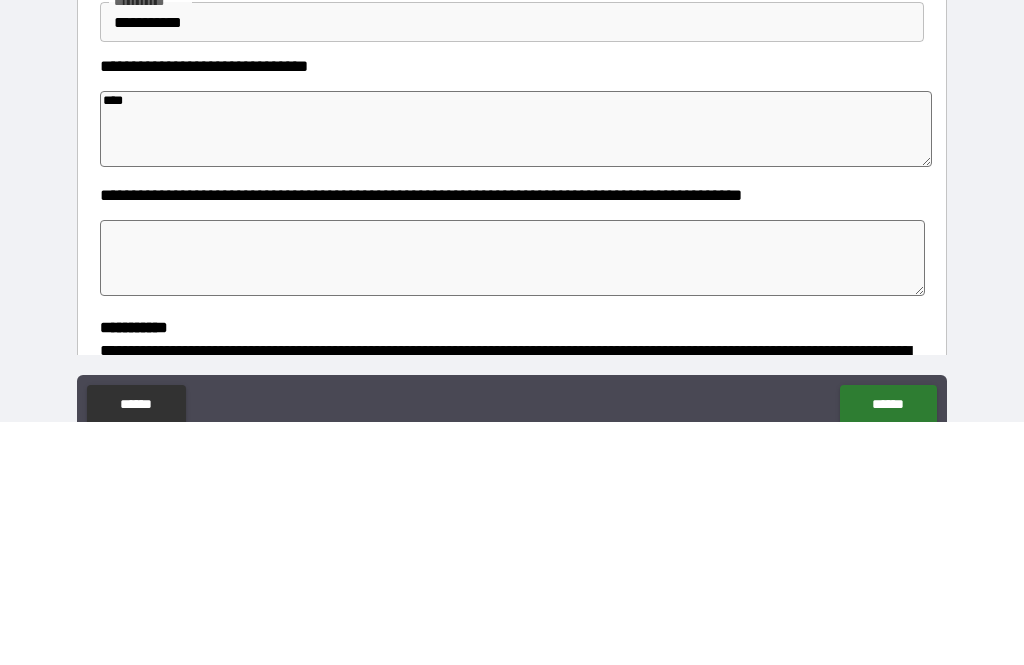 type on "*****" 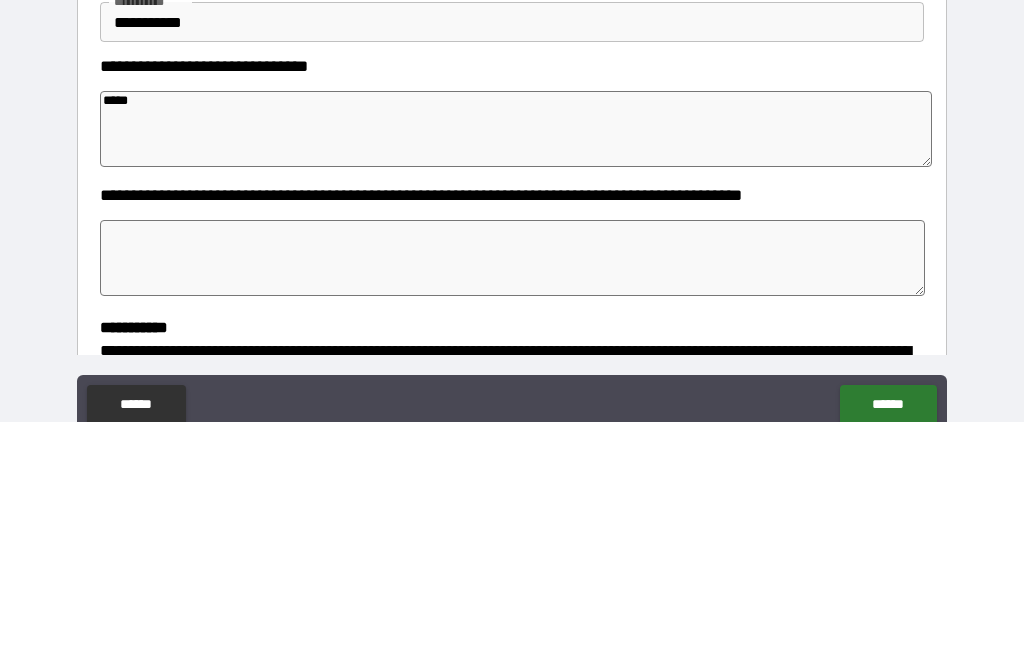 type on "*" 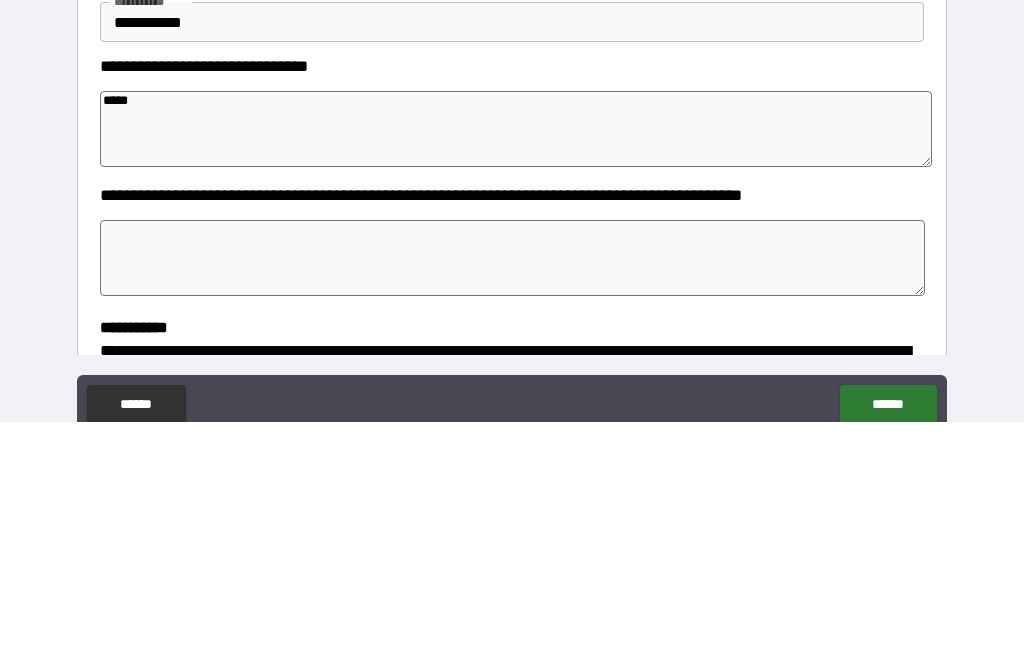 type on "*" 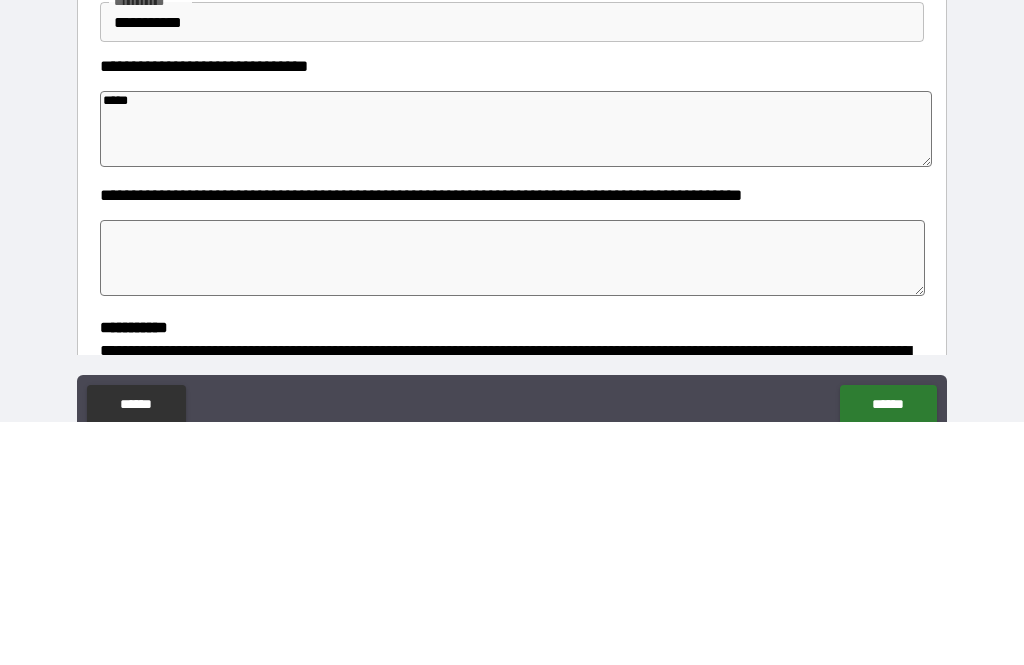 type on "*" 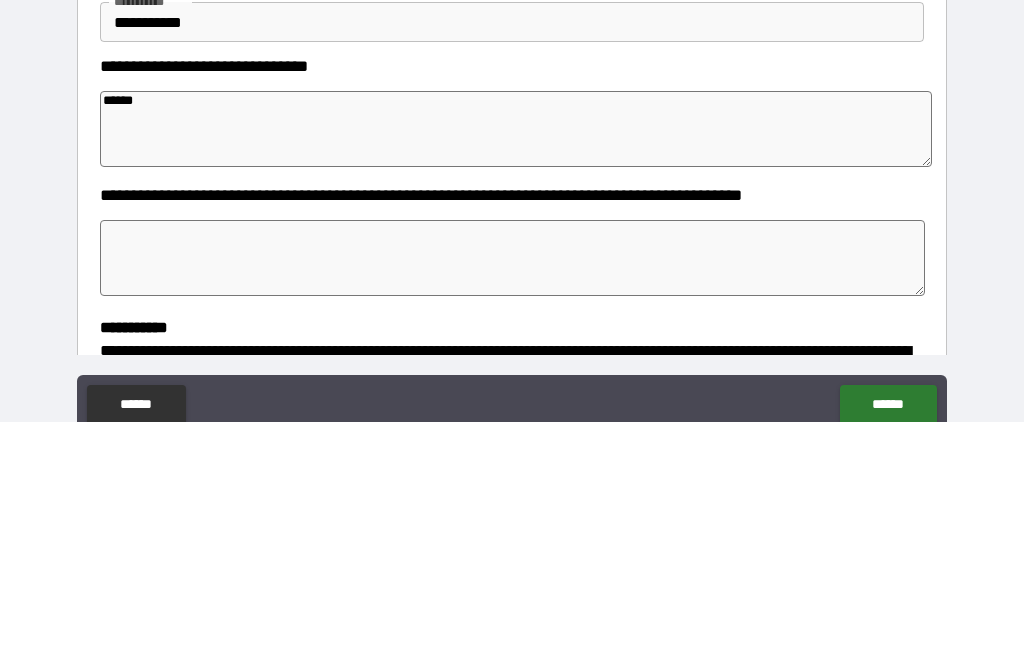 type on "*" 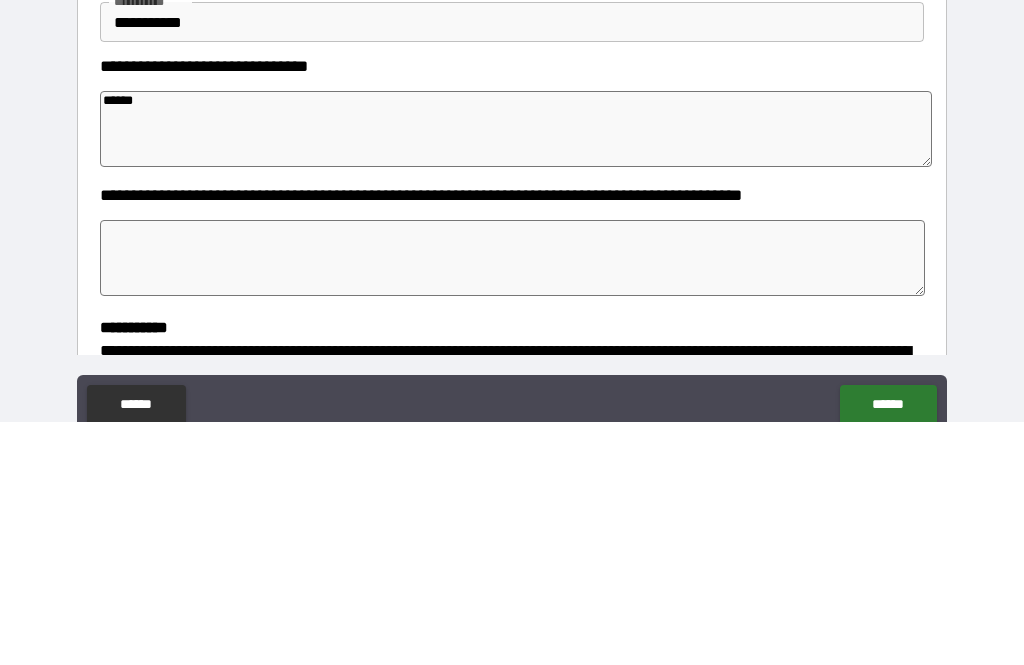 type on "*******" 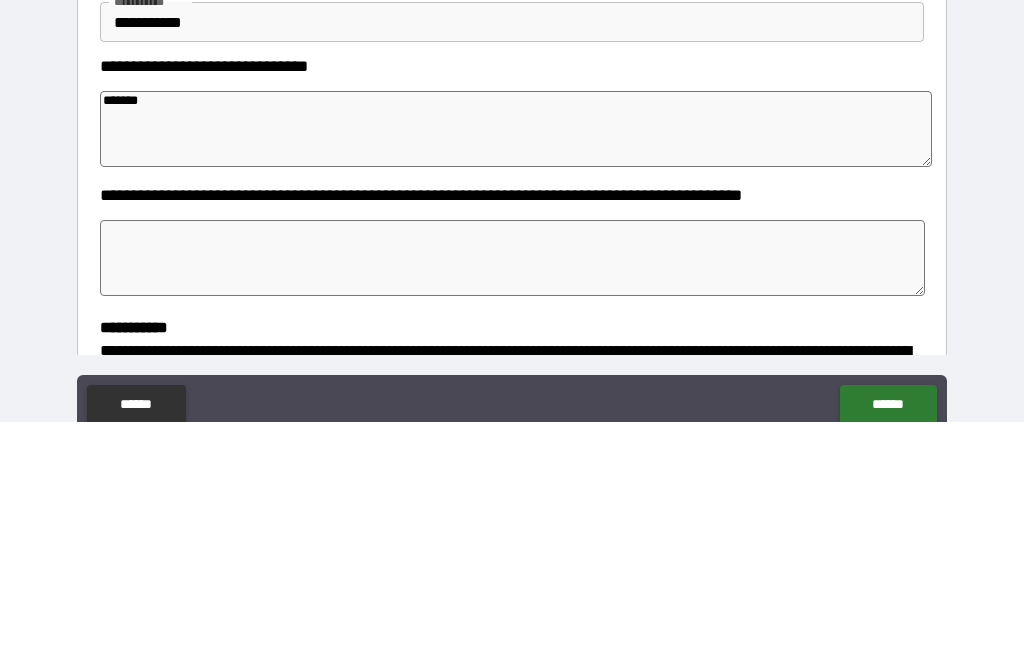 type on "*" 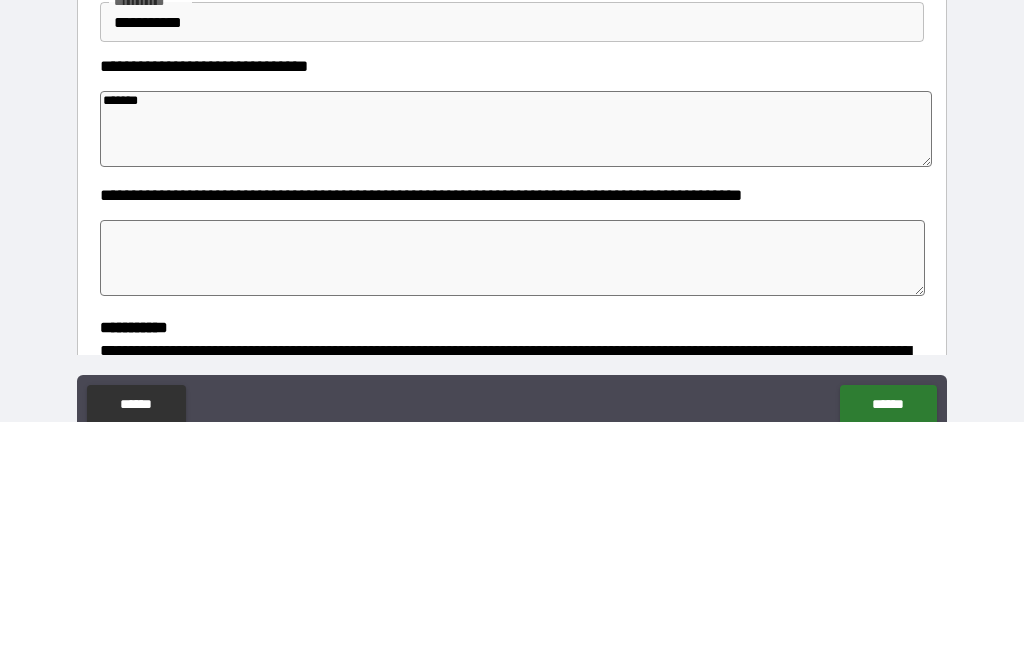 type on "*" 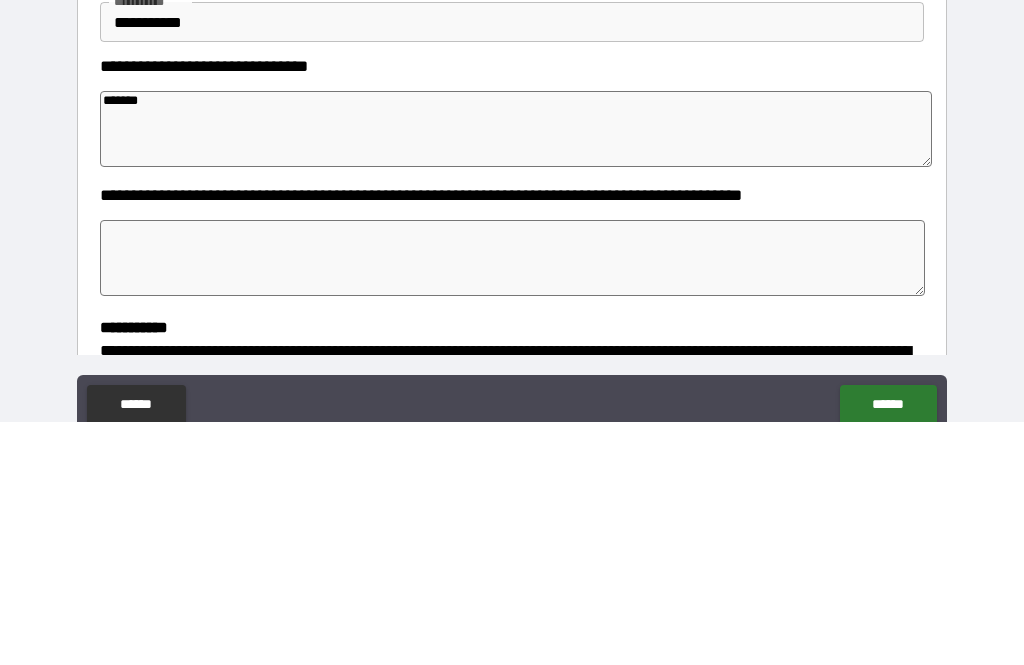 type on "*" 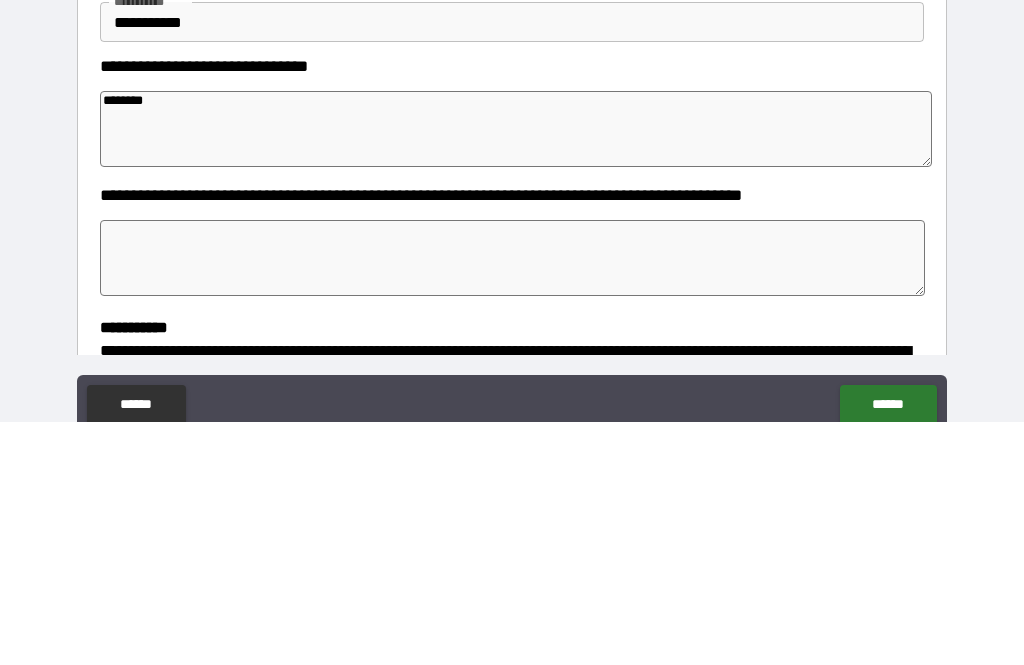 type on "*" 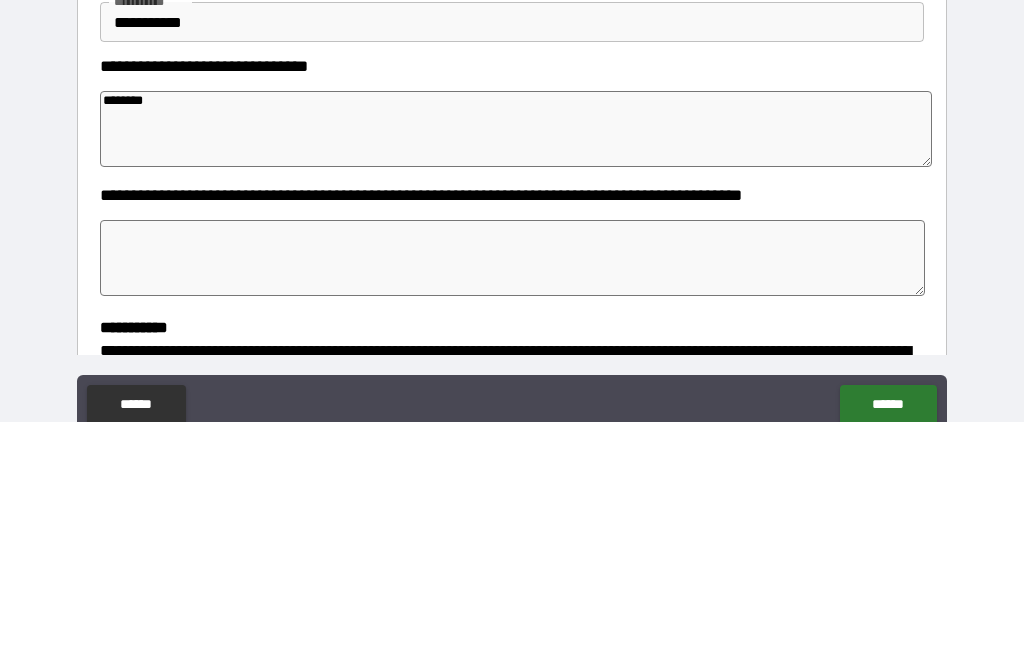 type on "*" 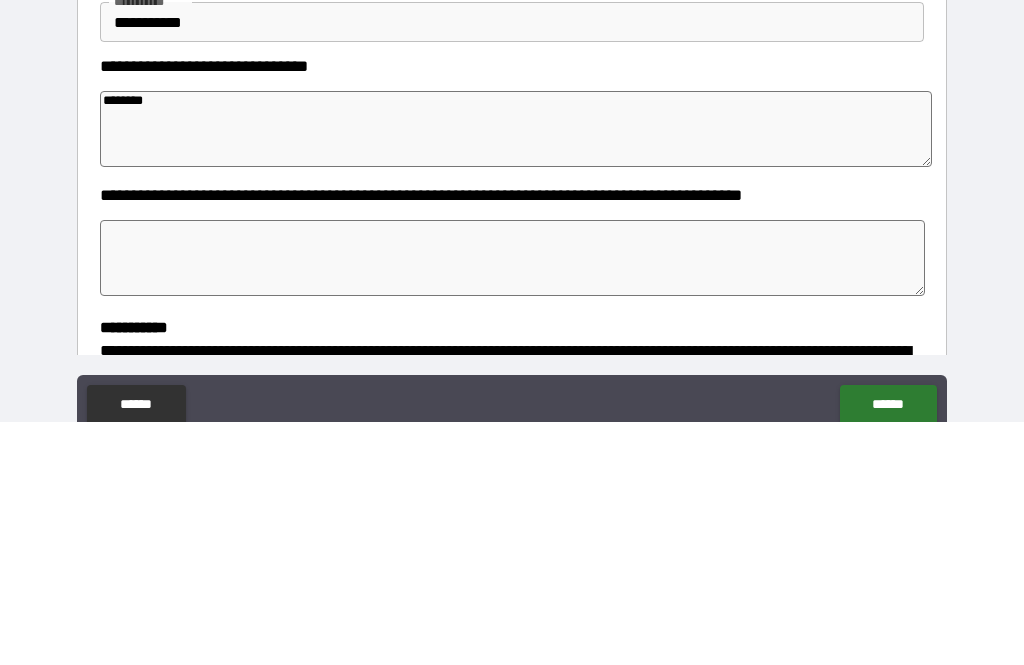 type on "*" 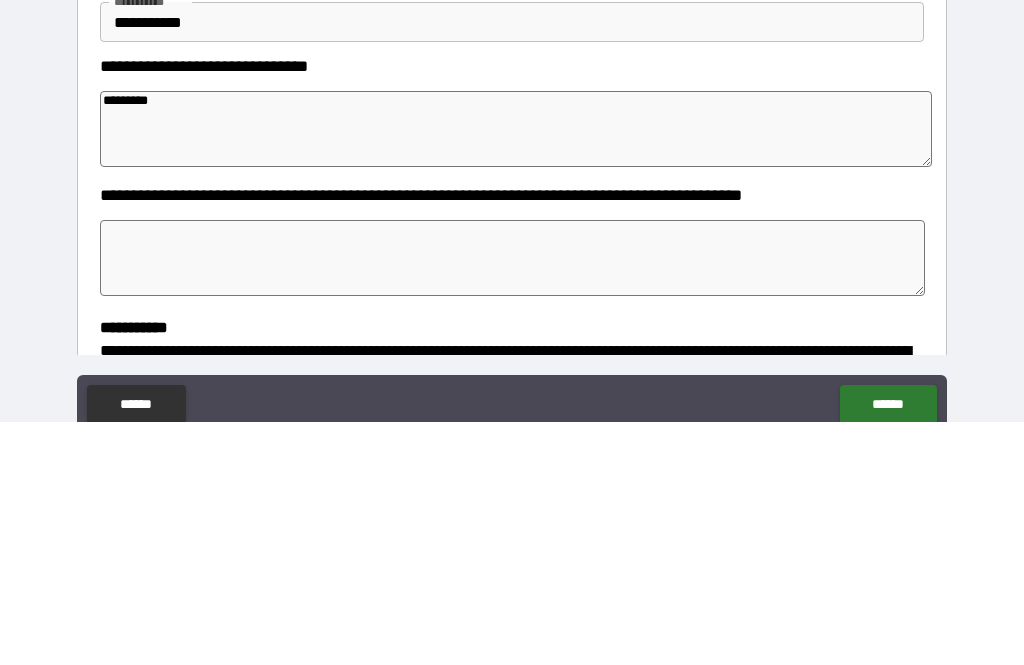 type on "*" 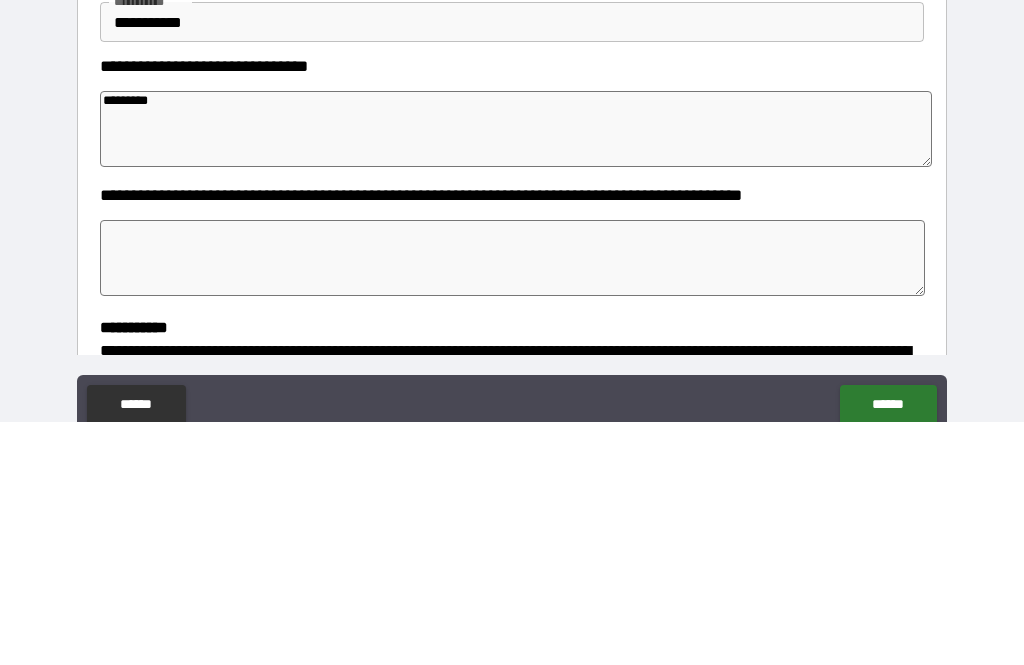 type on "*" 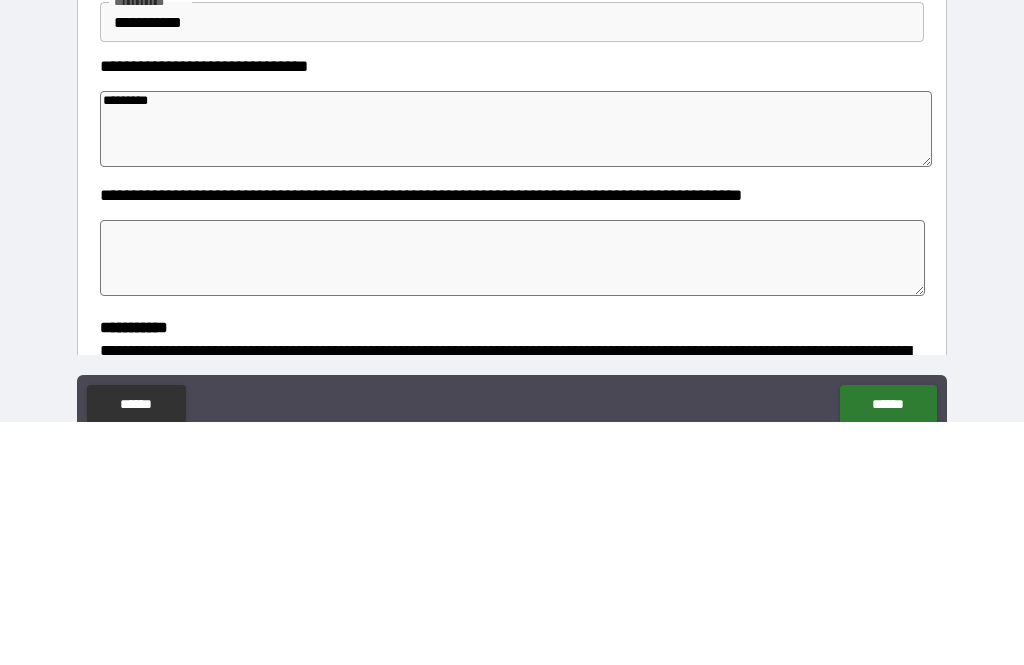 type on "*" 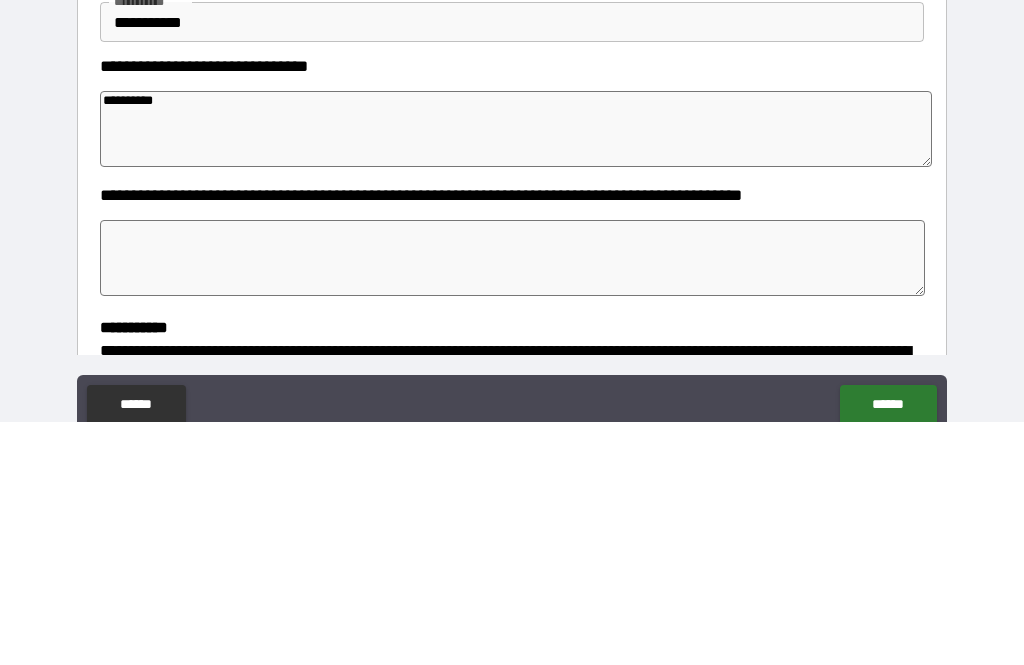 type on "*" 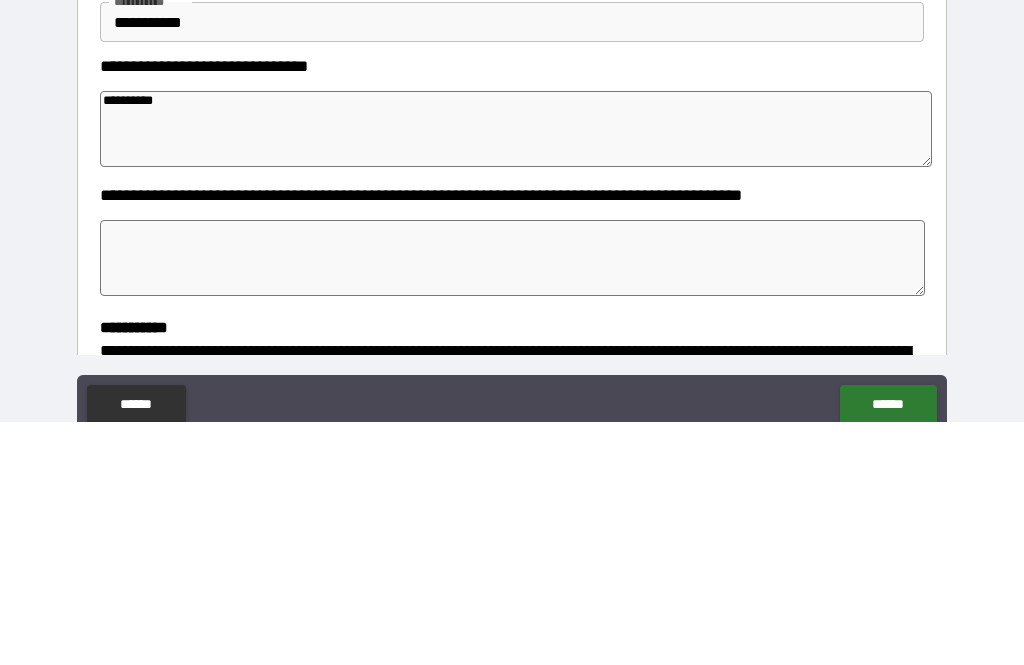 type on "*" 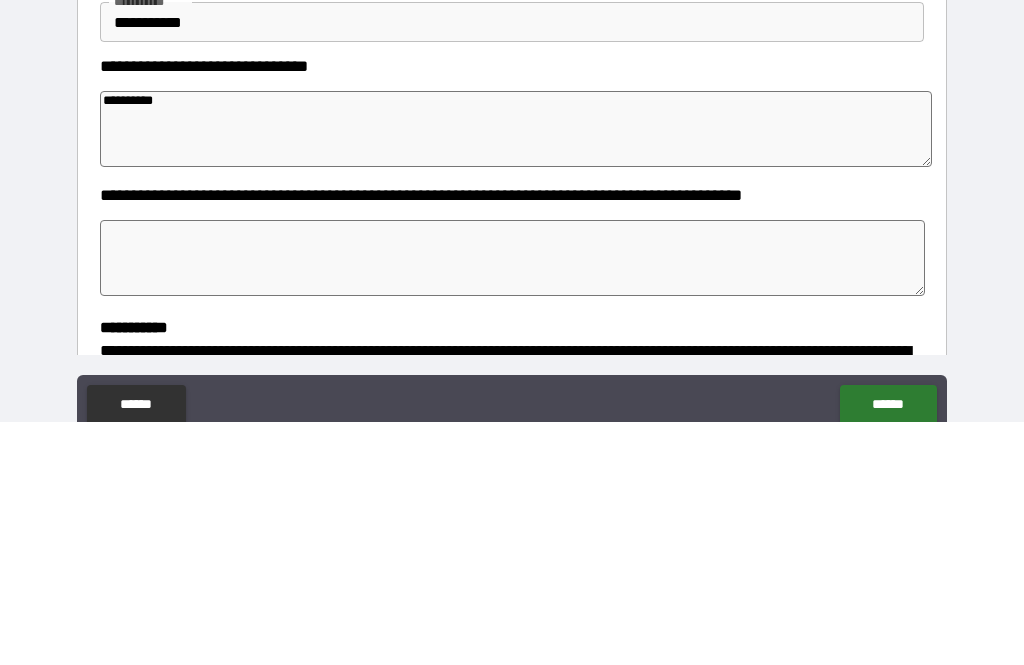 type on "*" 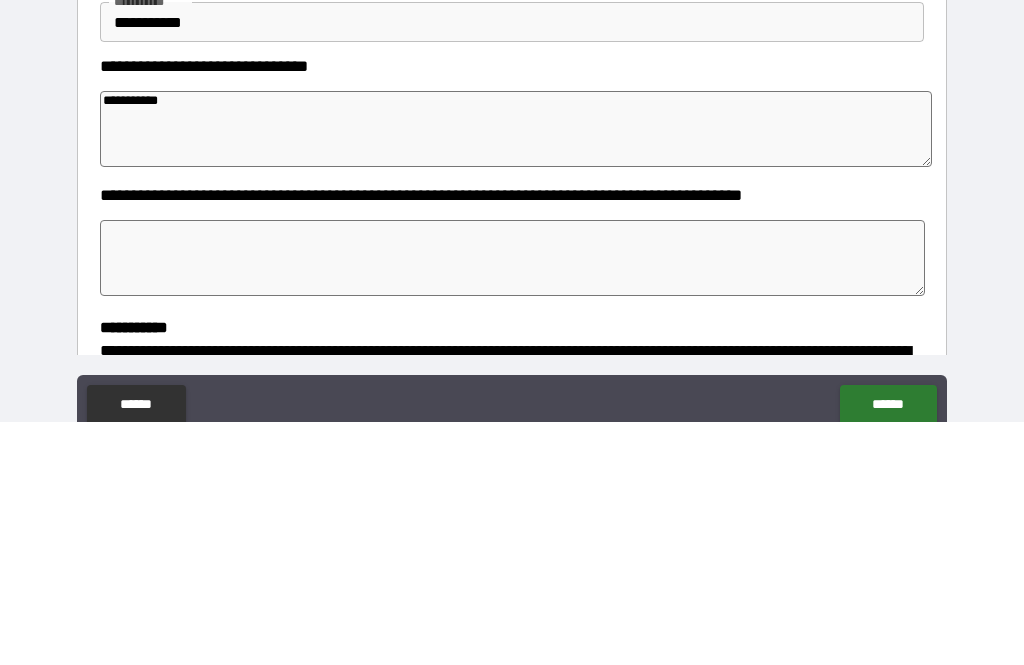 type on "*" 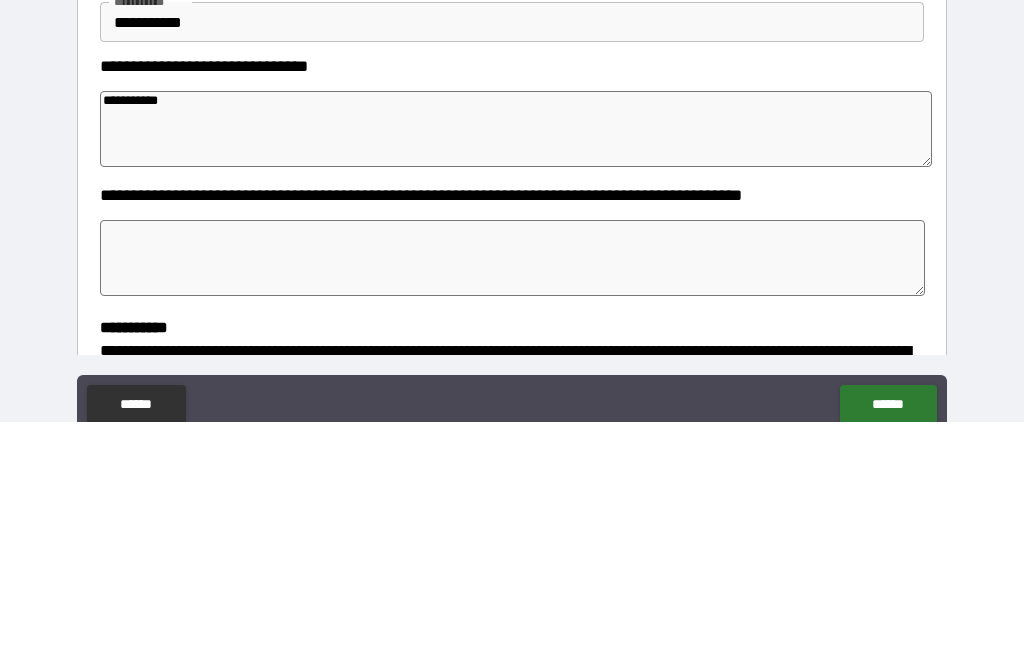 type on "*" 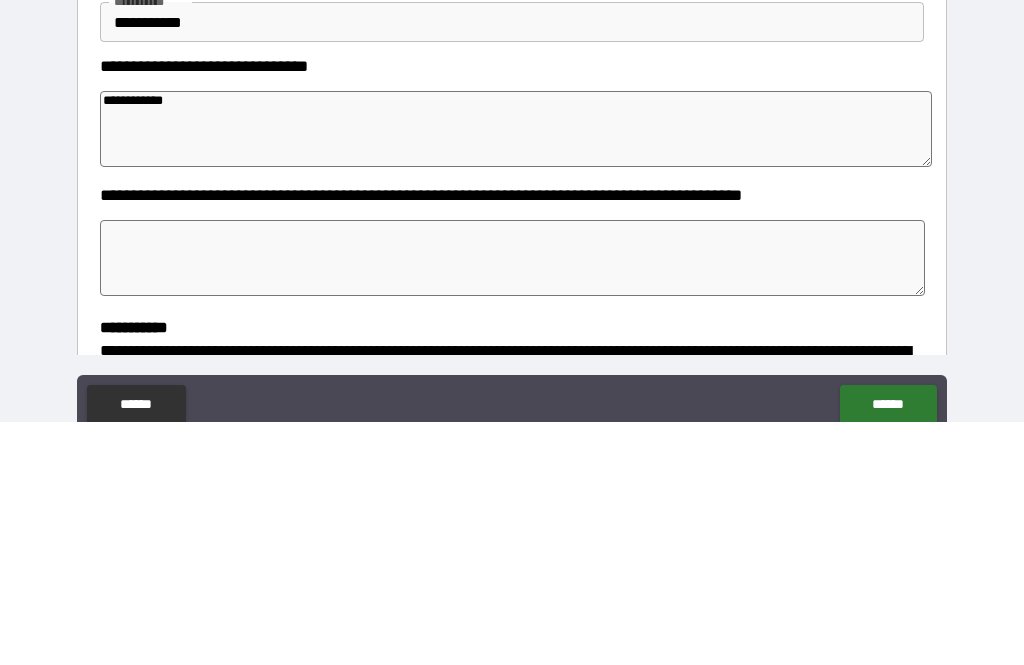type on "*" 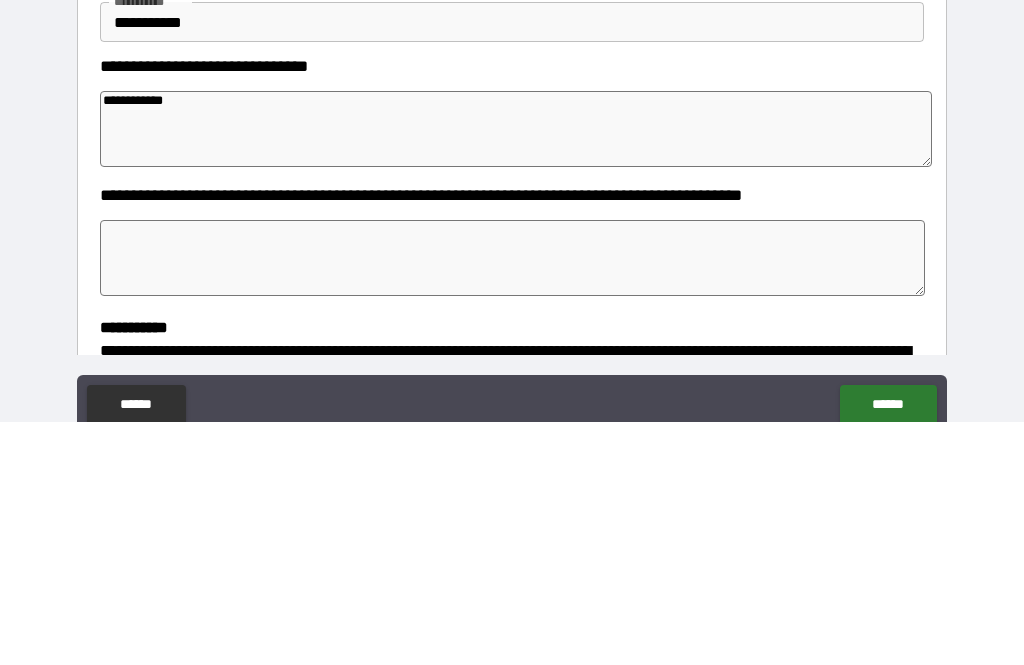 type on "*" 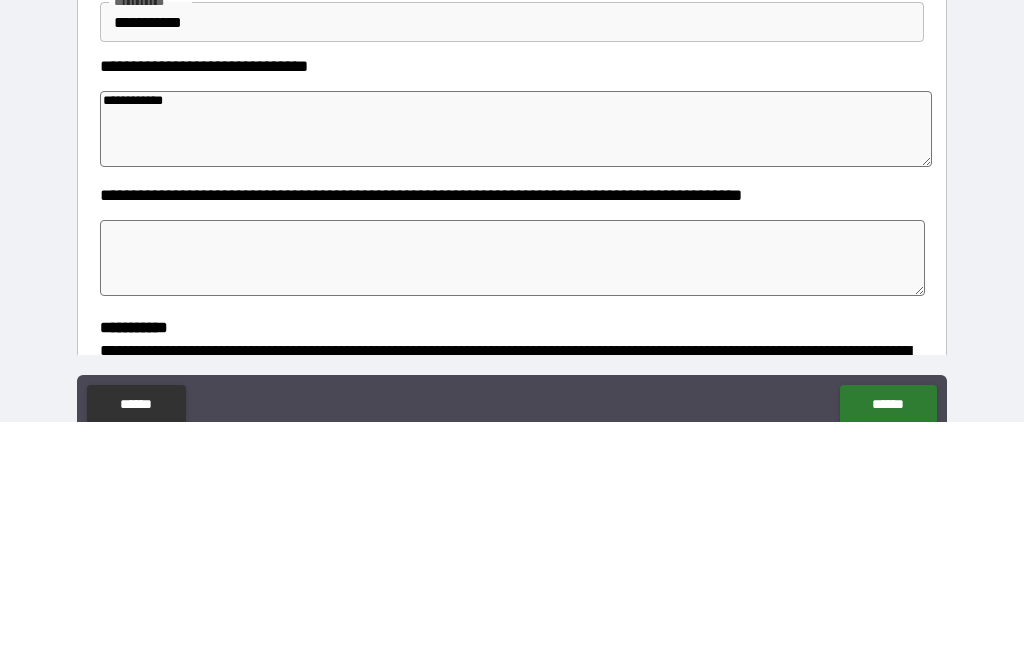type on "*" 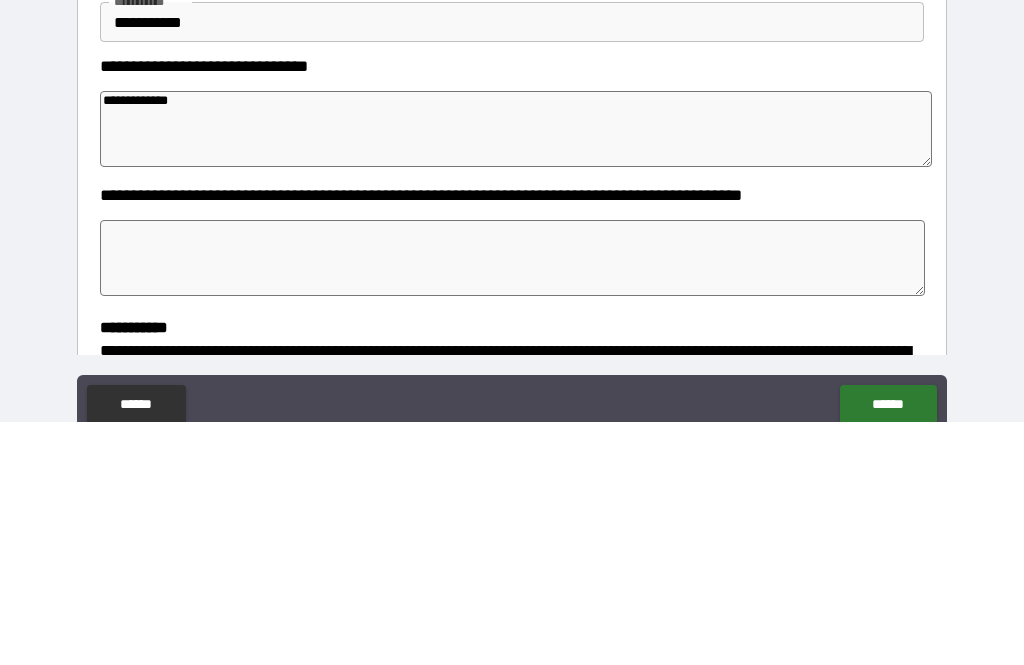 type on "*" 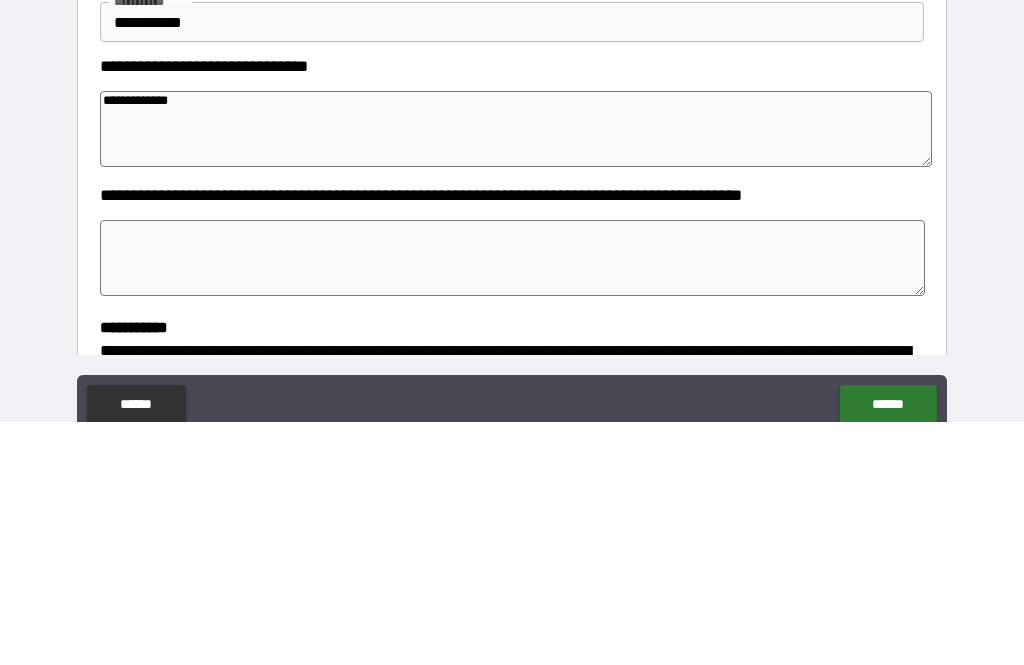 type on "**********" 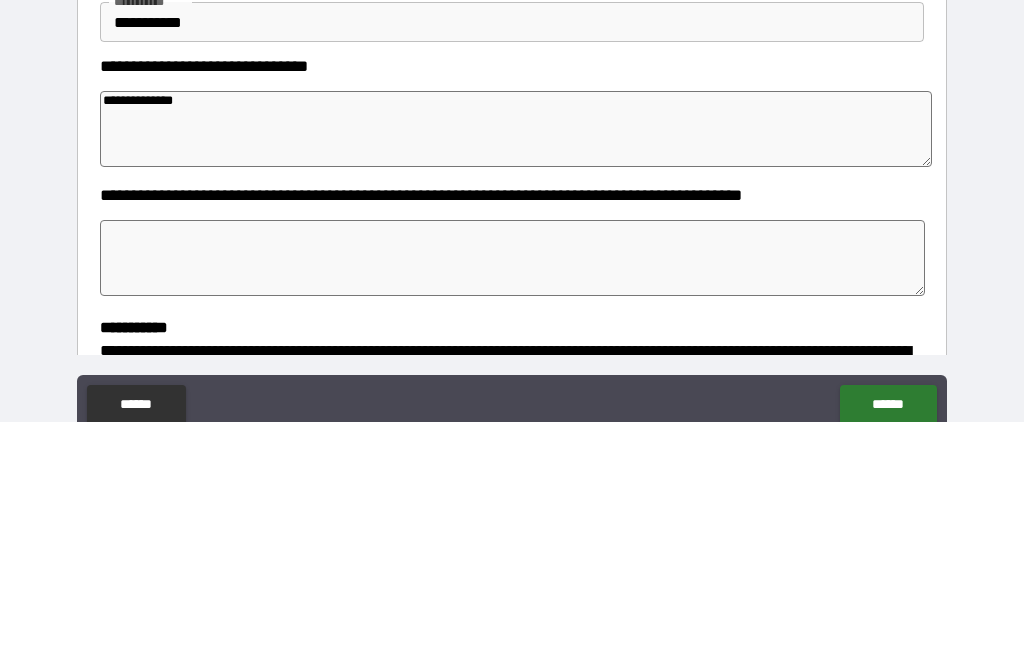 type on "*" 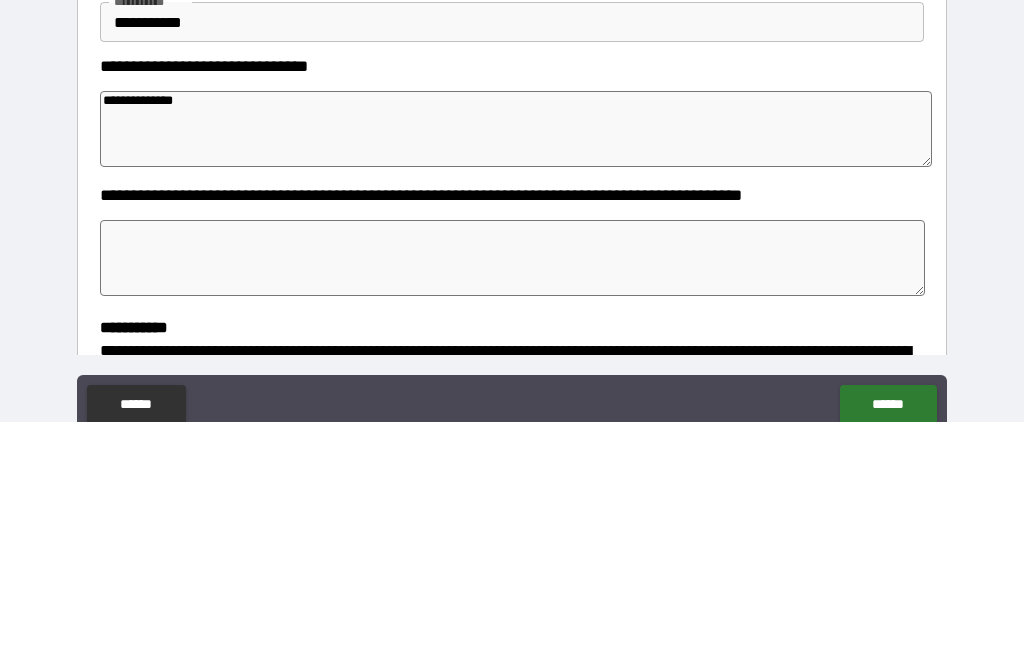 type on "*" 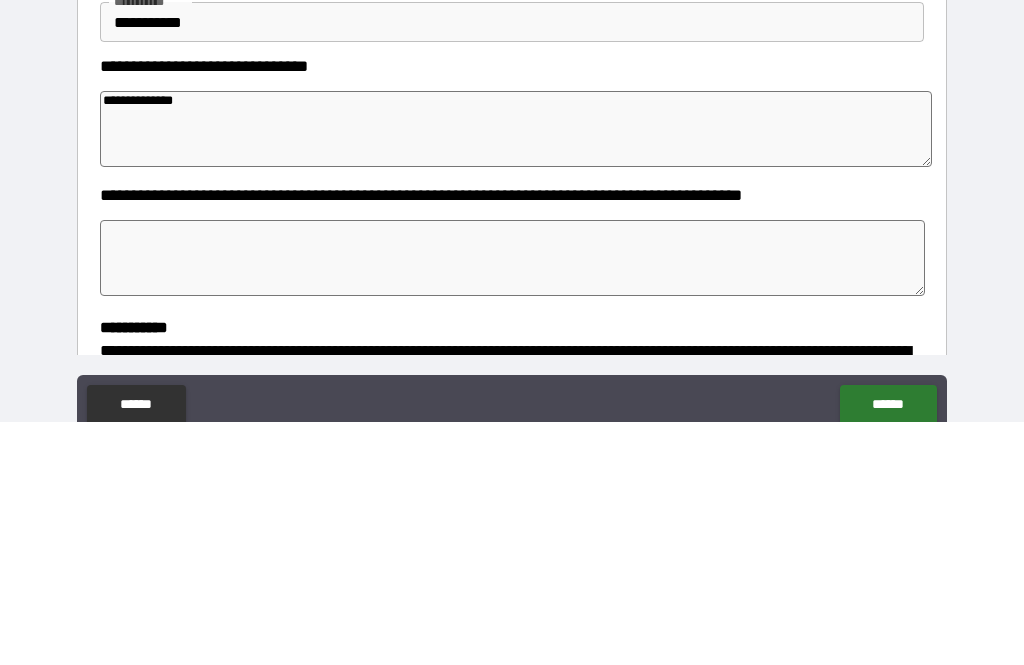 type on "*" 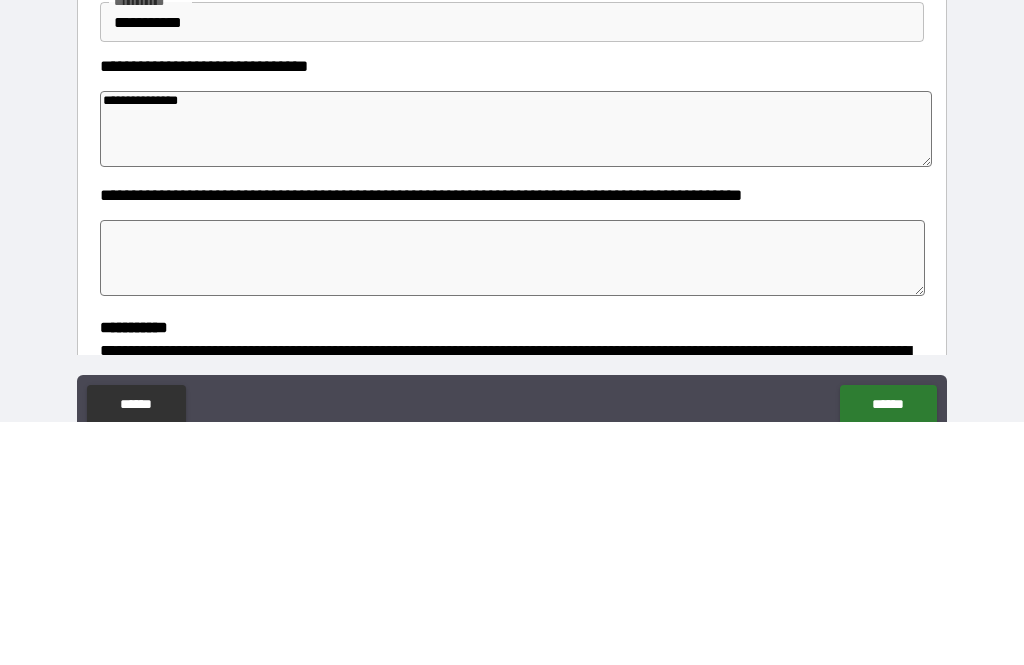 type on "*" 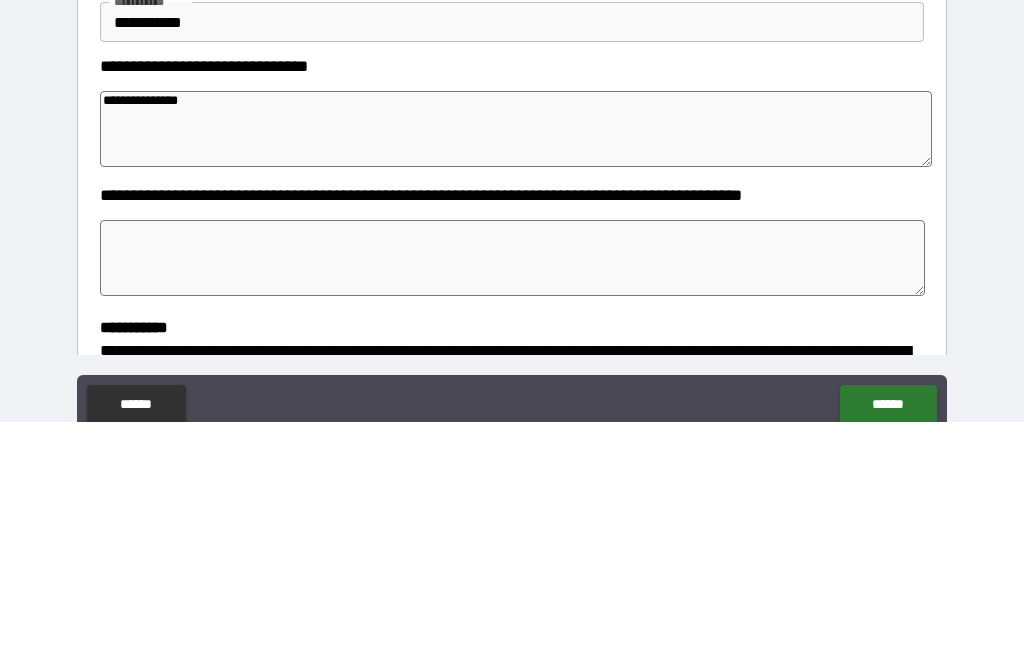 type on "*" 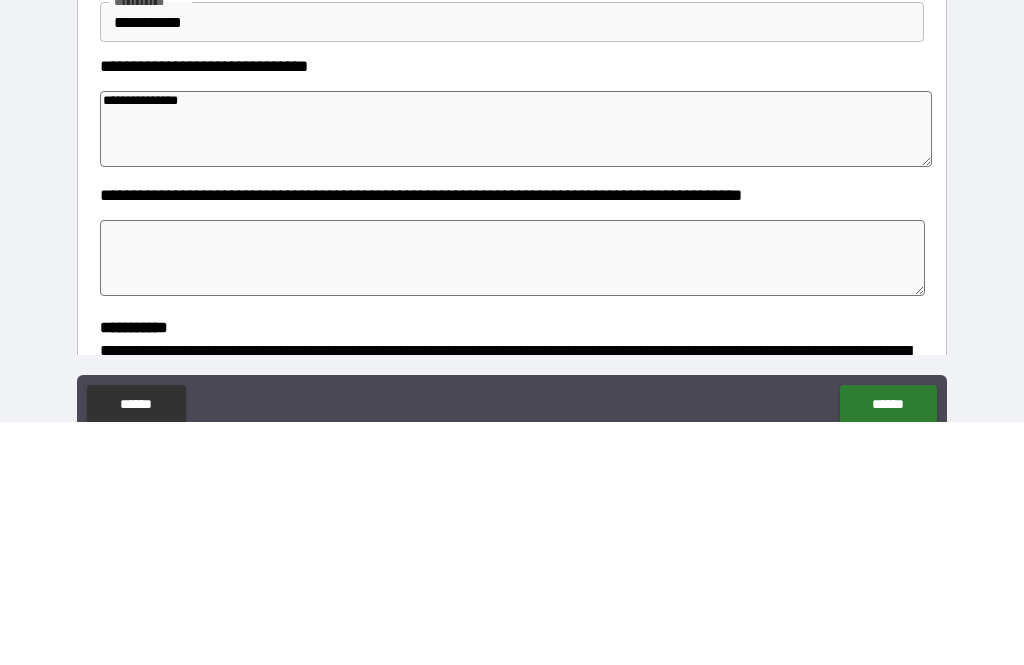 type on "*" 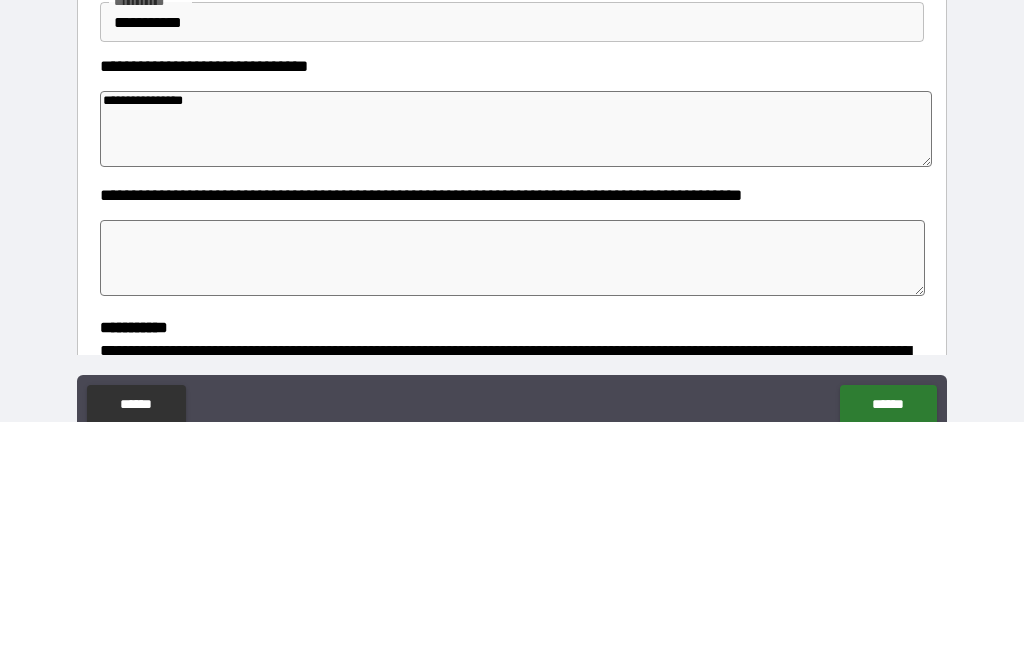 type on "*" 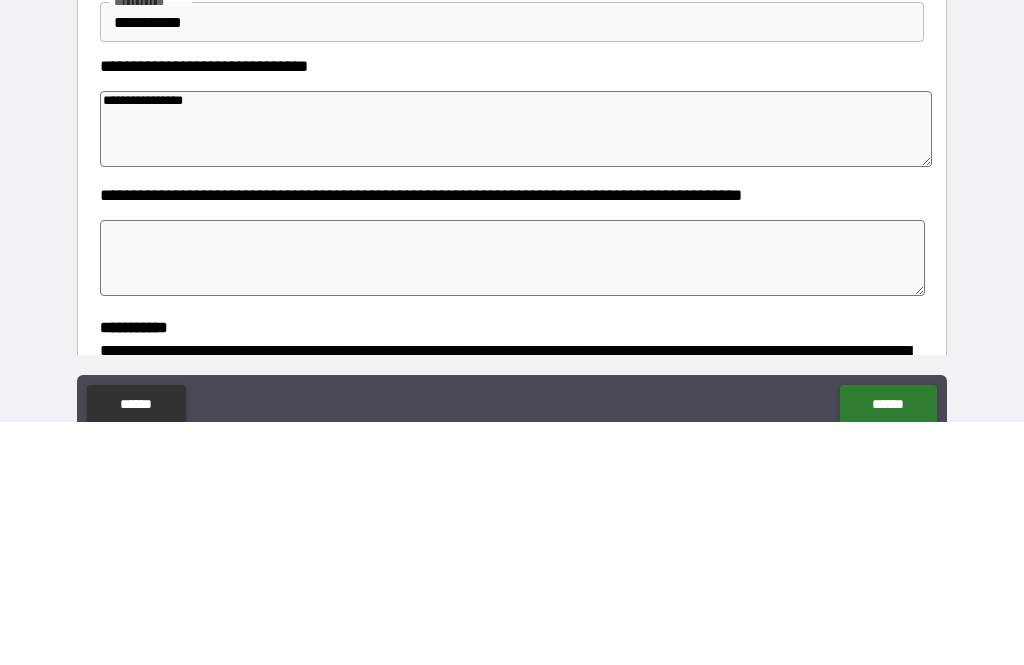 type on "*" 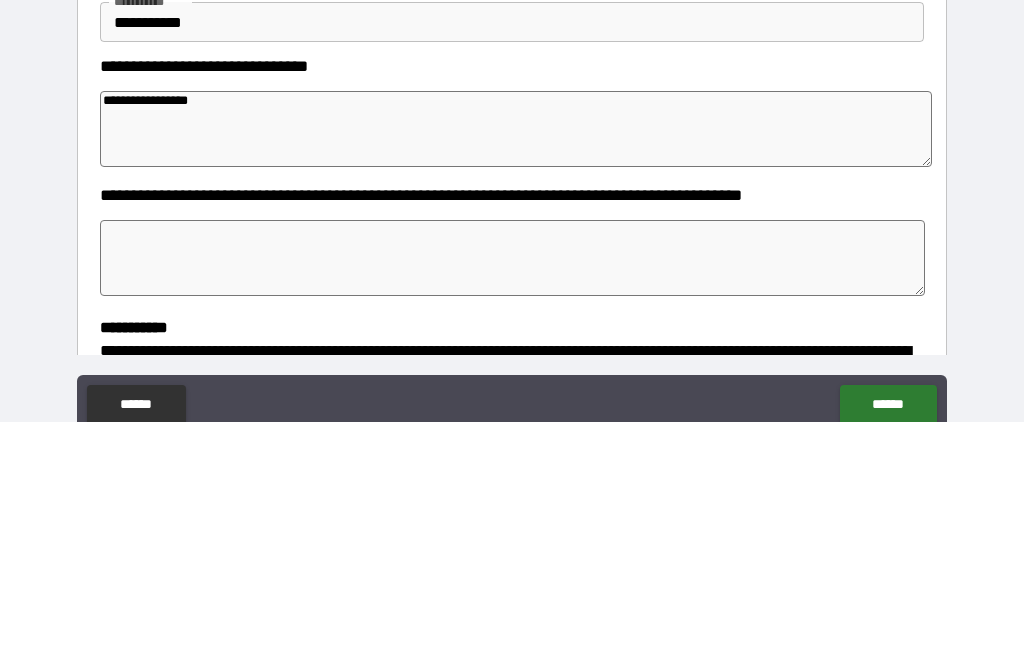 type on "*" 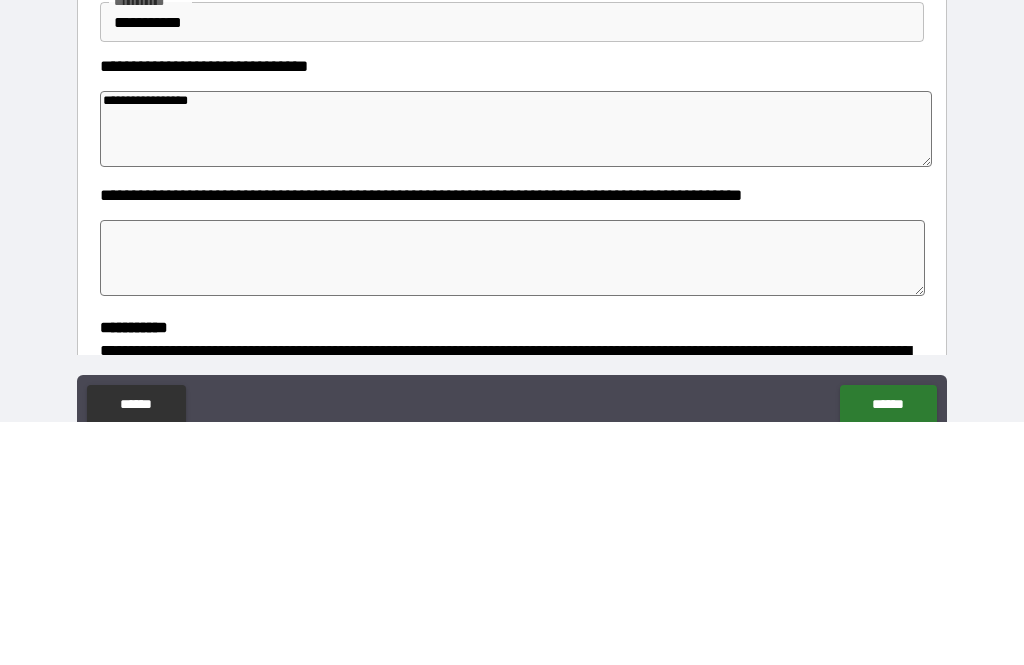 type on "*" 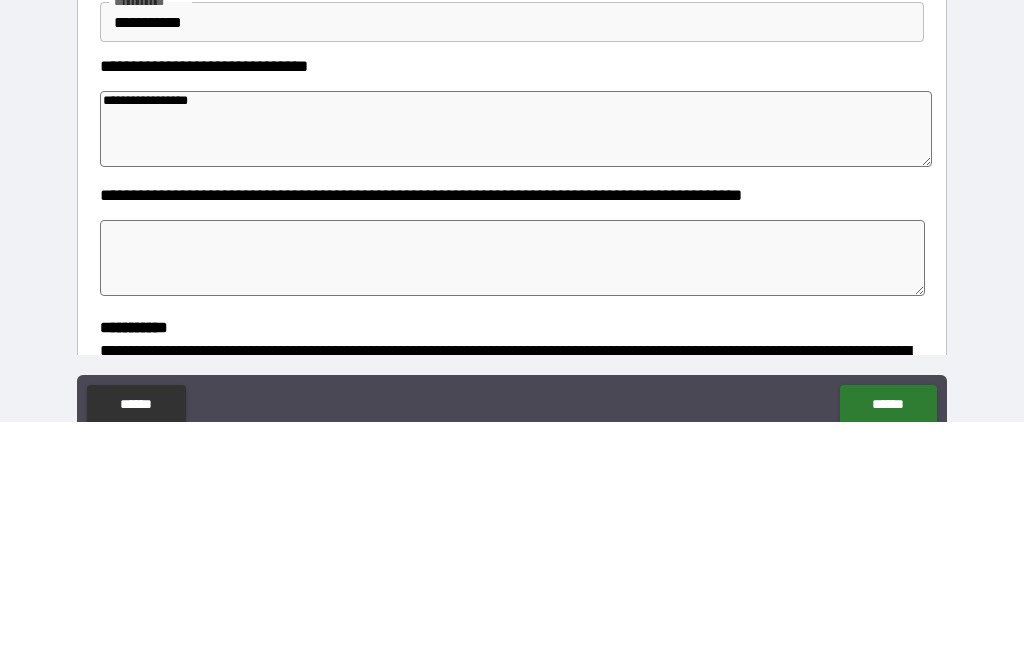 type on "*" 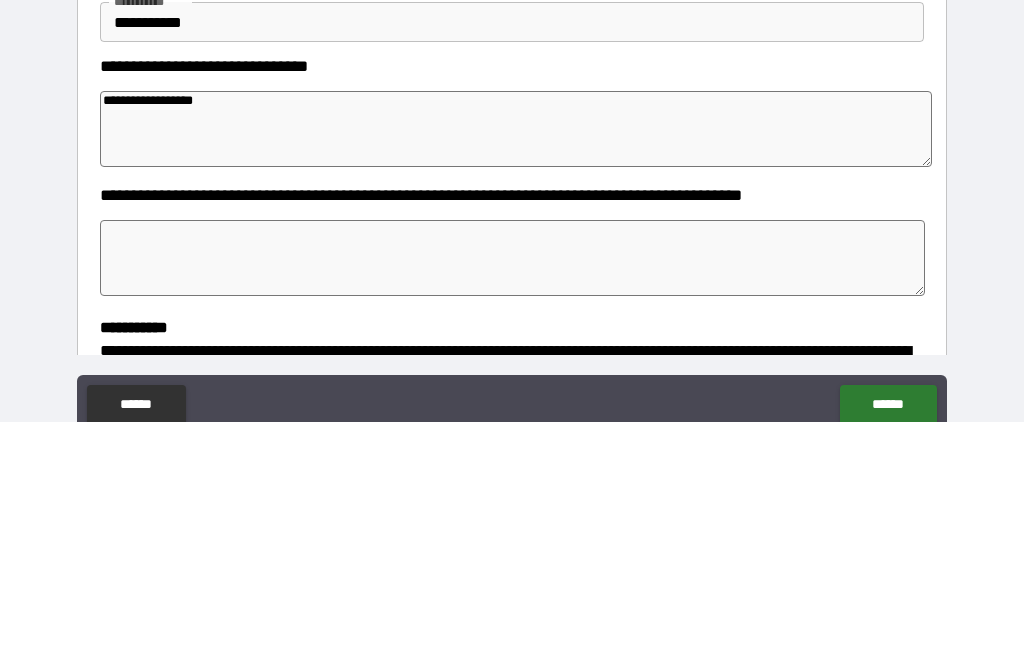 type on "*" 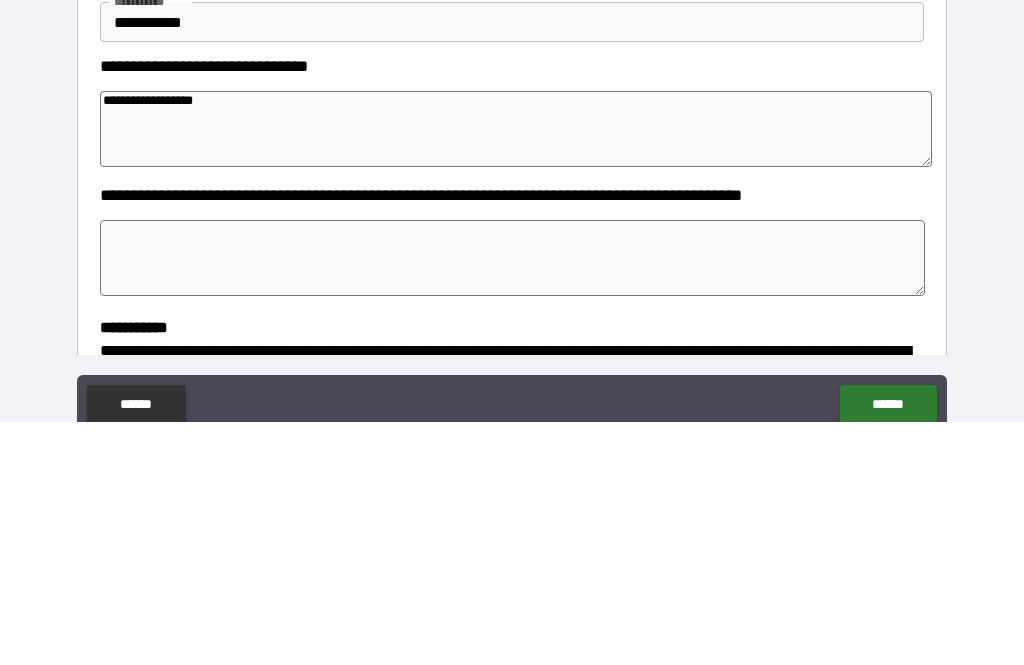 type on "*" 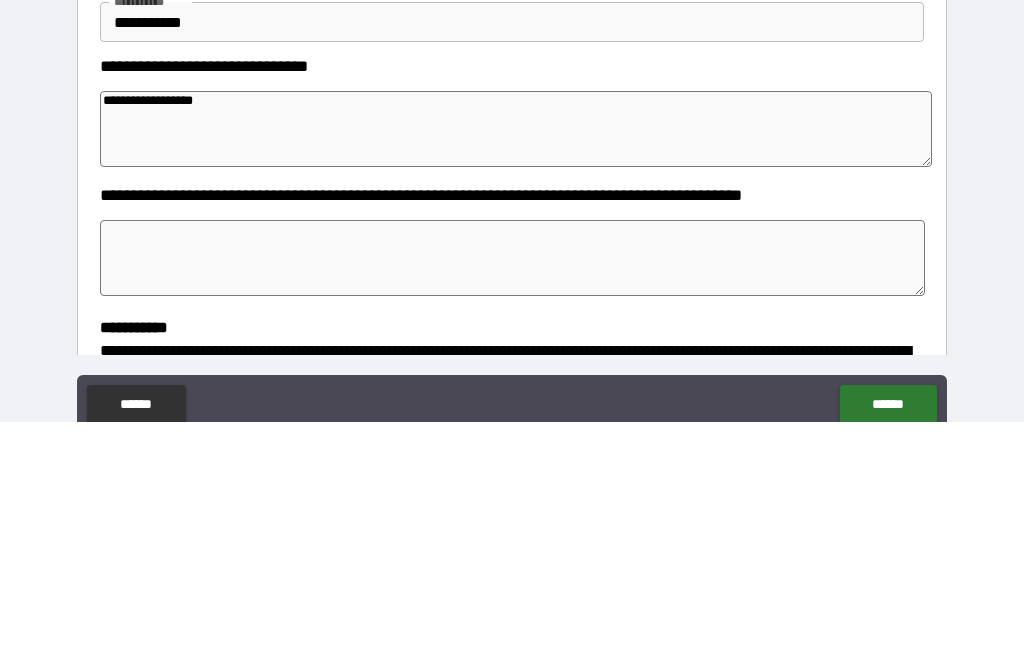 type on "*" 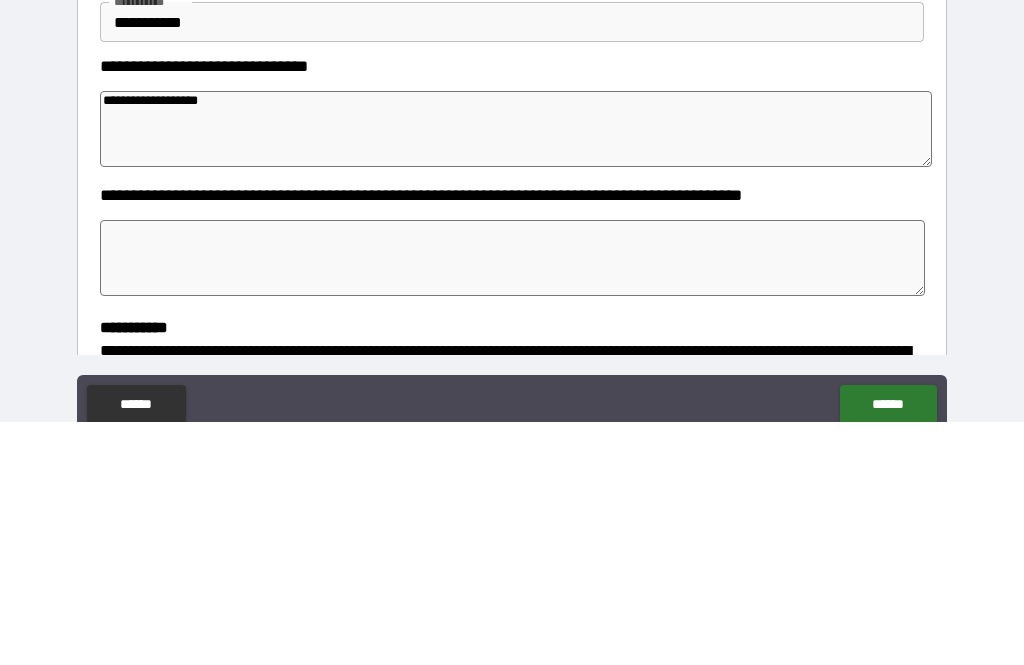 type on "*" 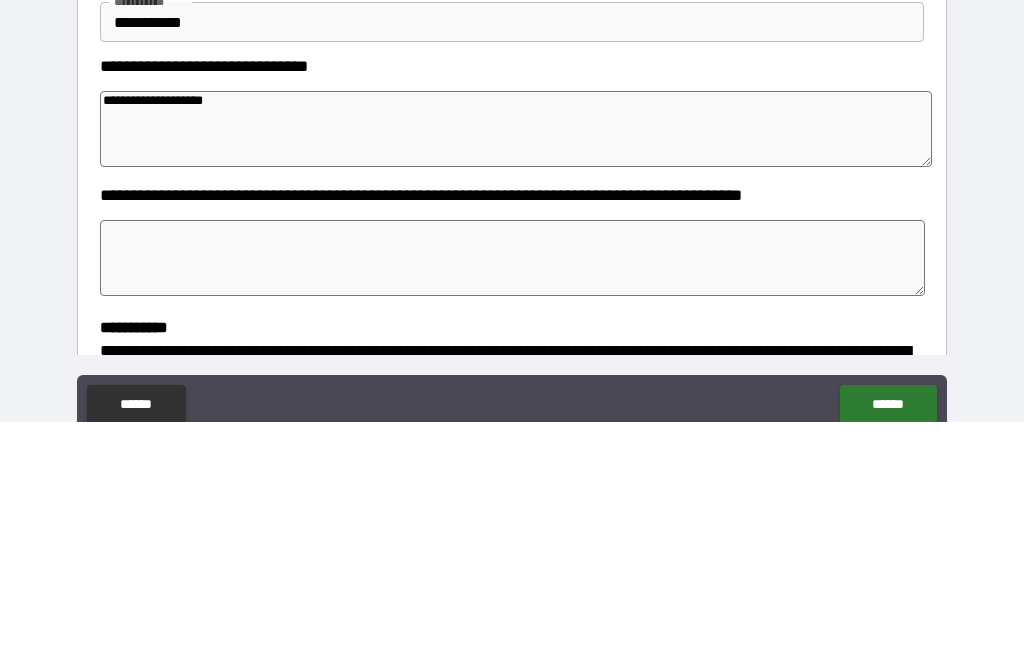 type on "*" 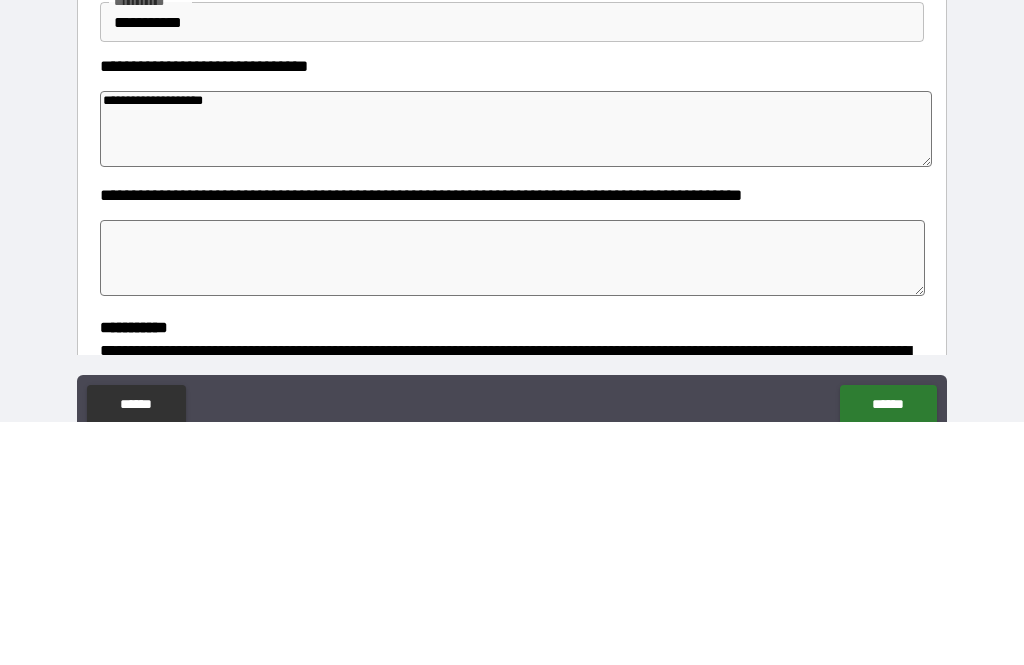 type on "*" 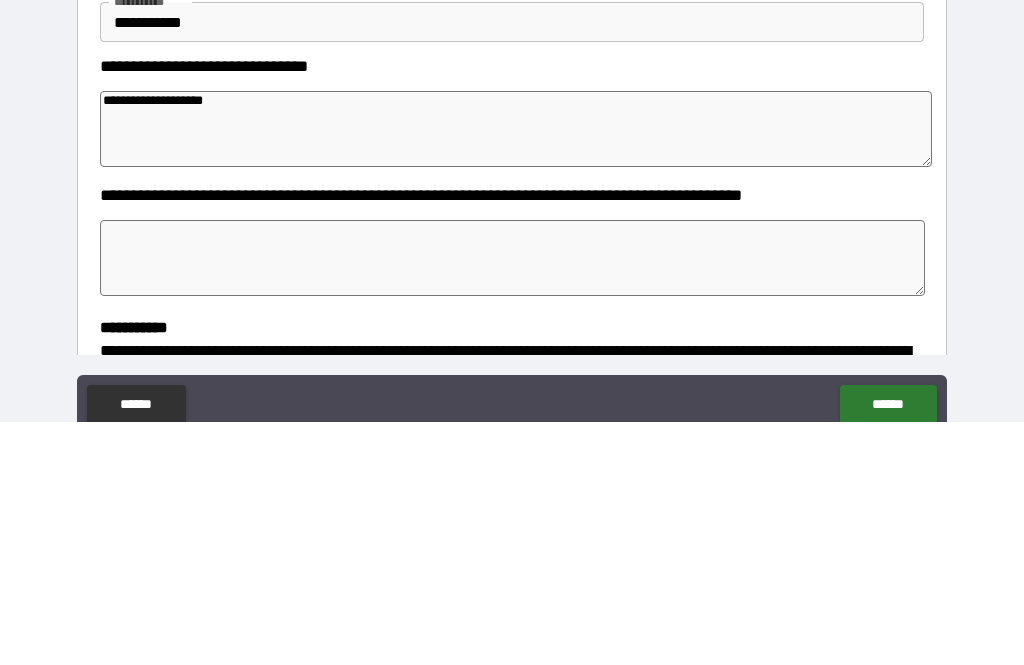 type on "*" 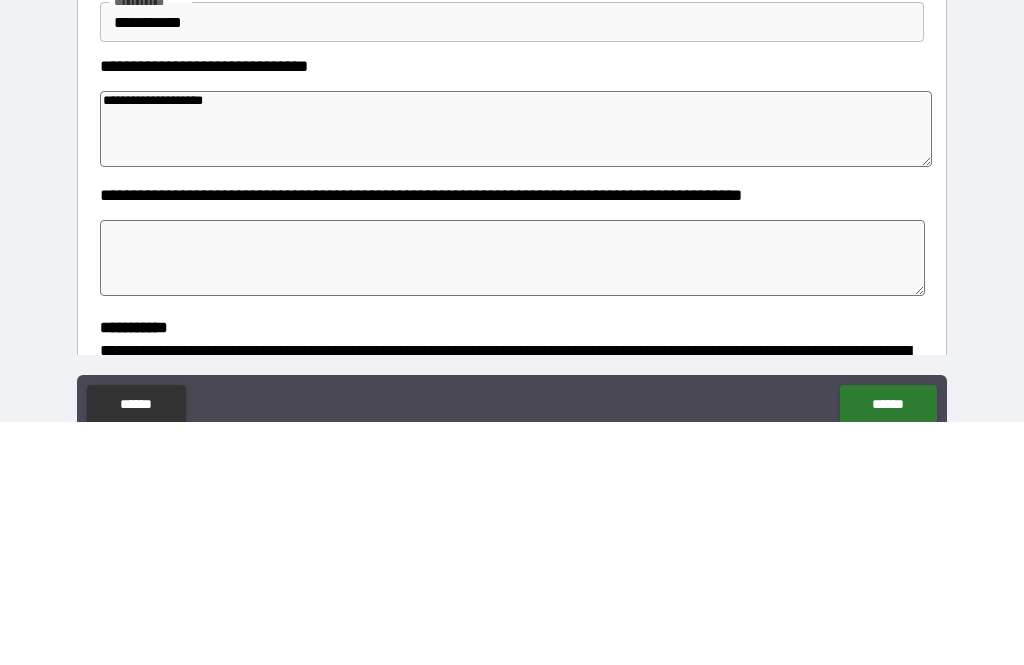 type on "**********" 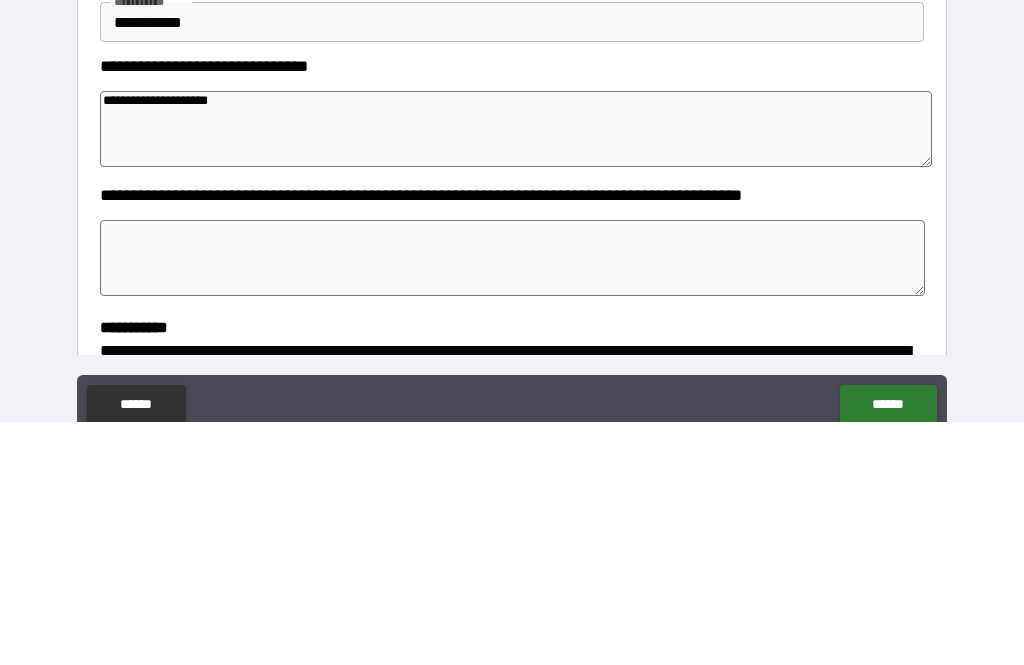 type on "*" 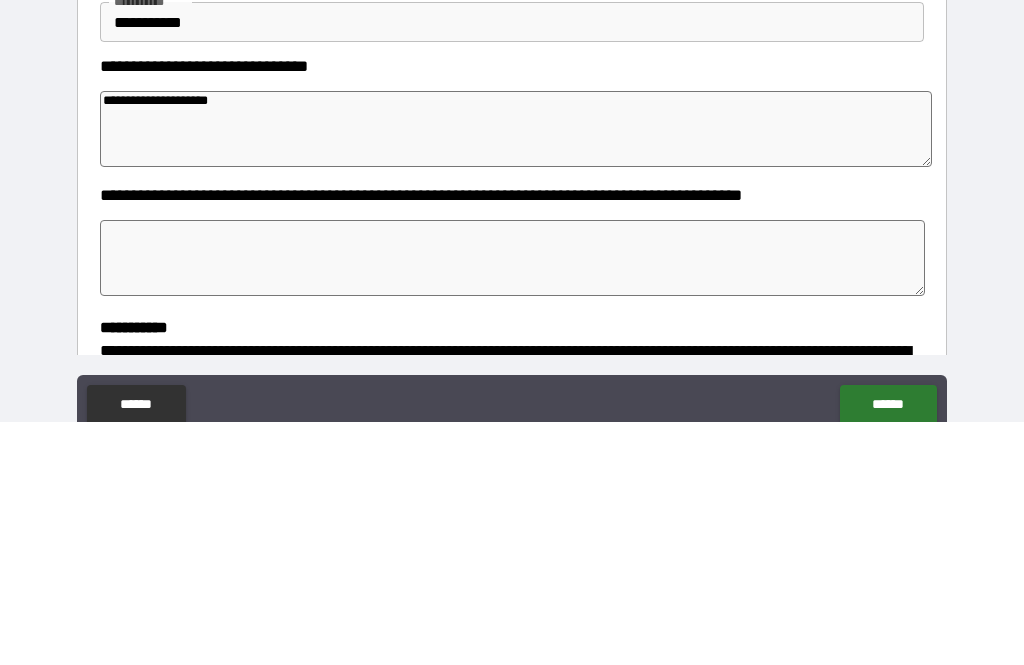 type on "*" 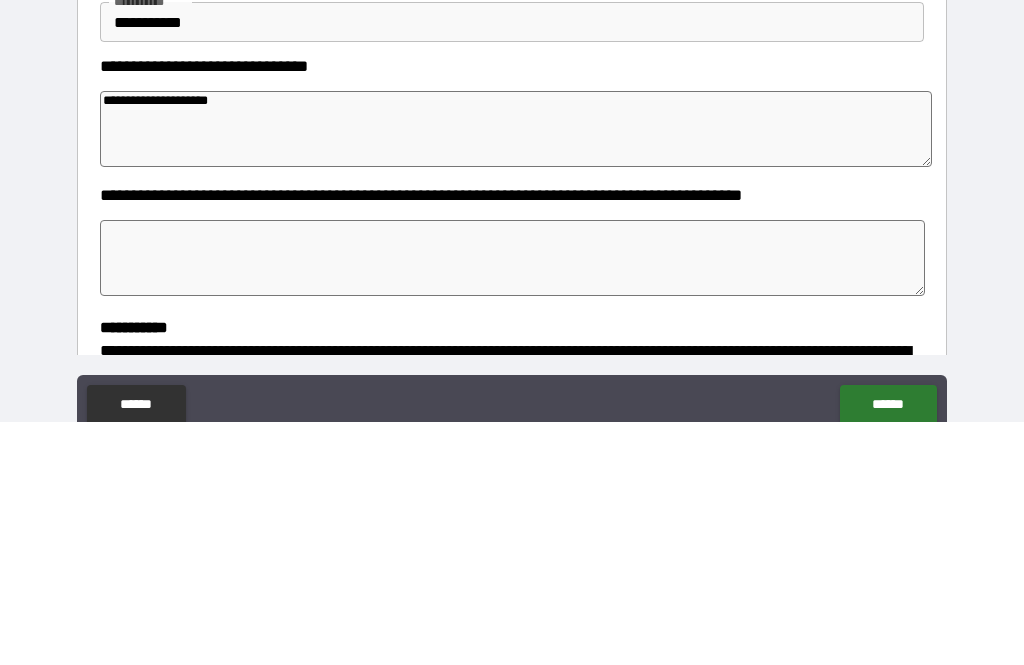 type on "*" 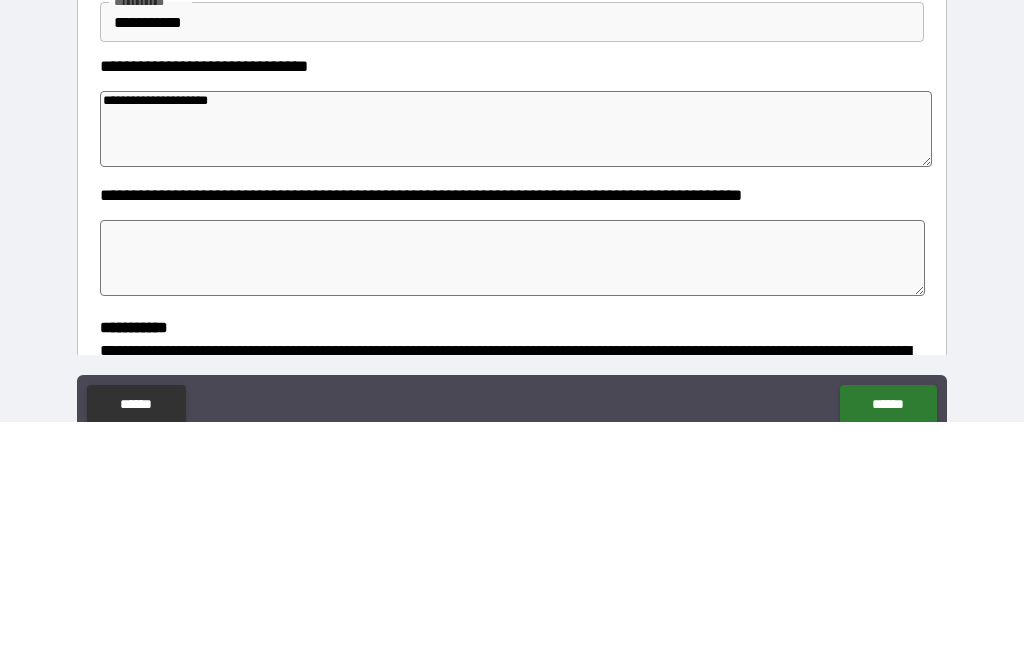 type on "**********" 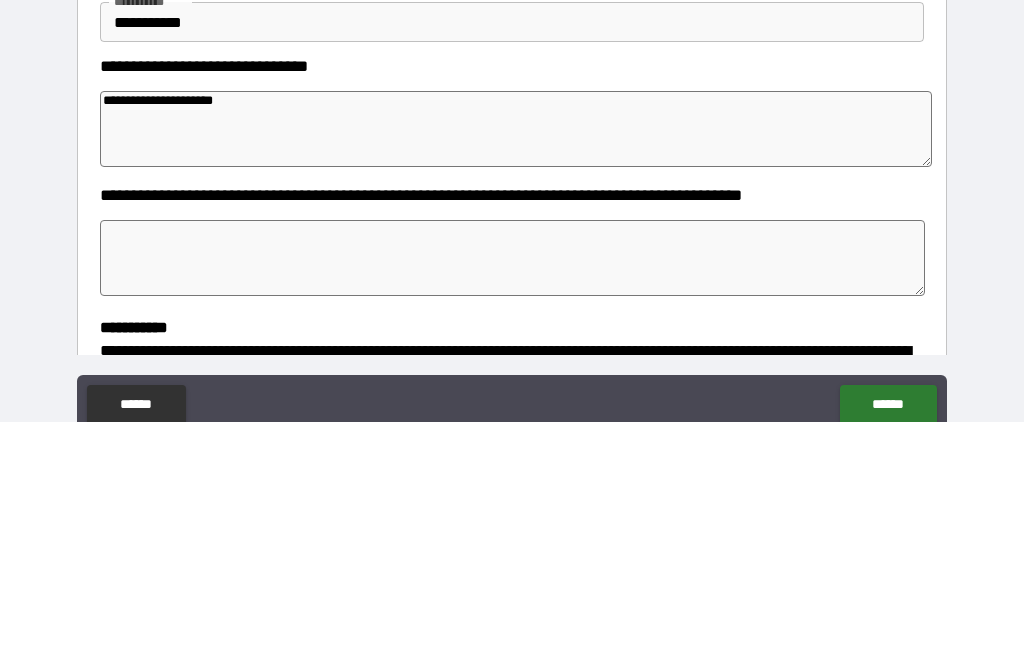 type on "*" 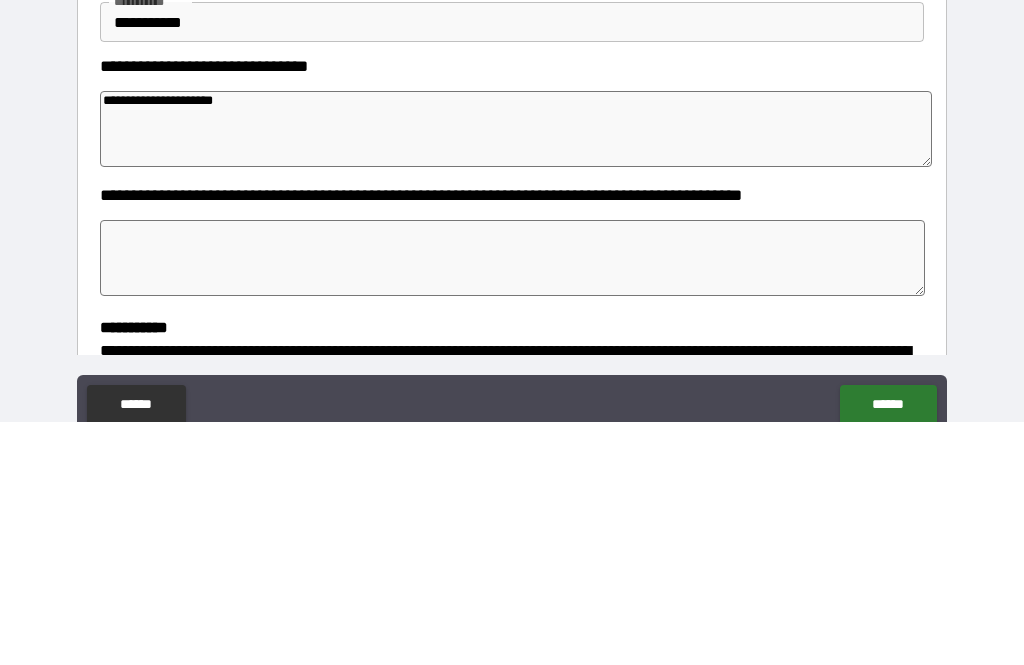 type on "**********" 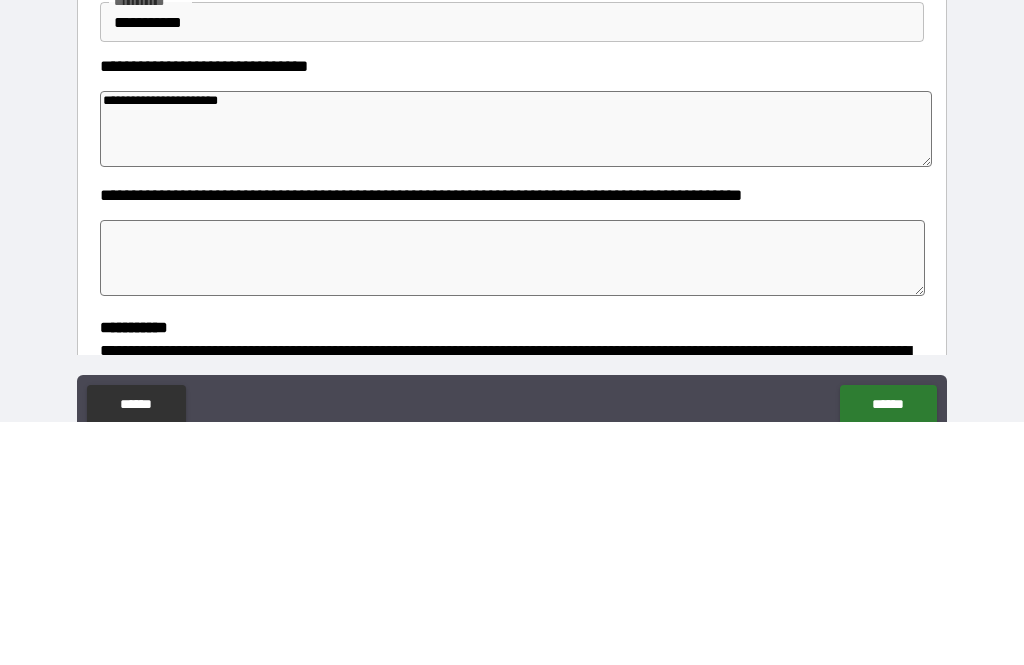 type on "*" 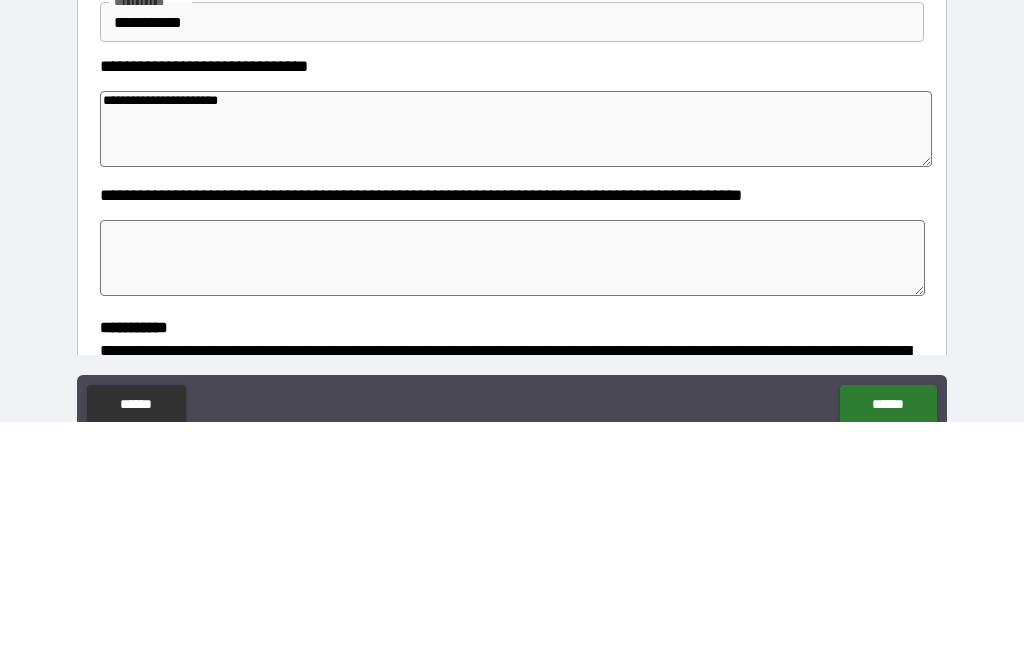 type on "*" 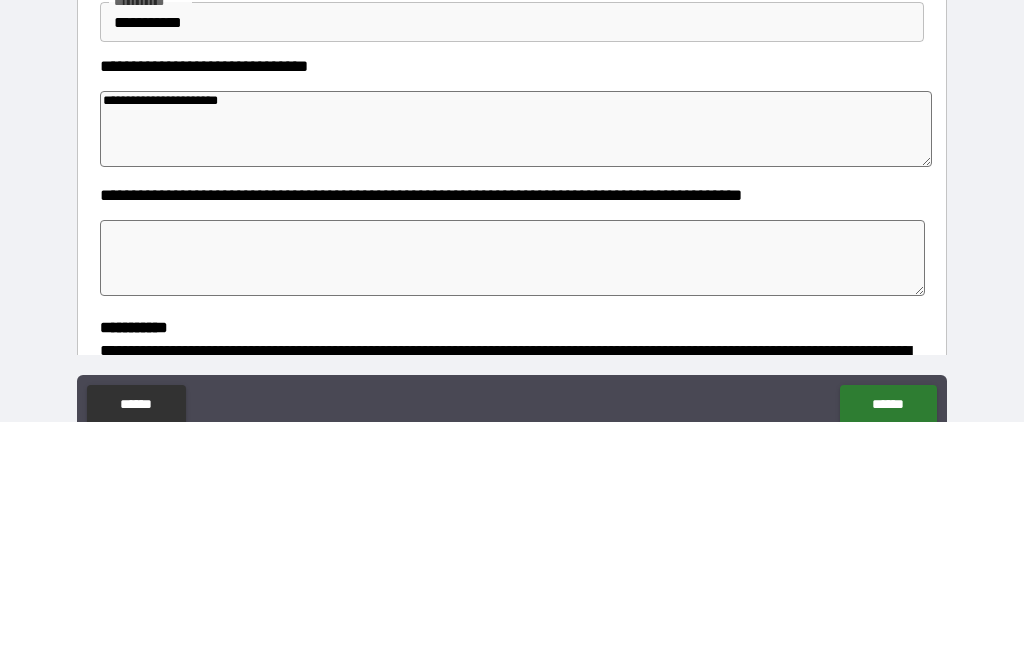 type on "*" 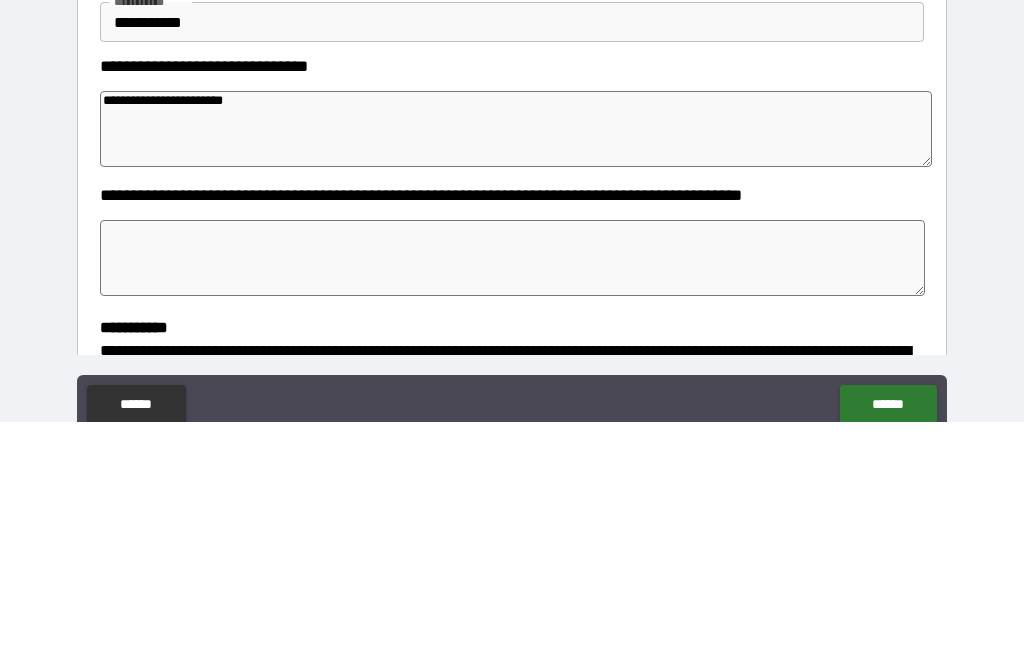 type on "*" 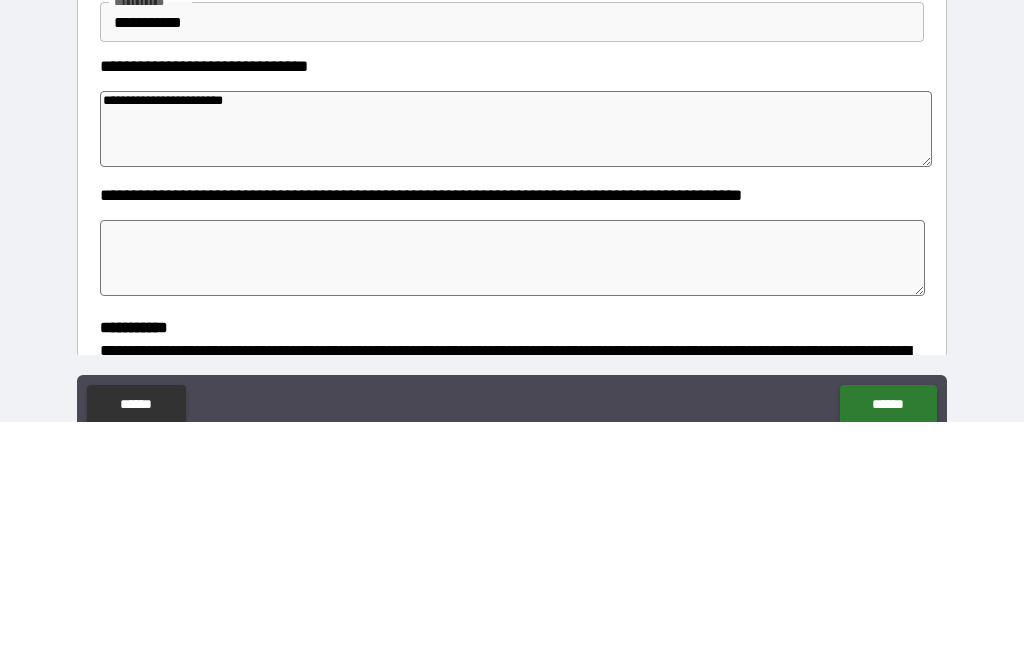 type on "**********" 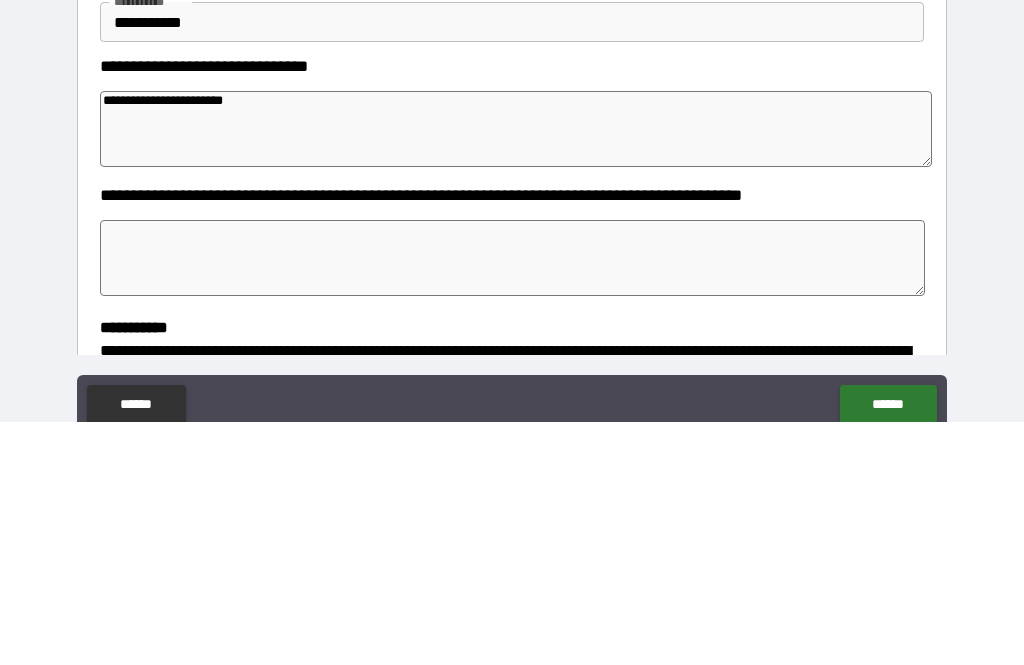 type on "*" 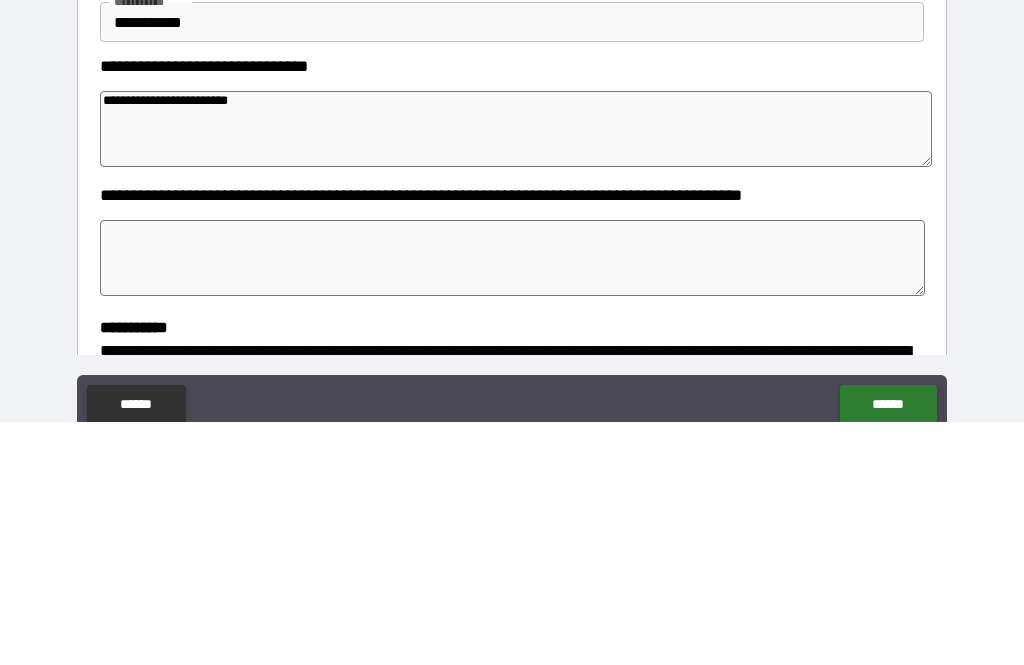 type on "*" 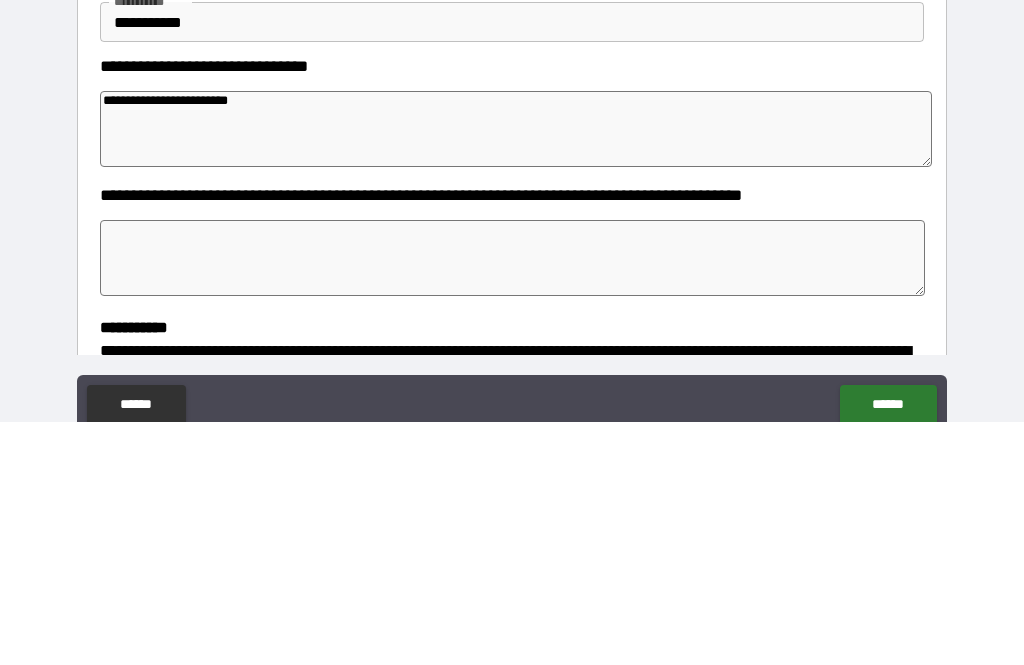 type on "**********" 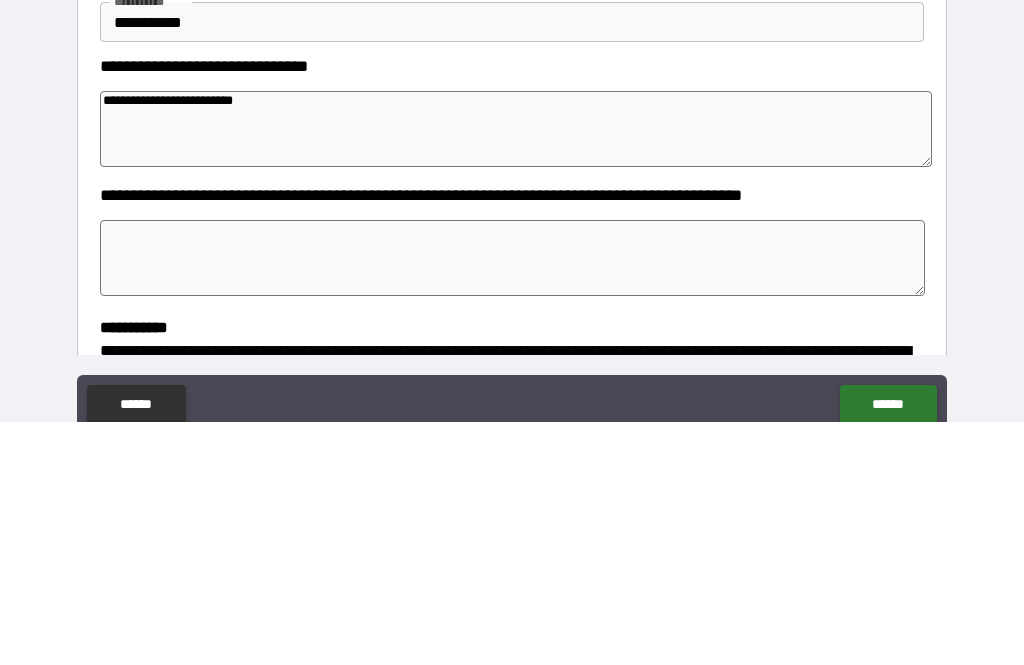 type on "*" 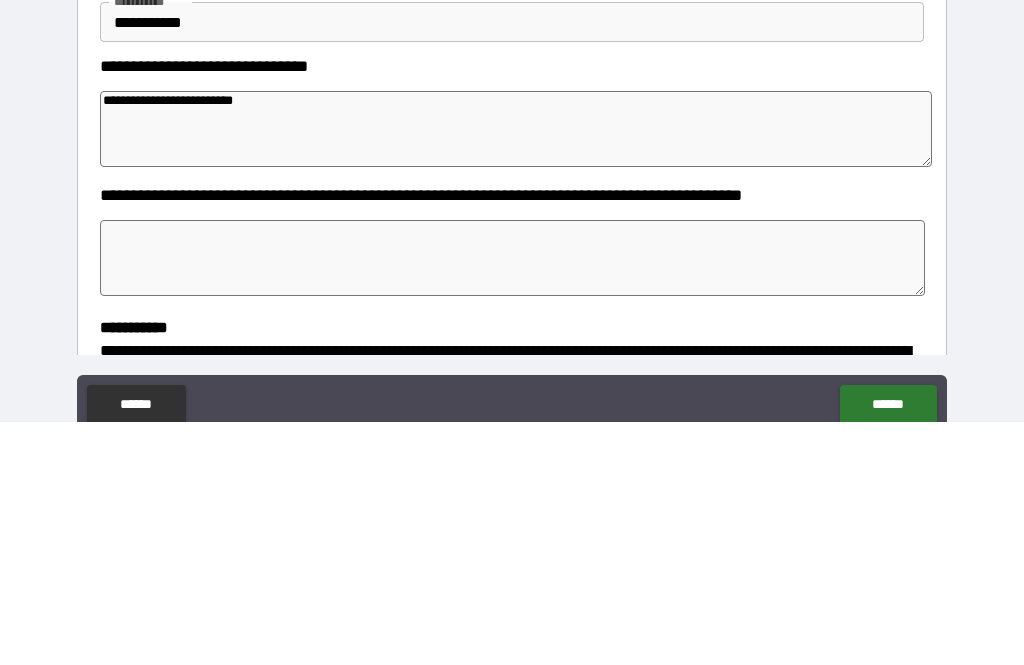 type on "*" 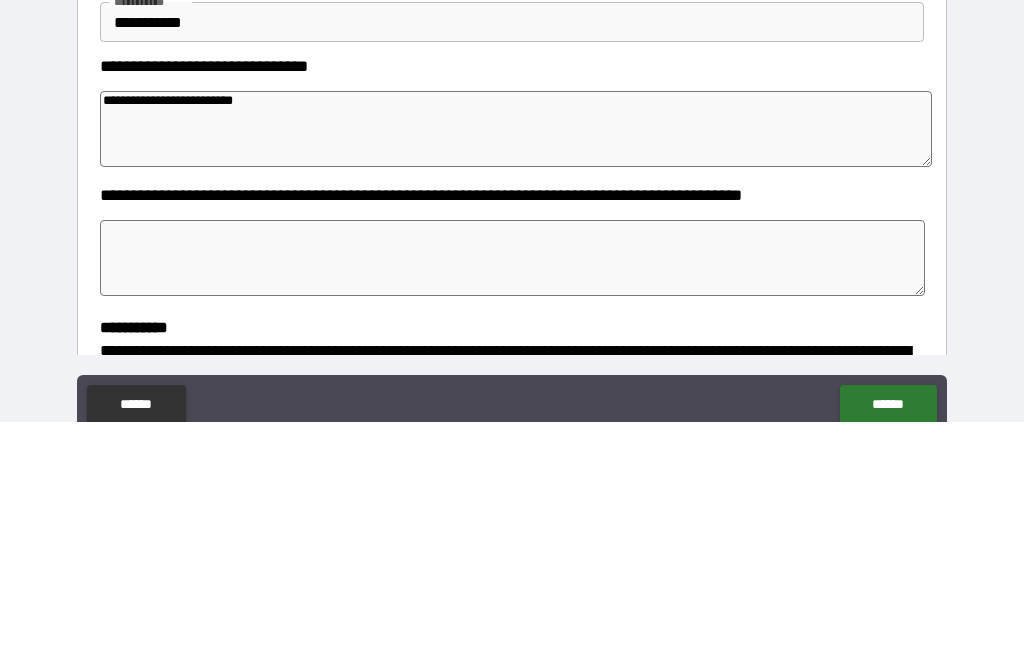 type on "*" 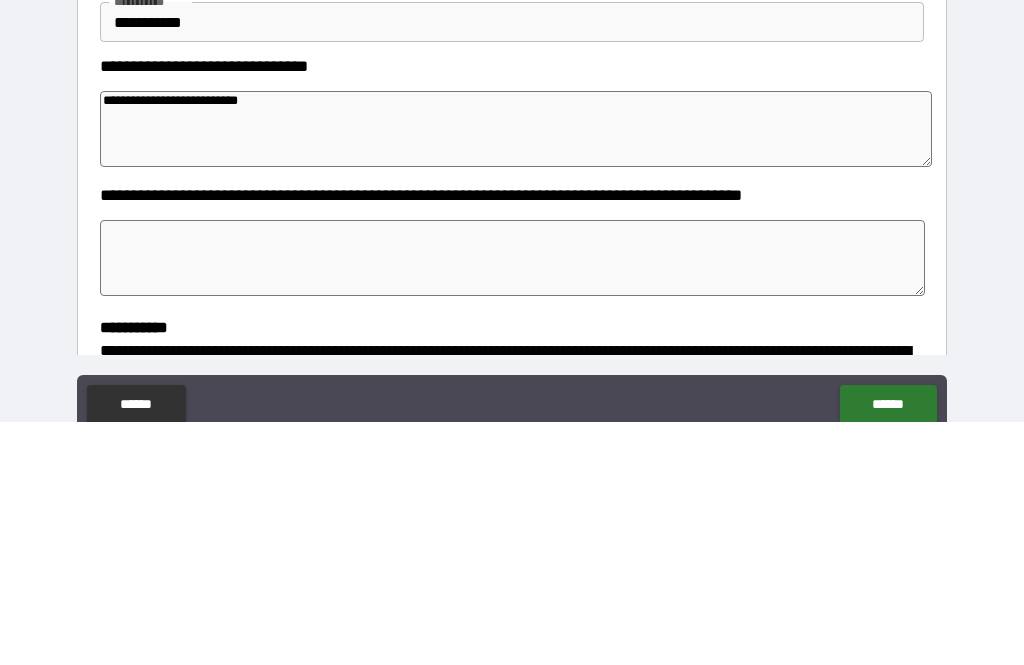 type on "*" 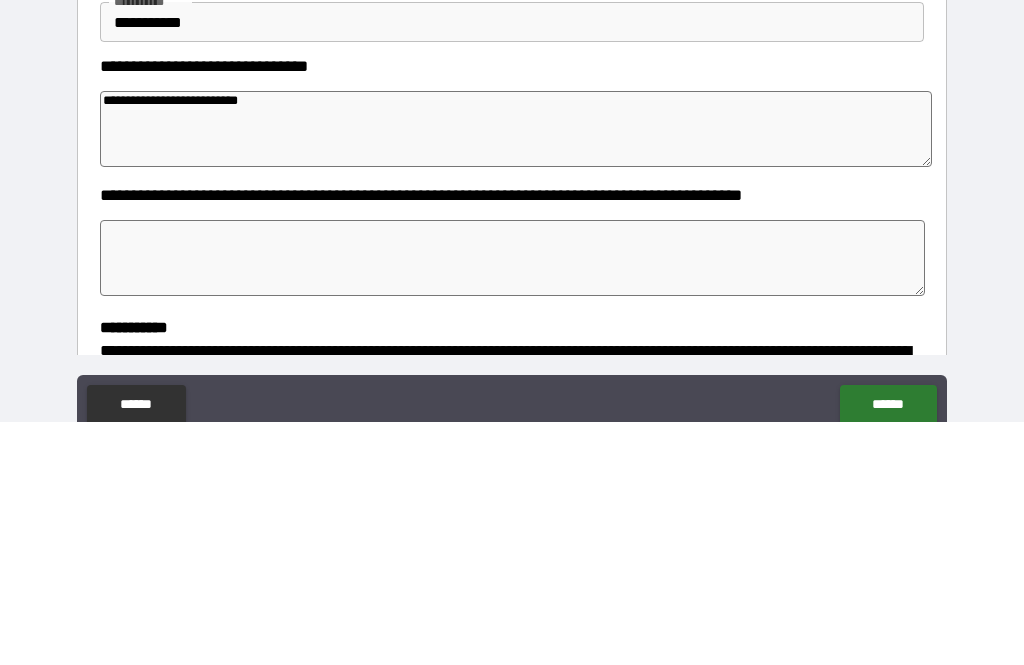 type on "*" 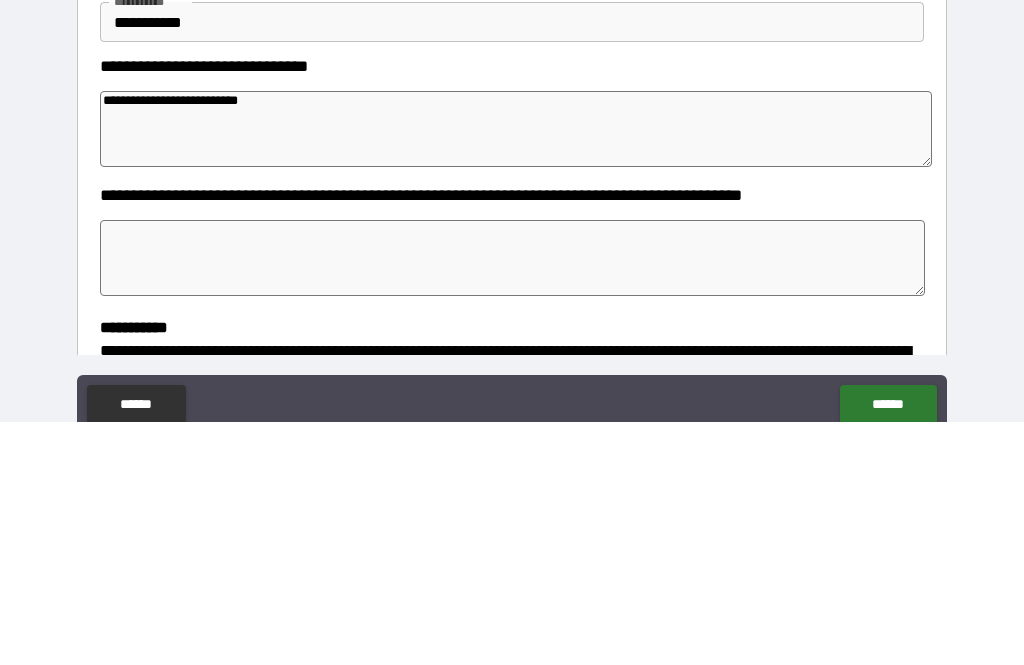 type on "*" 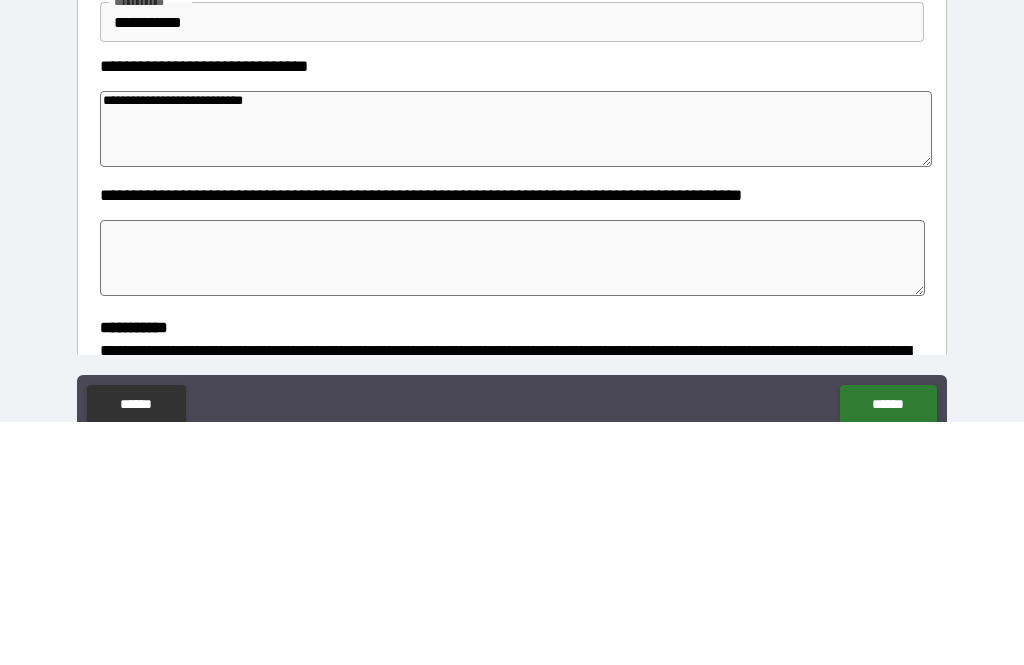 type on "*" 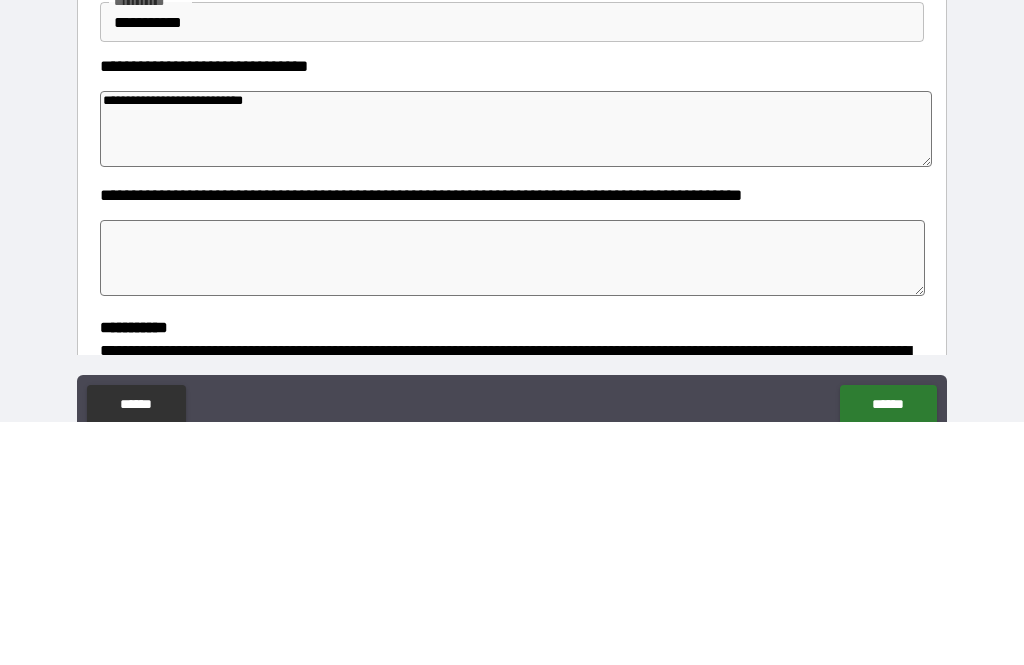 type on "**********" 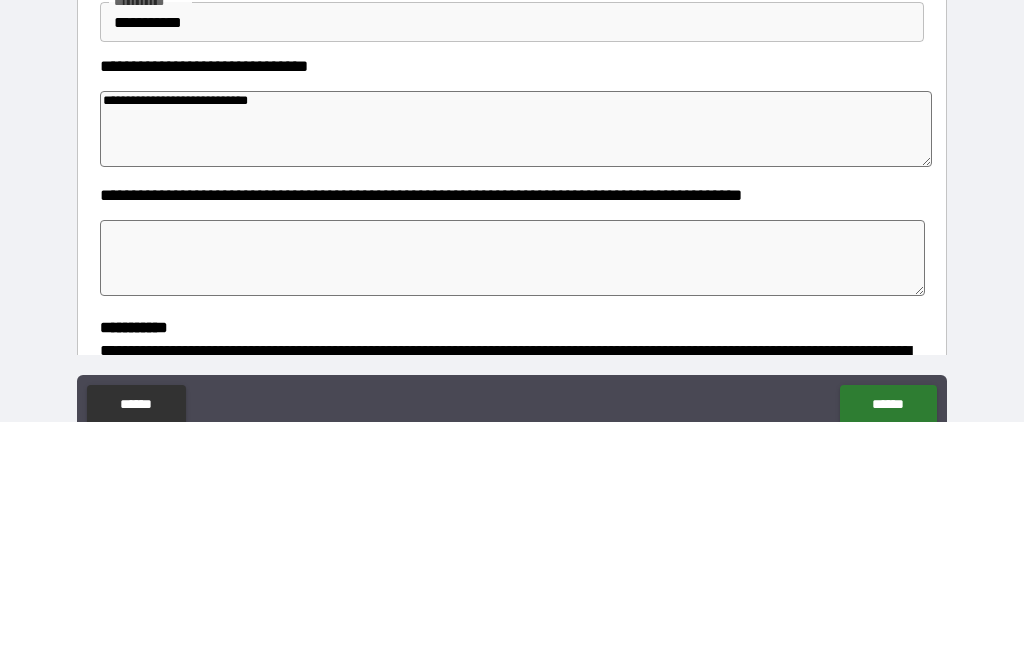 type on "*" 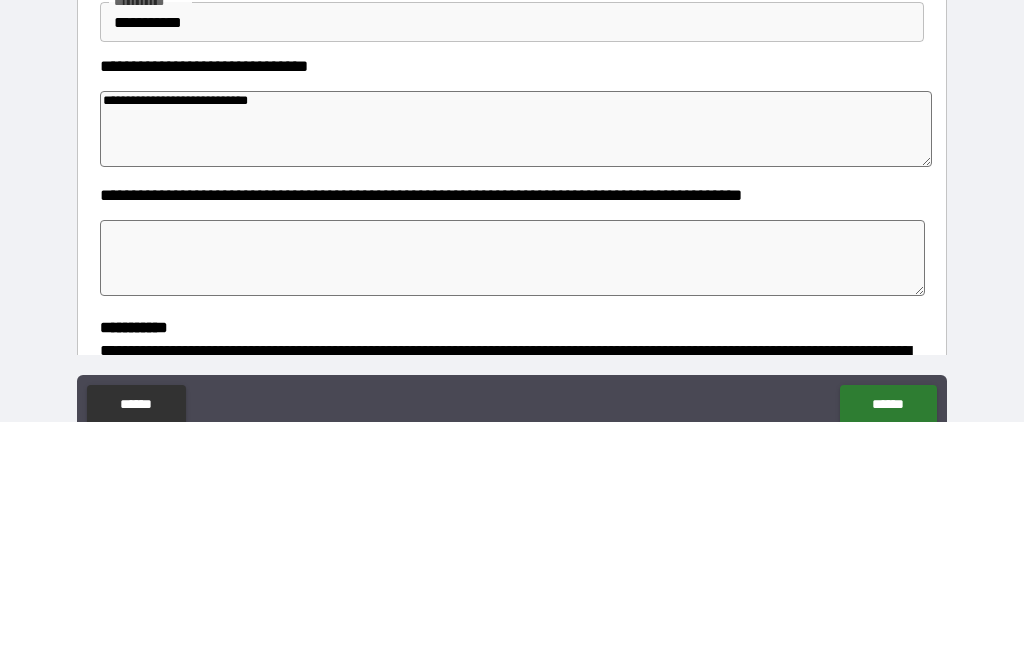 type on "*" 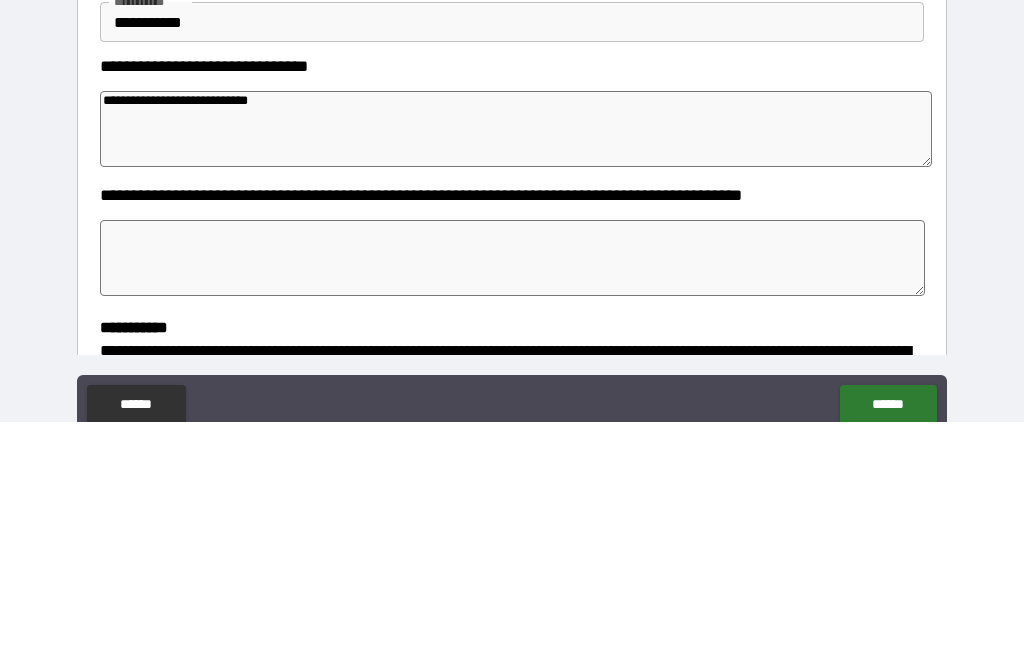 type on "*" 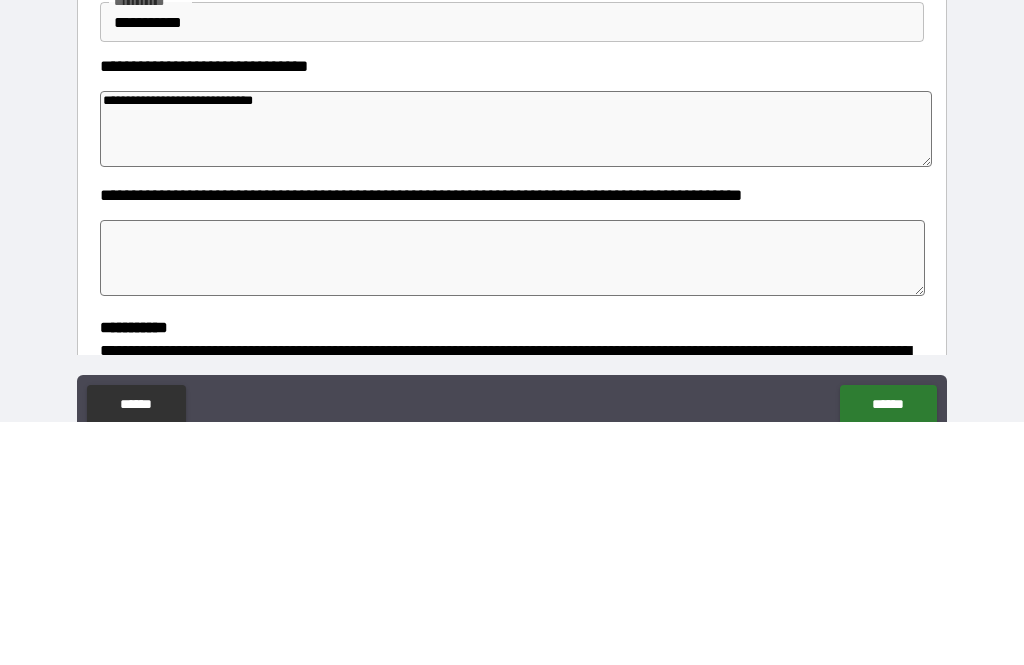 type on "*" 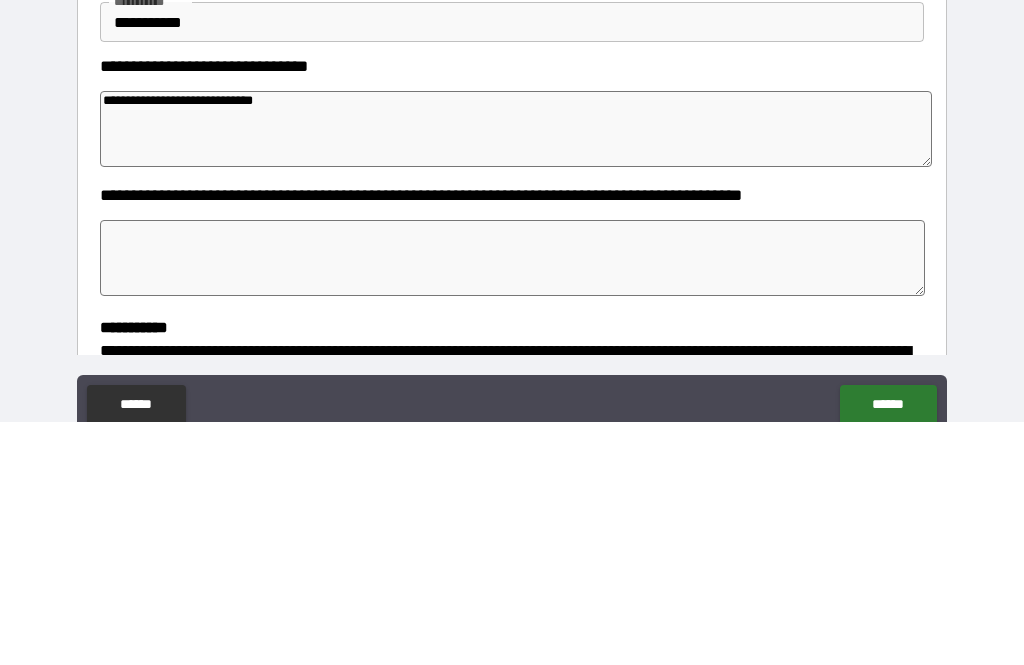 type on "**********" 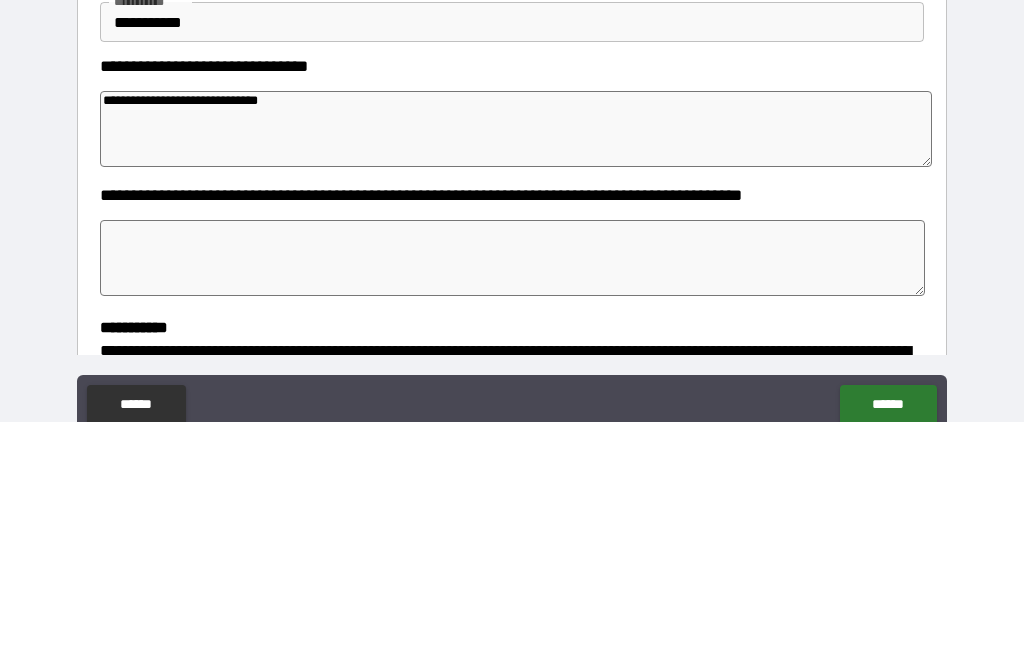 type on "*" 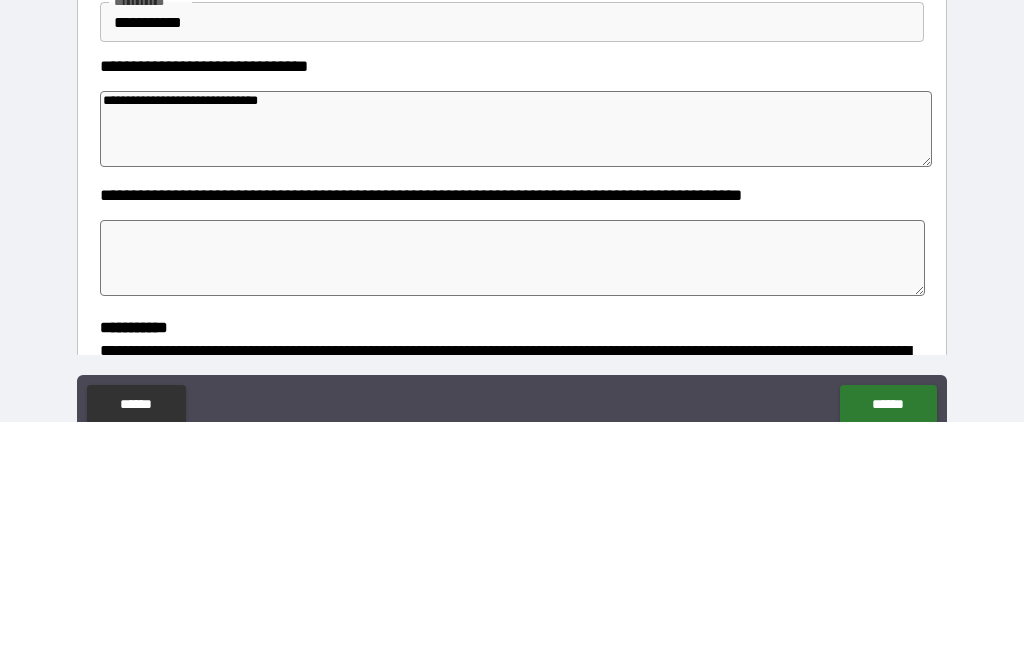 type on "**********" 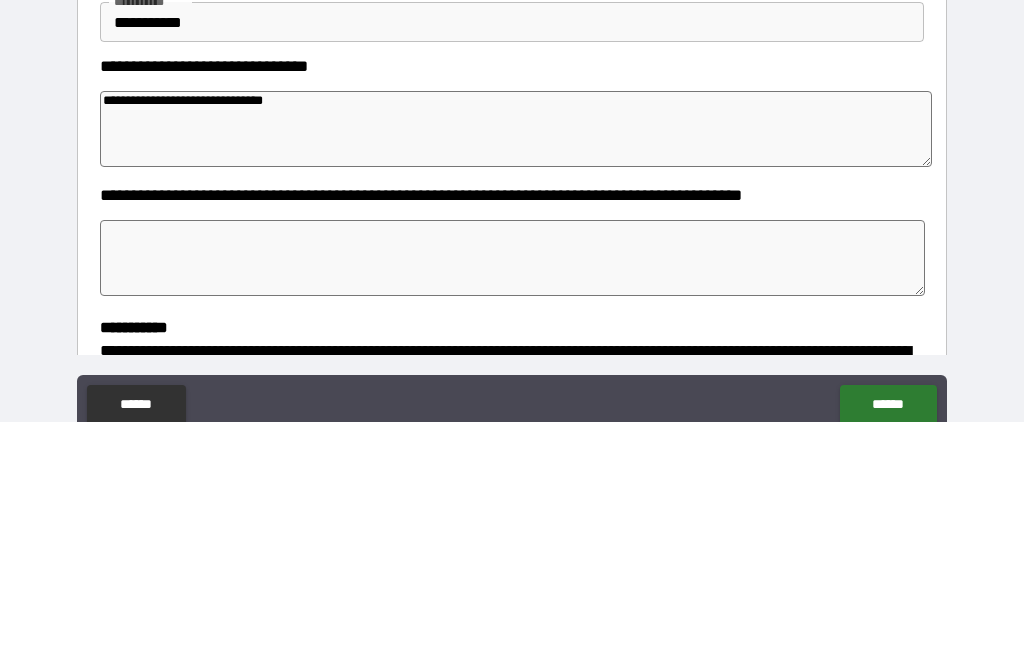 type on "*" 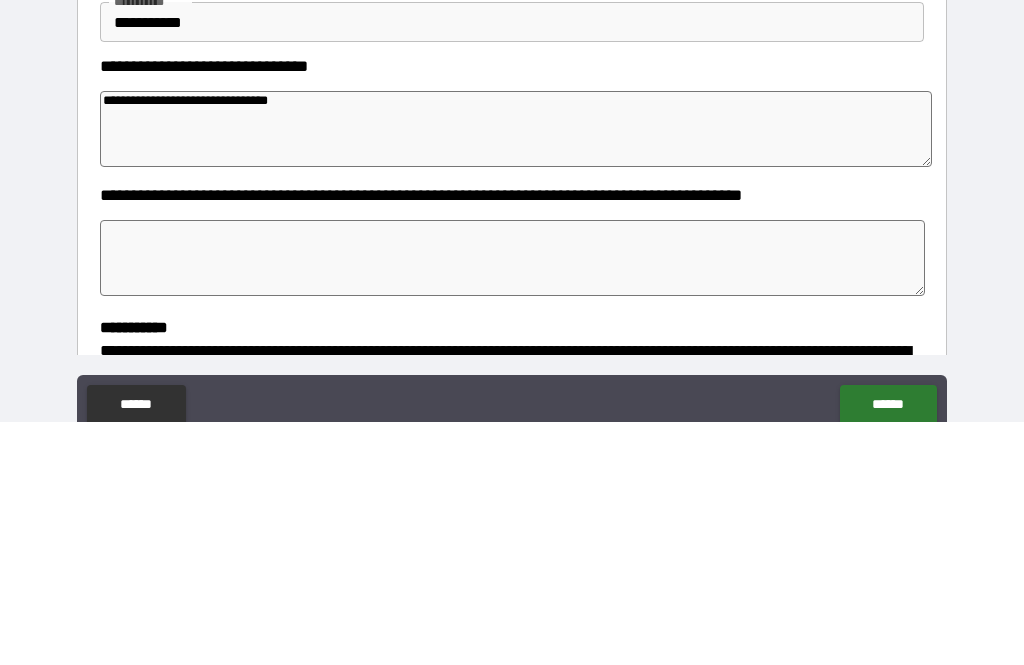 type on "*" 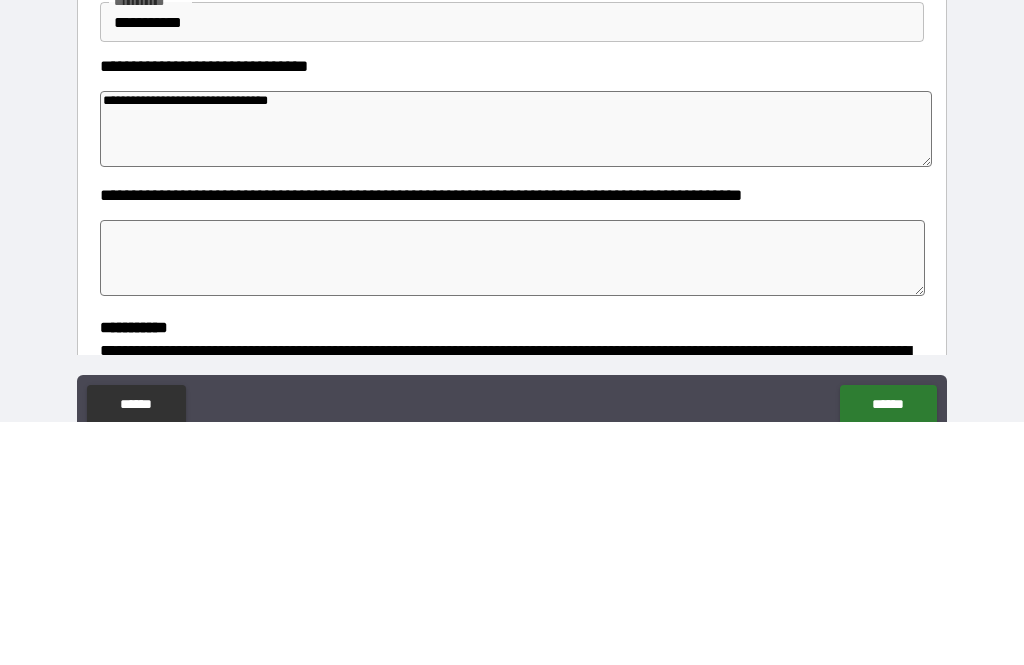 type on "*" 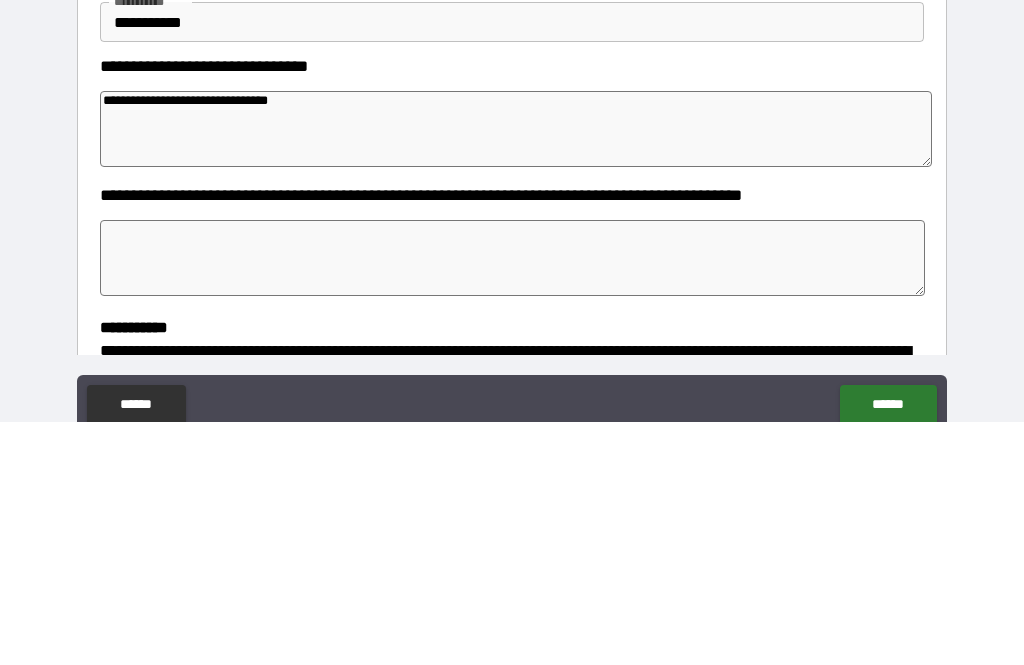 type on "*" 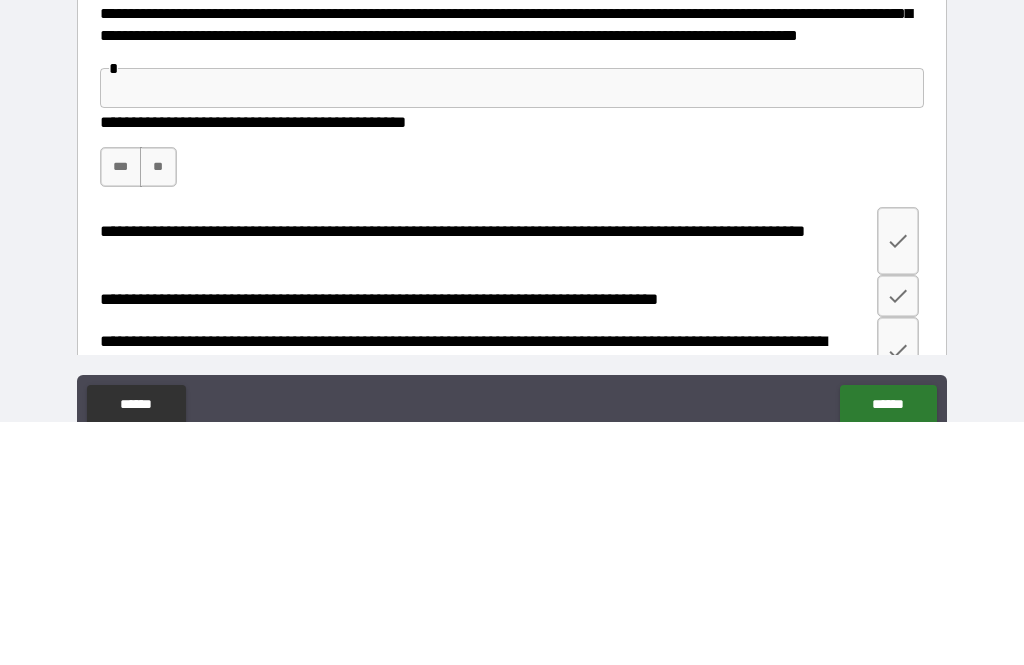 scroll, scrollTop: 876, scrollLeft: 0, axis: vertical 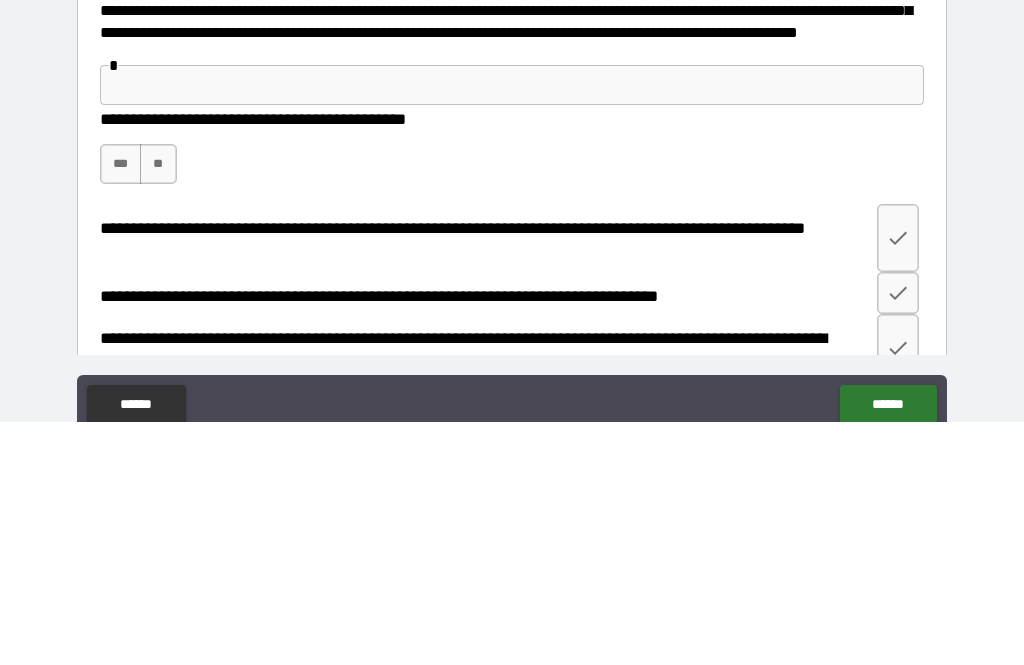 type on "**********" 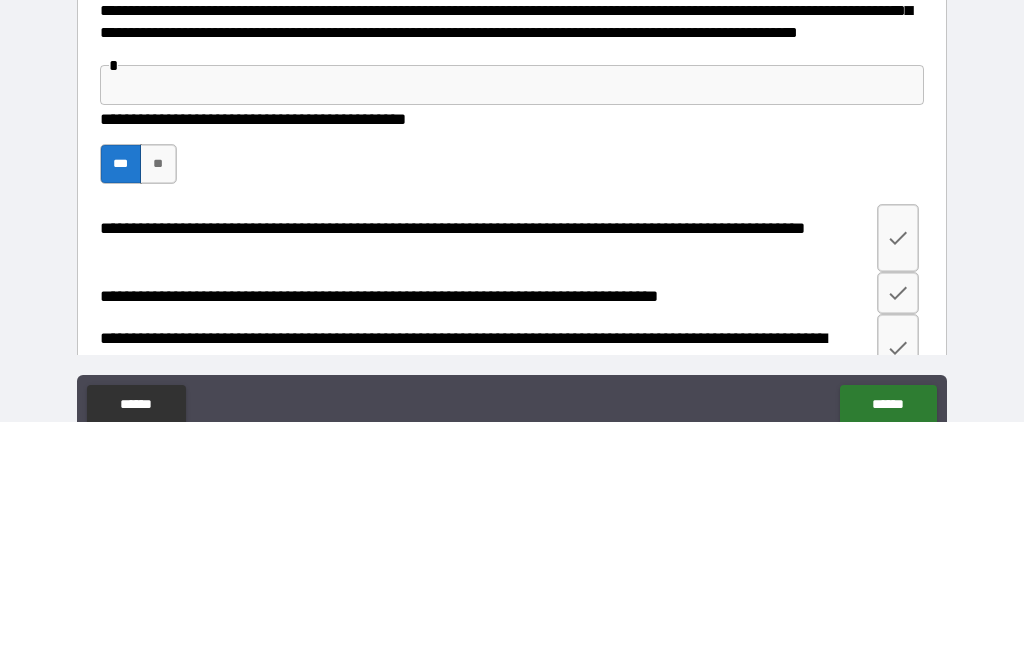 scroll, scrollTop: 64, scrollLeft: 0, axis: vertical 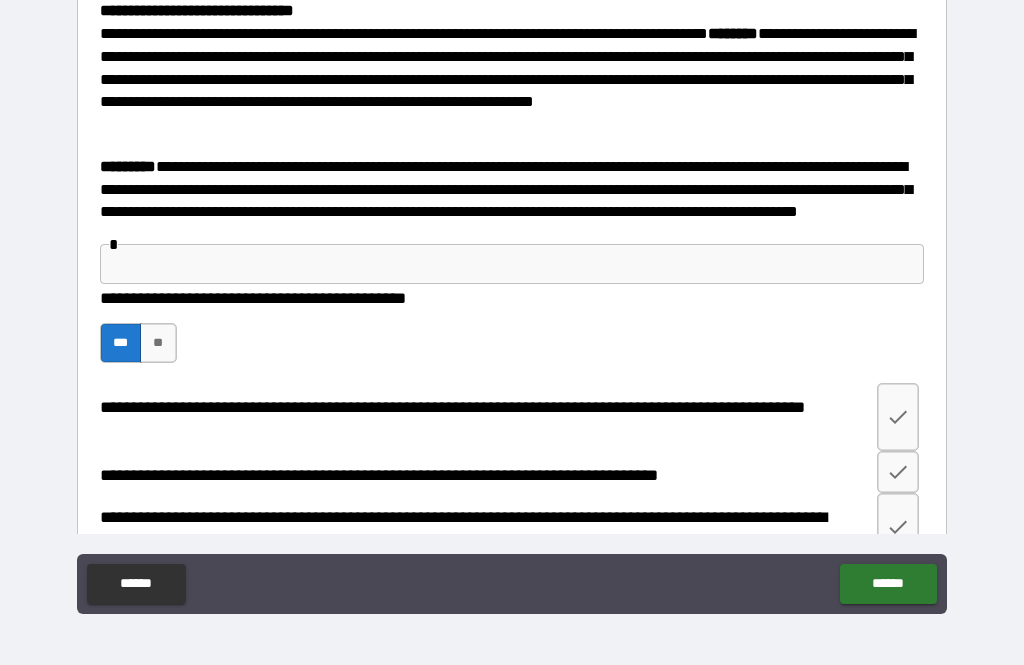 type on "*" 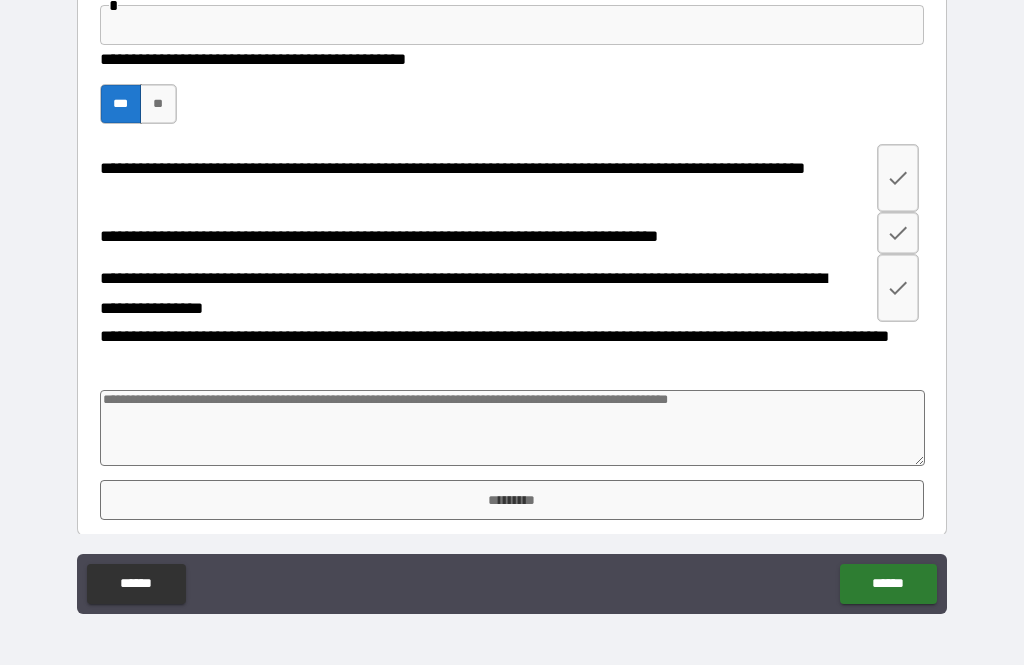 scroll, scrollTop: 1114, scrollLeft: 0, axis: vertical 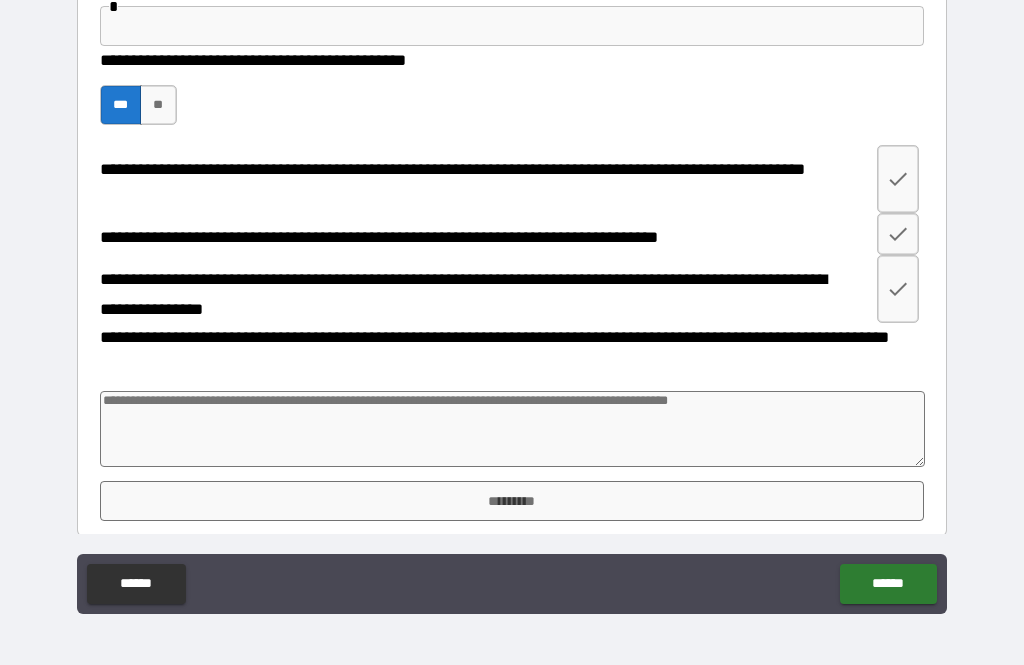 click 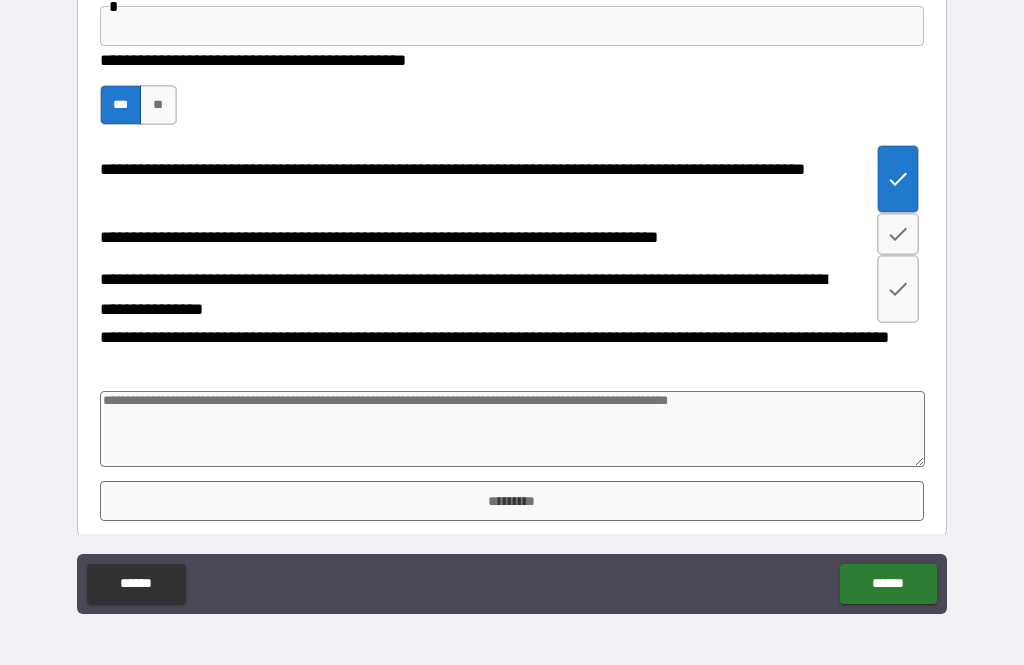 type on "*" 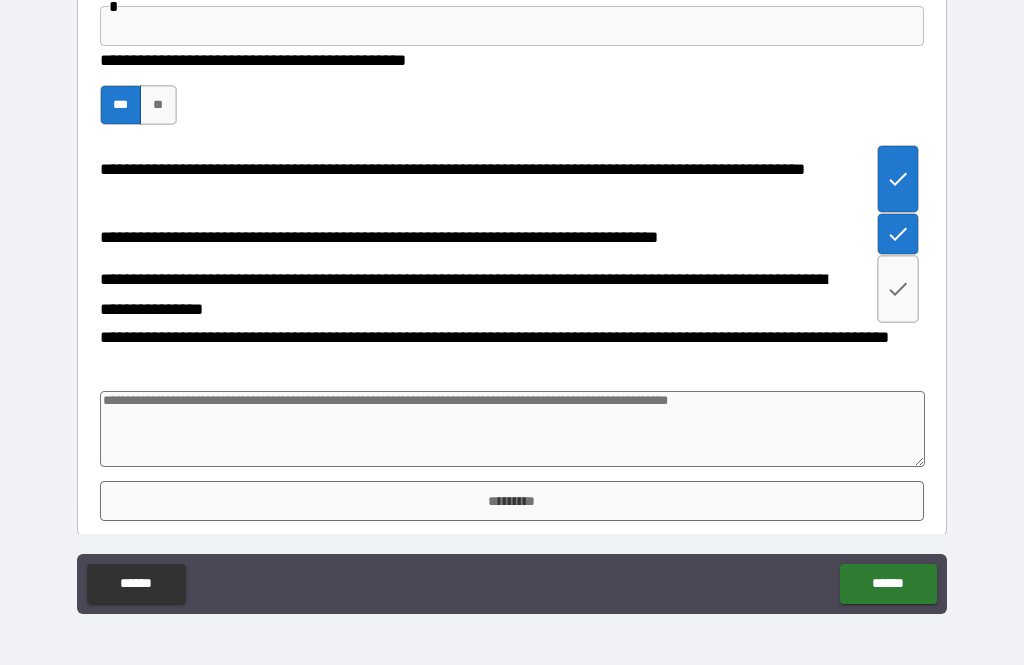 click 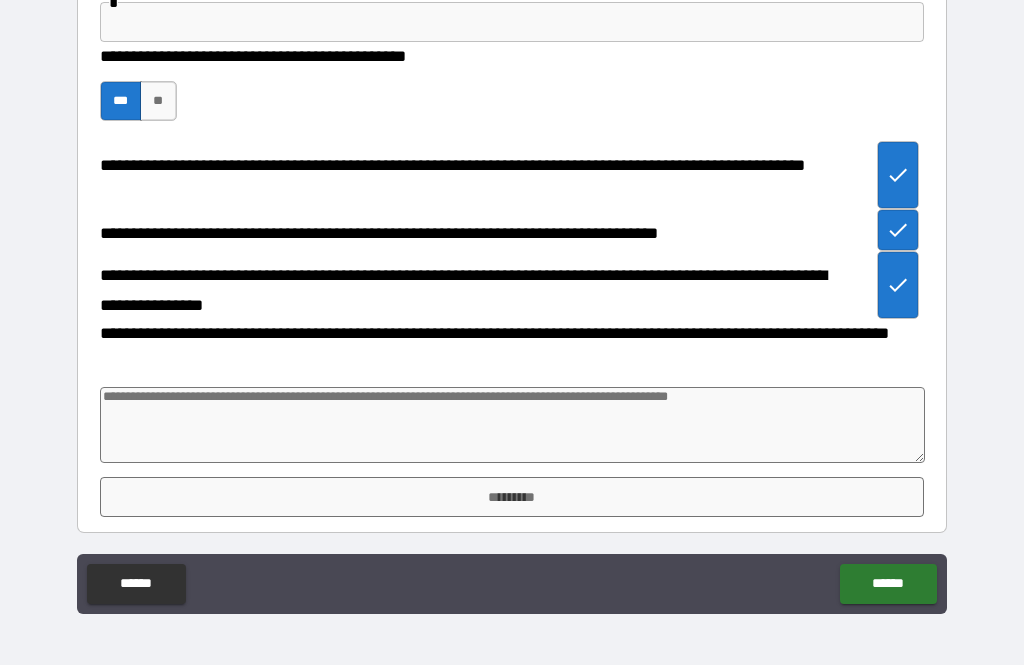 scroll, scrollTop: 1114, scrollLeft: 0, axis: vertical 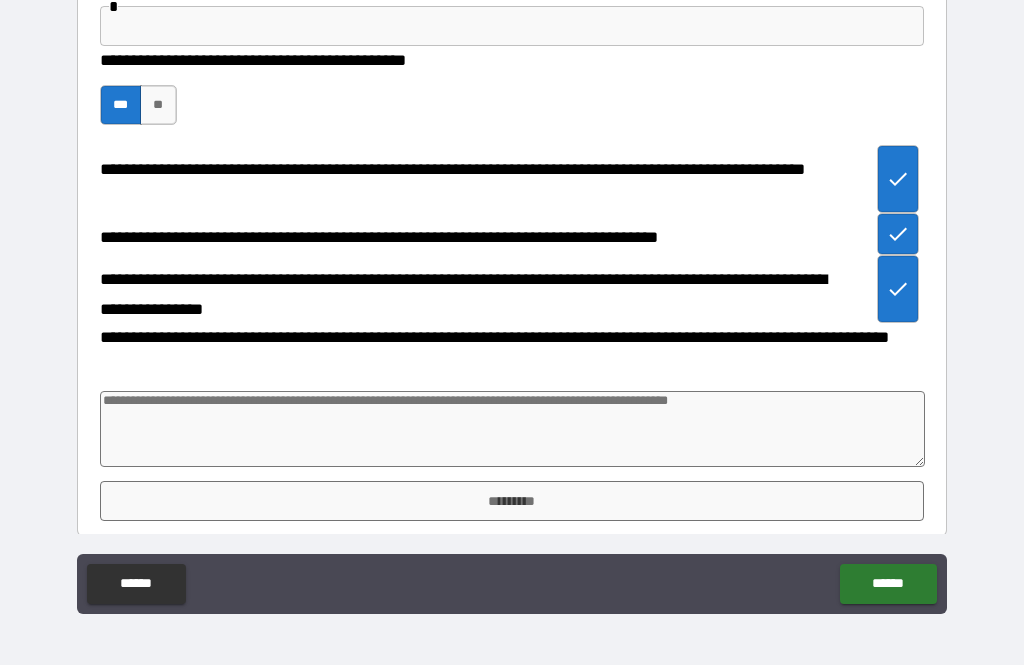 click at bounding box center [513, 429] 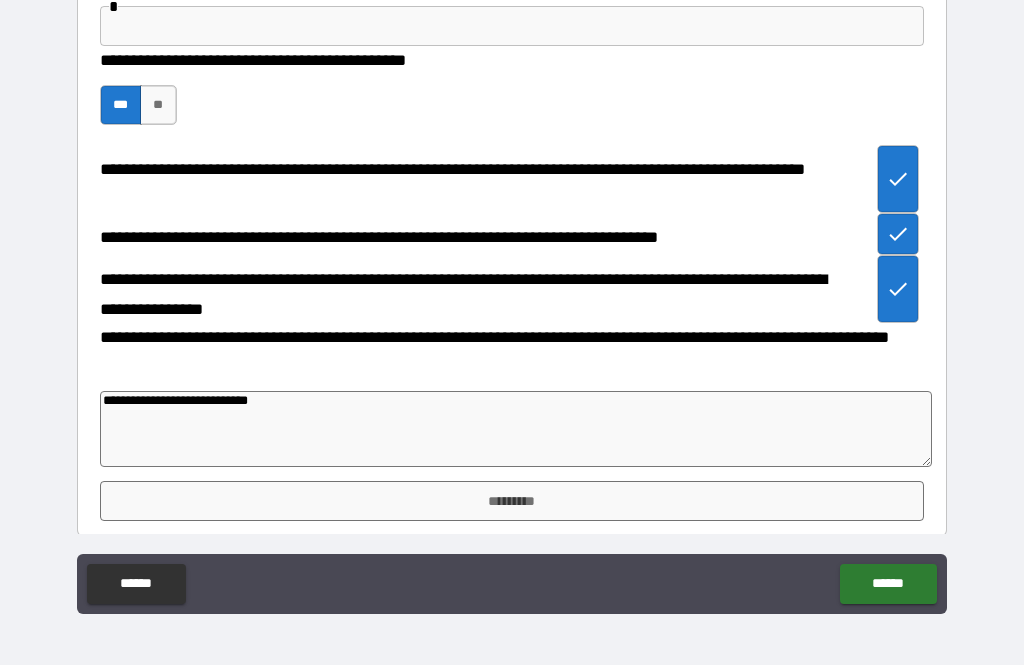 click on "*********" at bounding box center (512, 501) 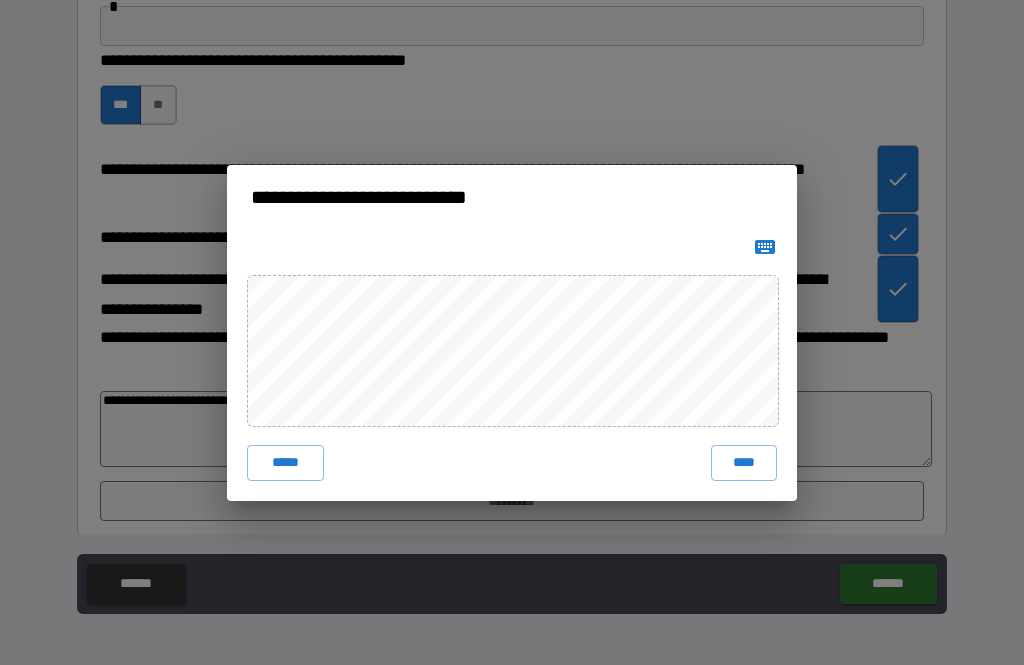 click on "****" at bounding box center [744, 463] 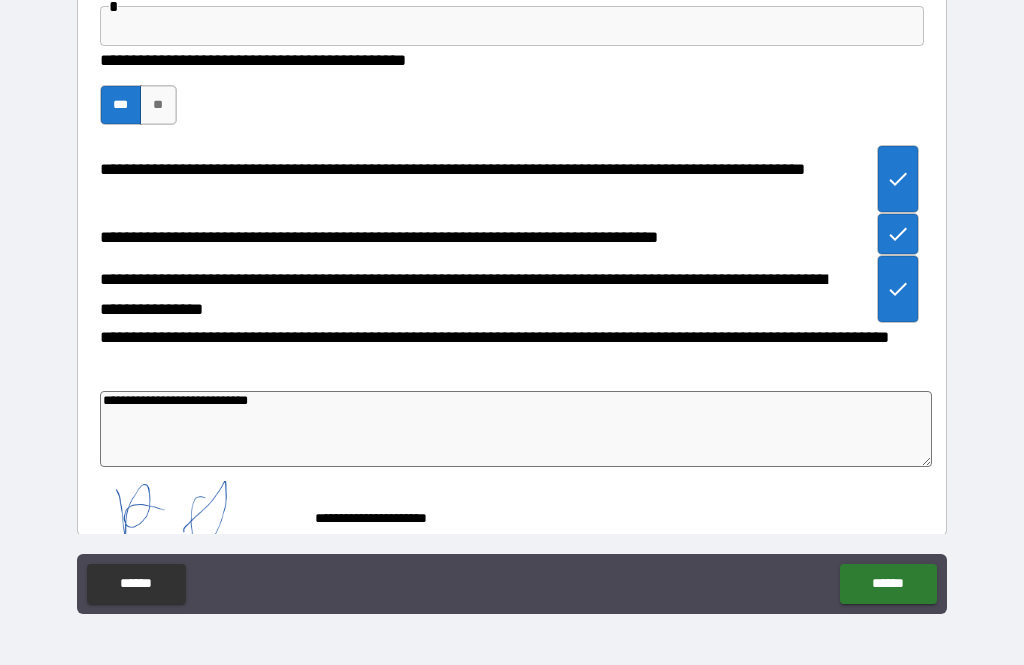 scroll, scrollTop: 1104, scrollLeft: 0, axis: vertical 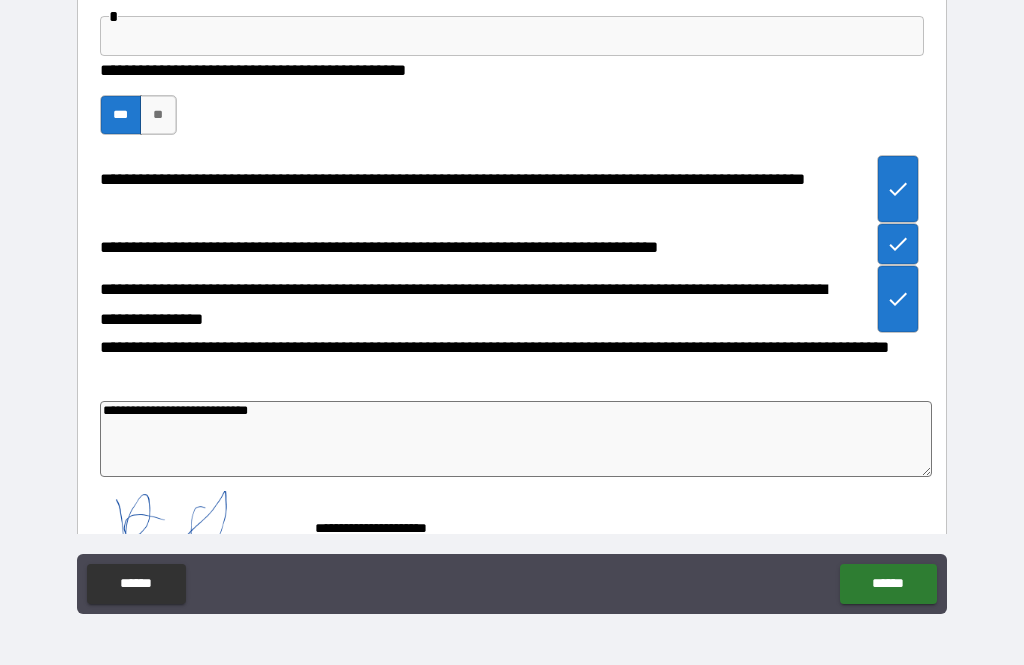 click on "******" at bounding box center (888, 584) 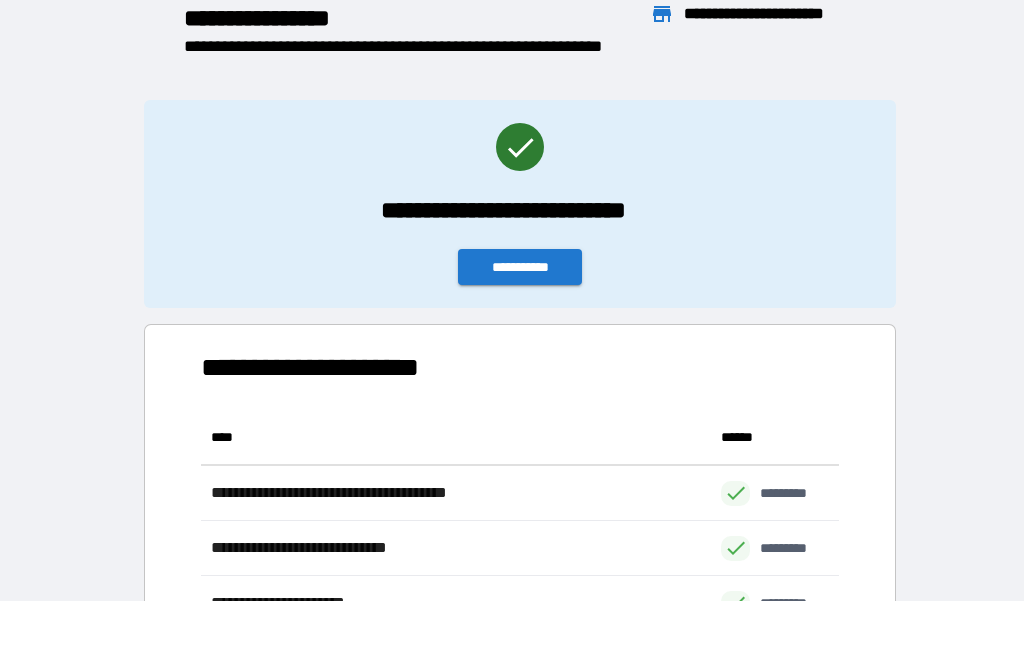 scroll, scrollTop: 1, scrollLeft: 1, axis: both 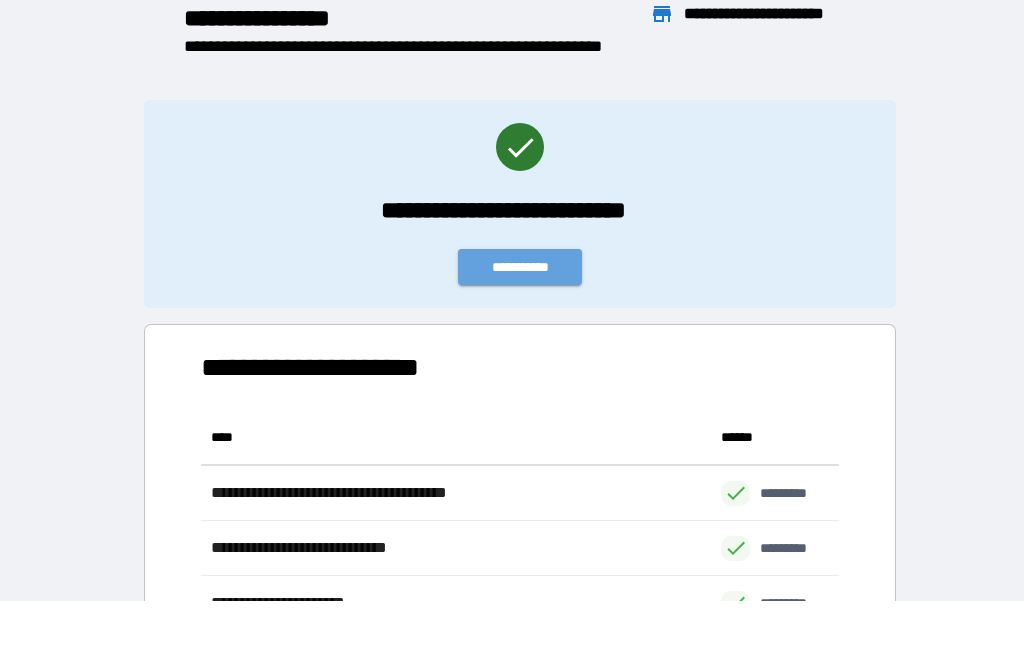 click on "**********" at bounding box center [520, 267] 